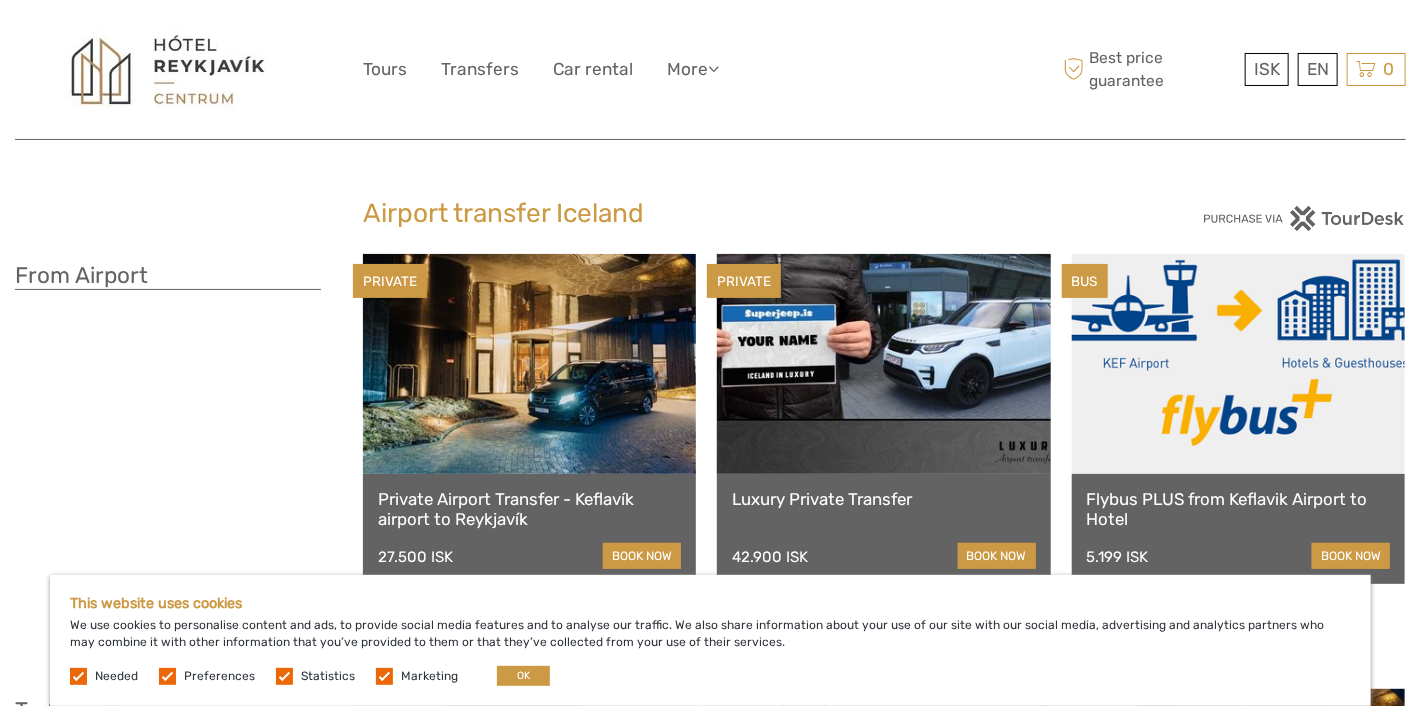 scroll, scrollTop: 0, scrollLeft: 0, axis: both 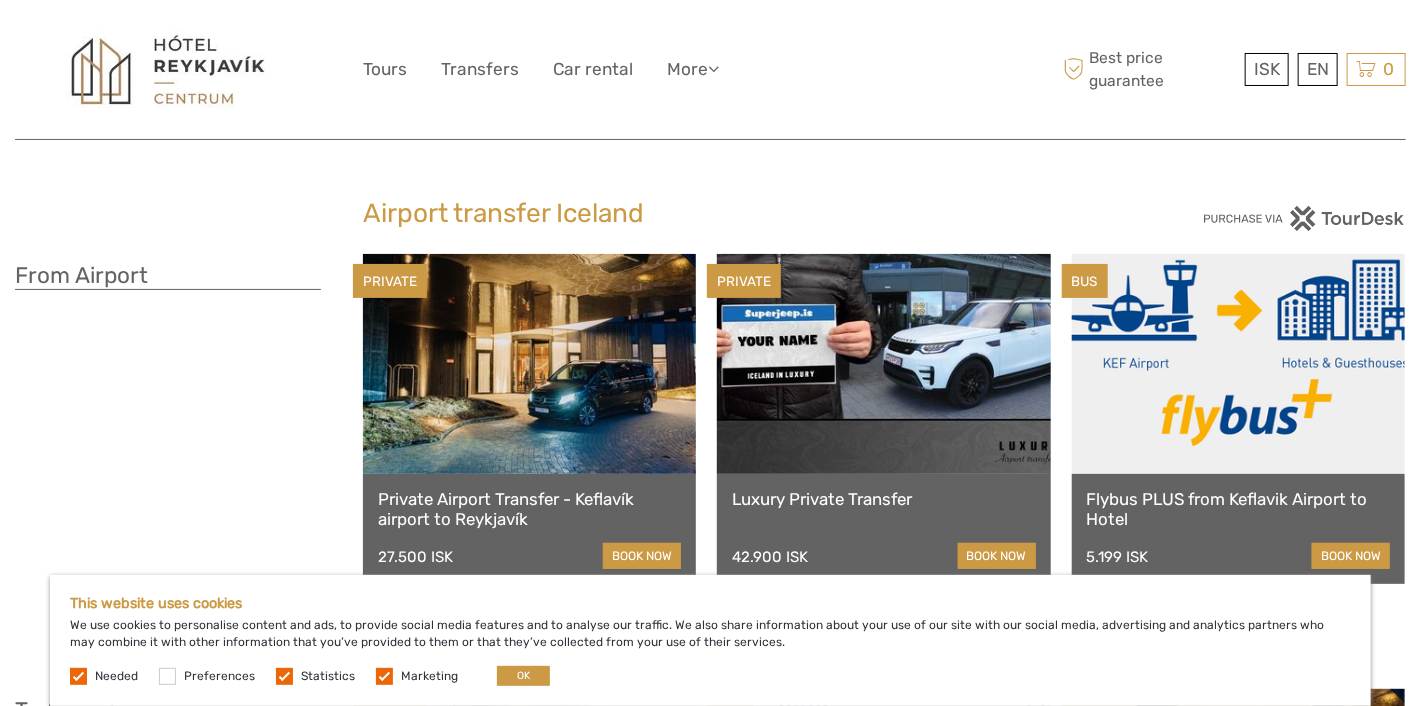 click at bounding box center [284, 676] 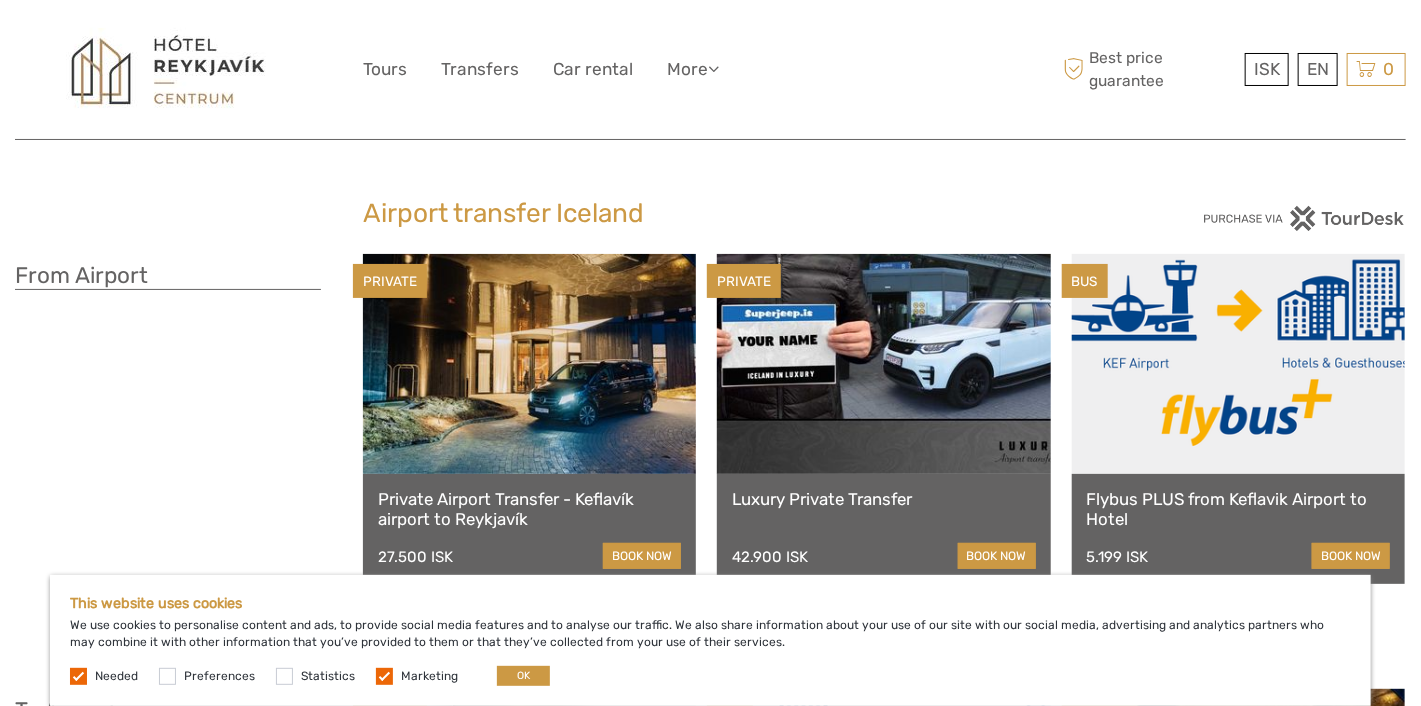 click at bounding box center (384, 676) 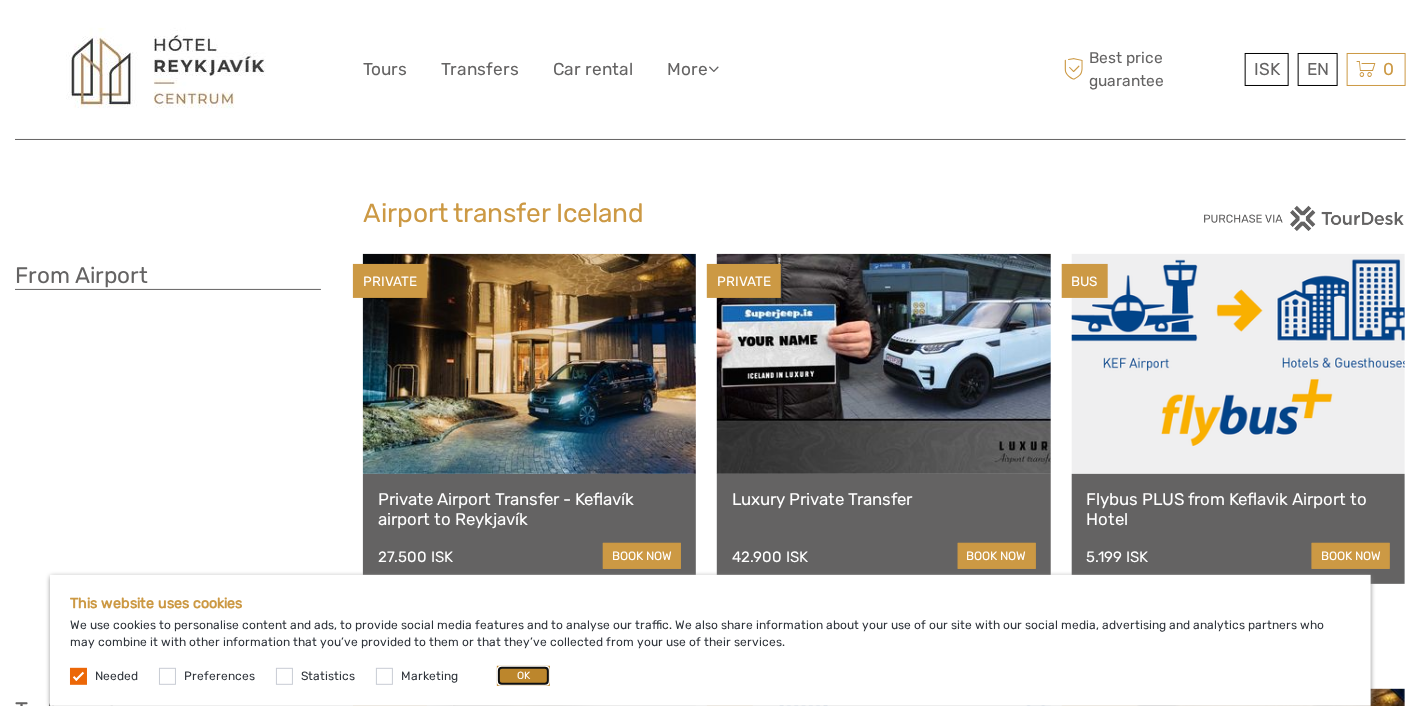 click on "OK" at bounding box center (523, 676) 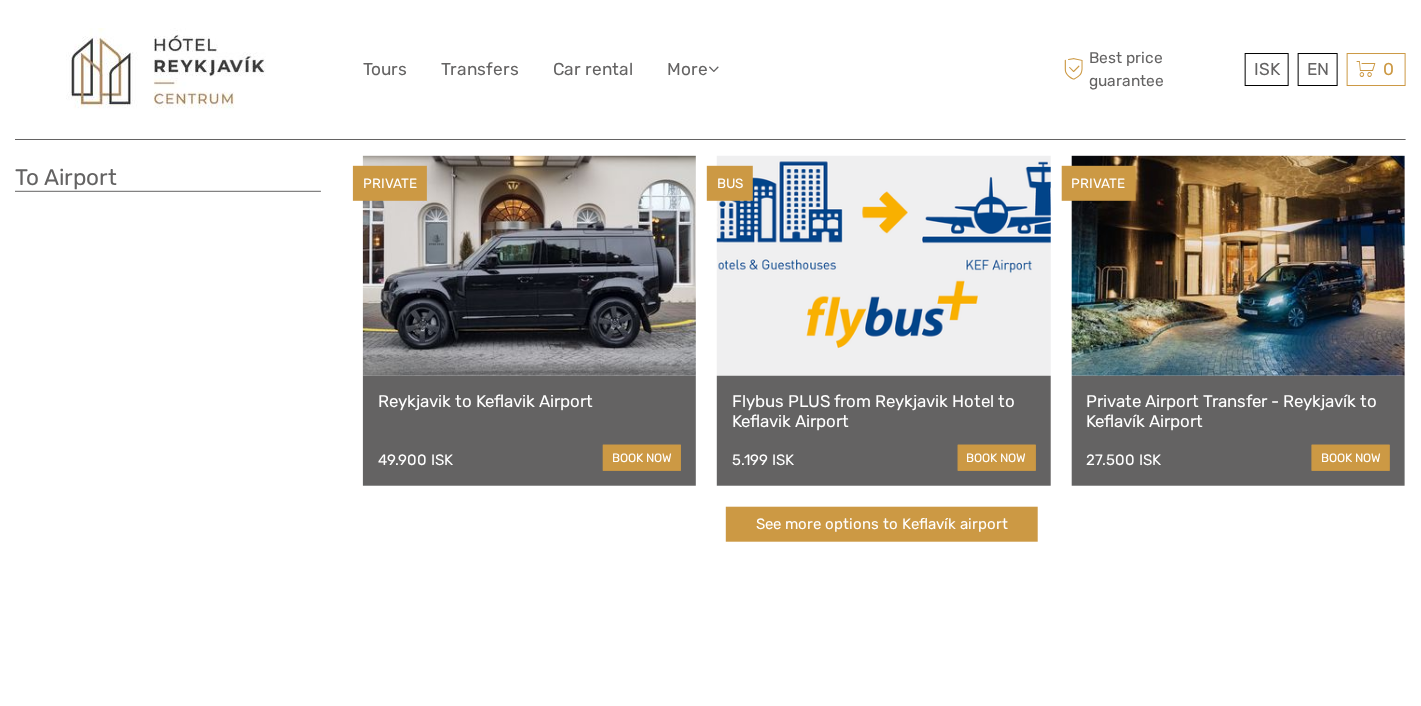 scroll, scrollTop: 552, scrollLeft: 0, axis: vertical 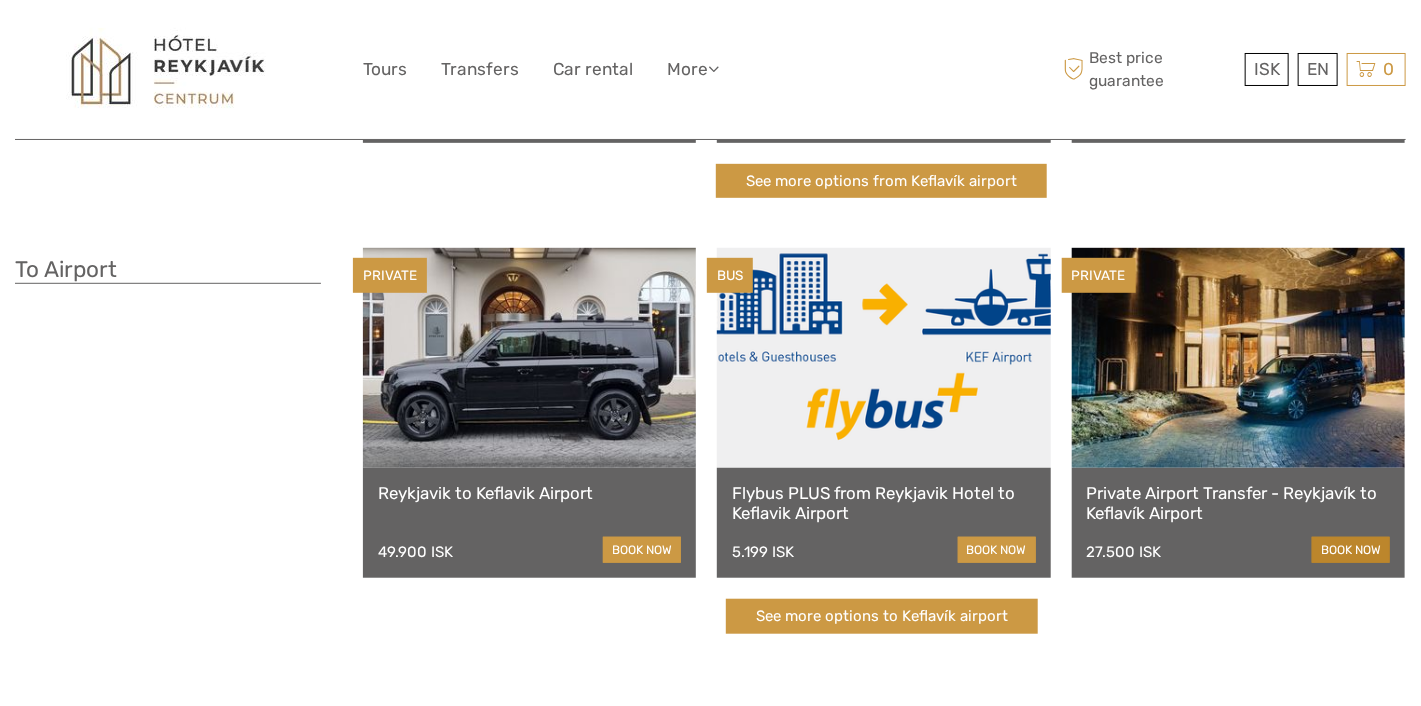 click on "book now" at bounding box center (1351, 550) 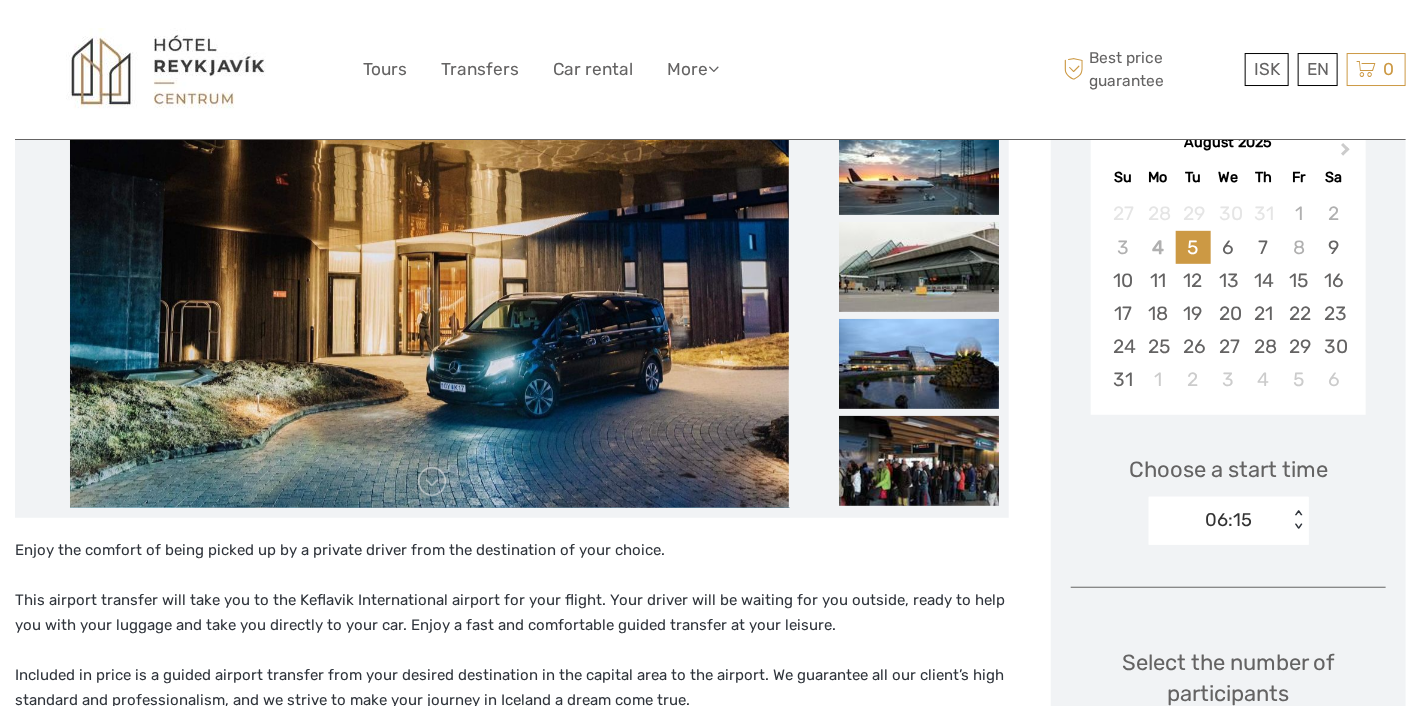 scroll, scrollTop: 331, scrollLeft: 0, axis: vertical 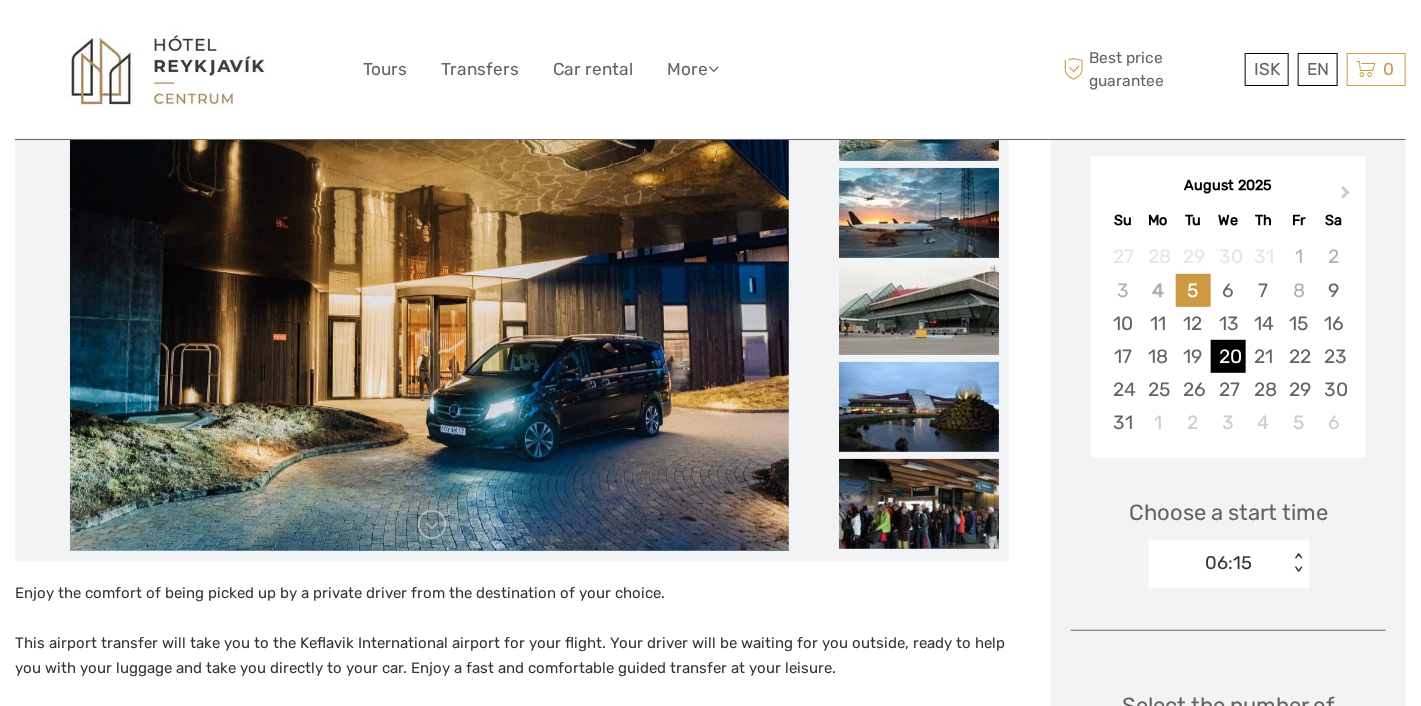 click on "20" at bounding box center (1228, 356) 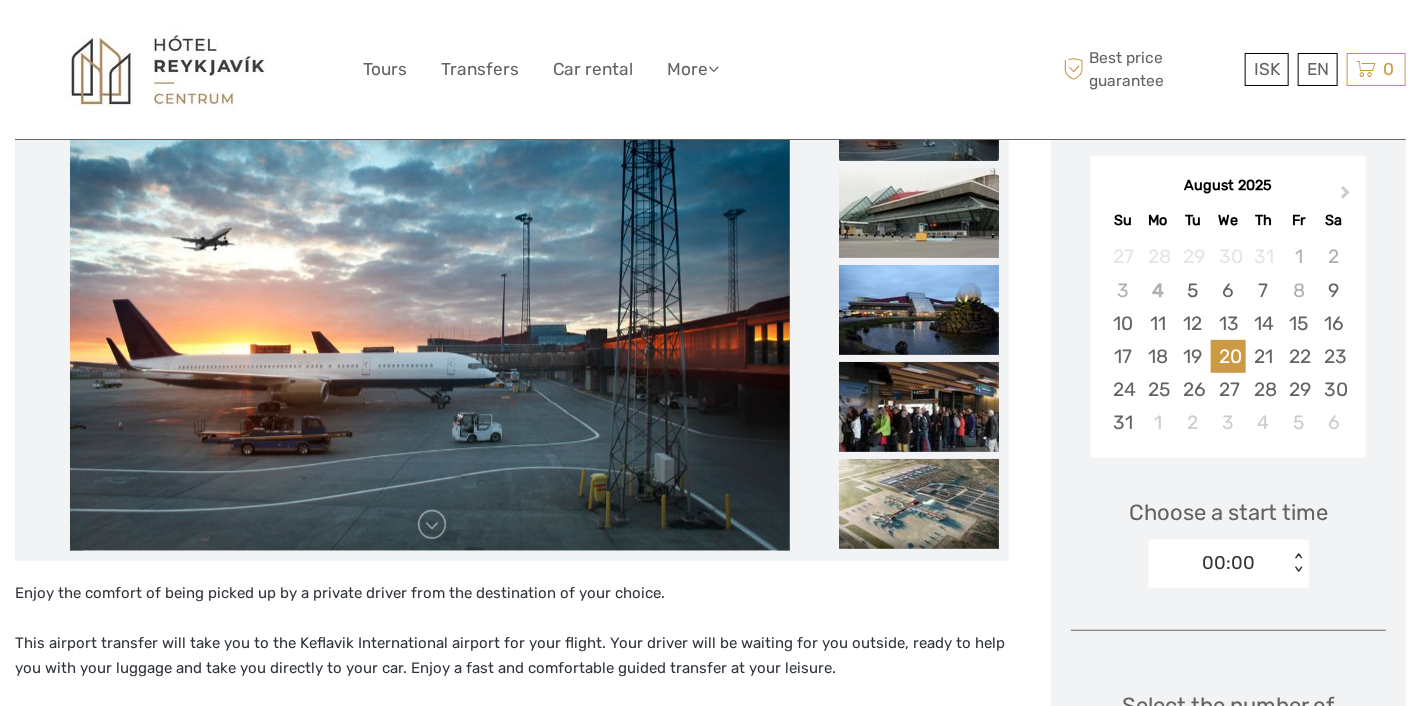 scroll, scrollTop: 441, scrollLeft: 0, axis: vertical 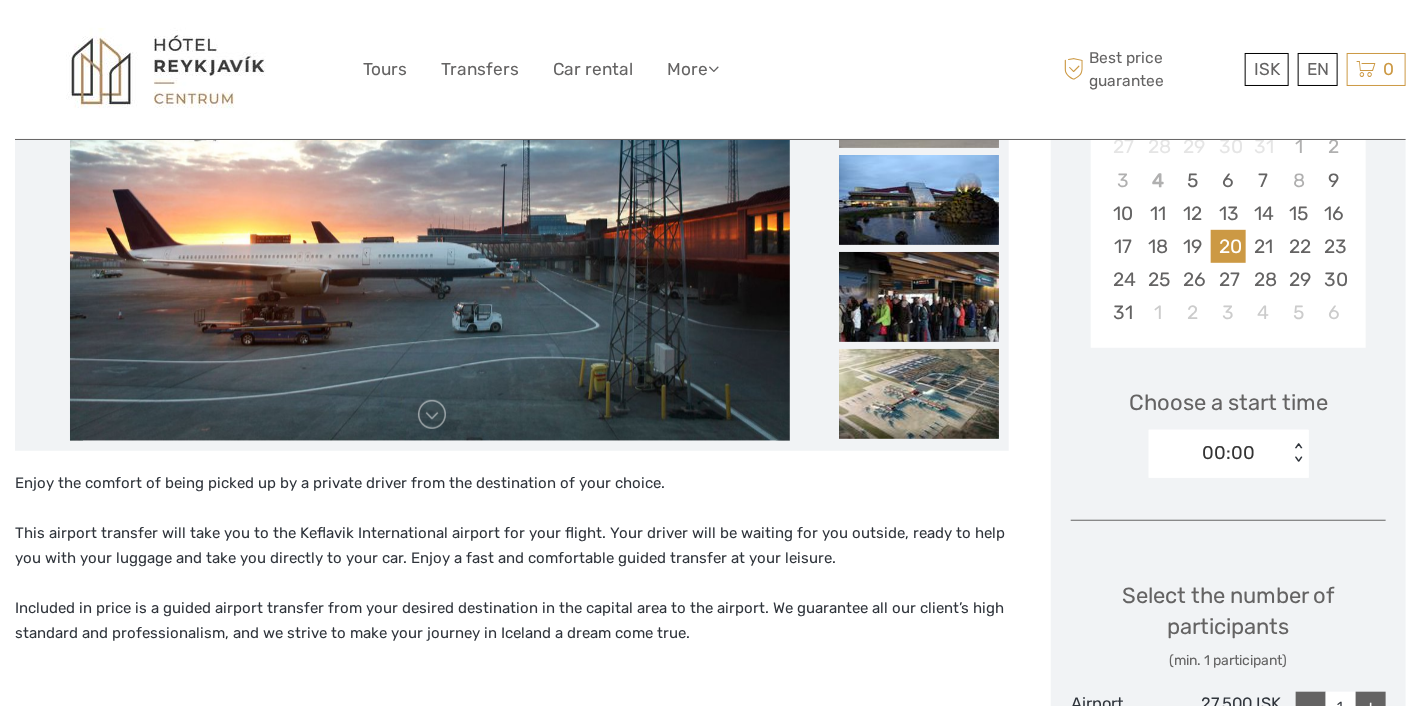 click on "< >" at bounding box center (1297, 453) 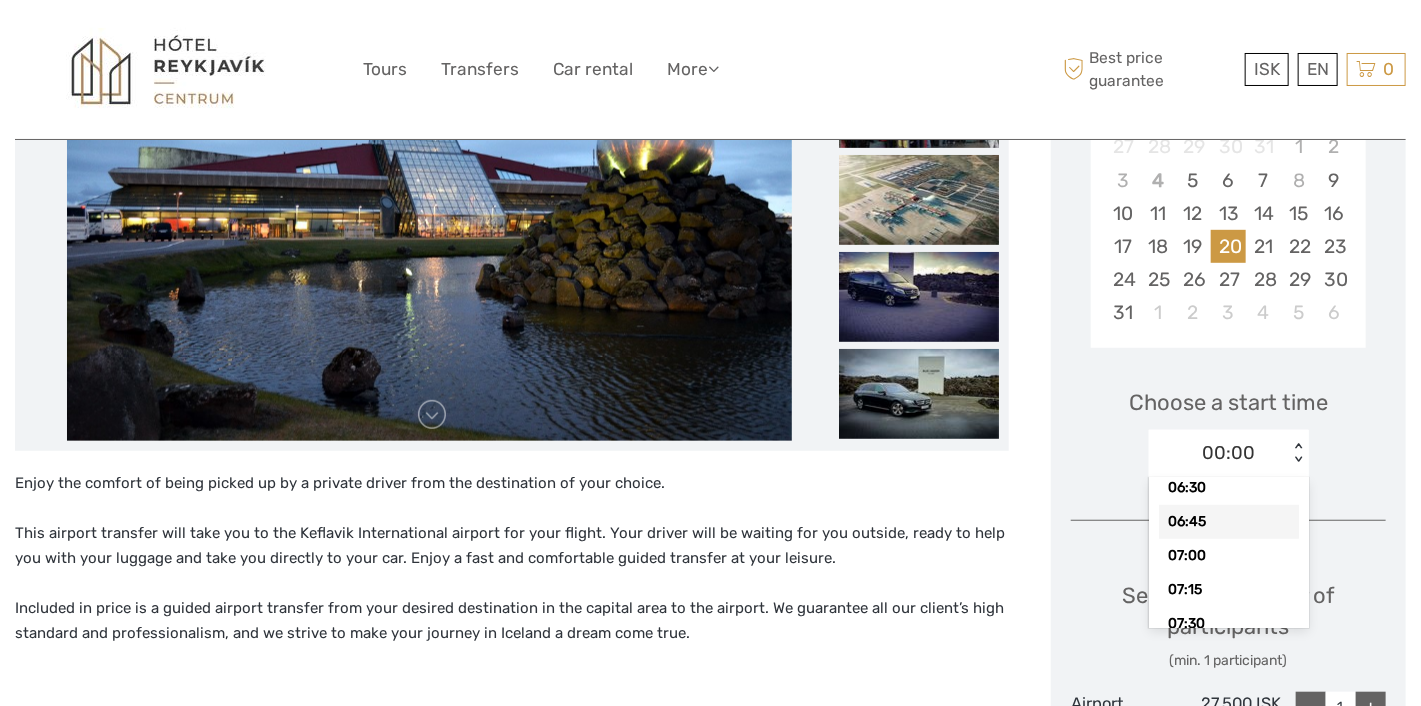 scroll, scrollTop: 1012, scrollLeft: 0, axis: vertical 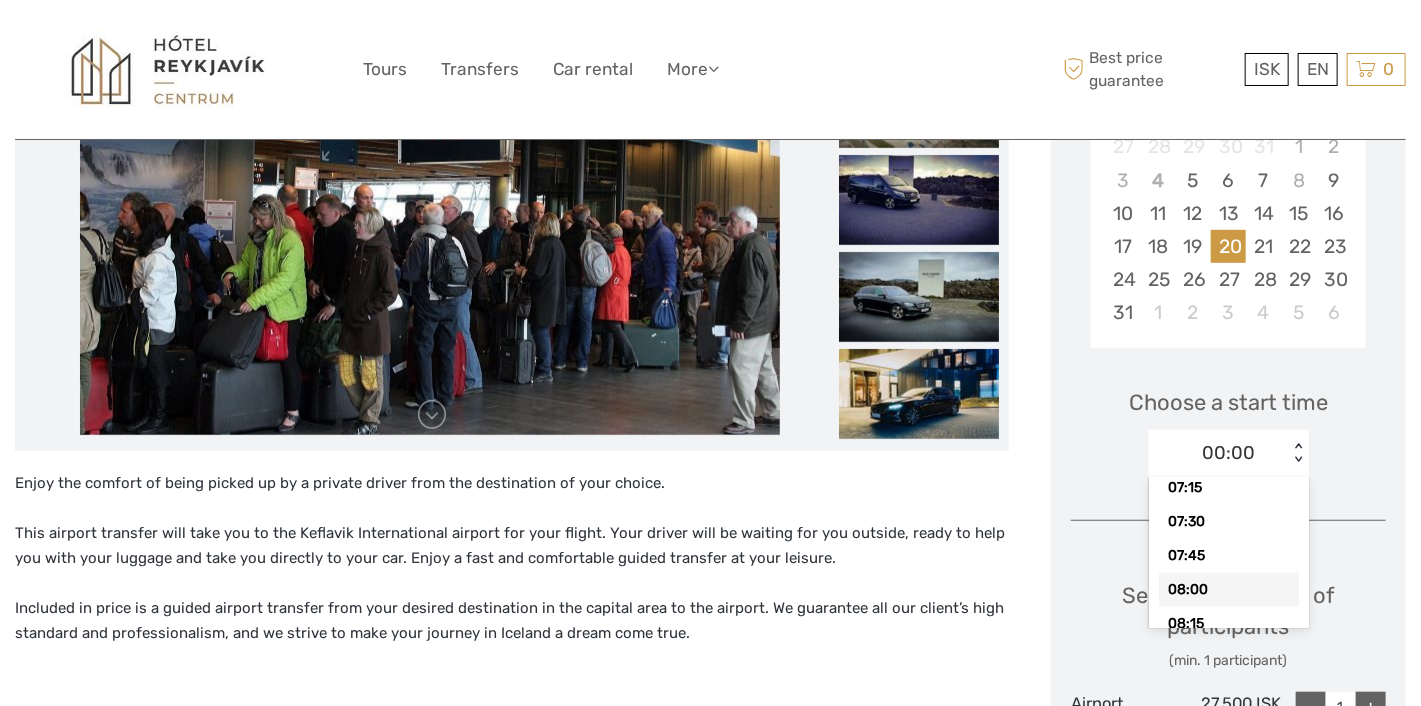 click on "08:00" at bounding box center (1229, 590) 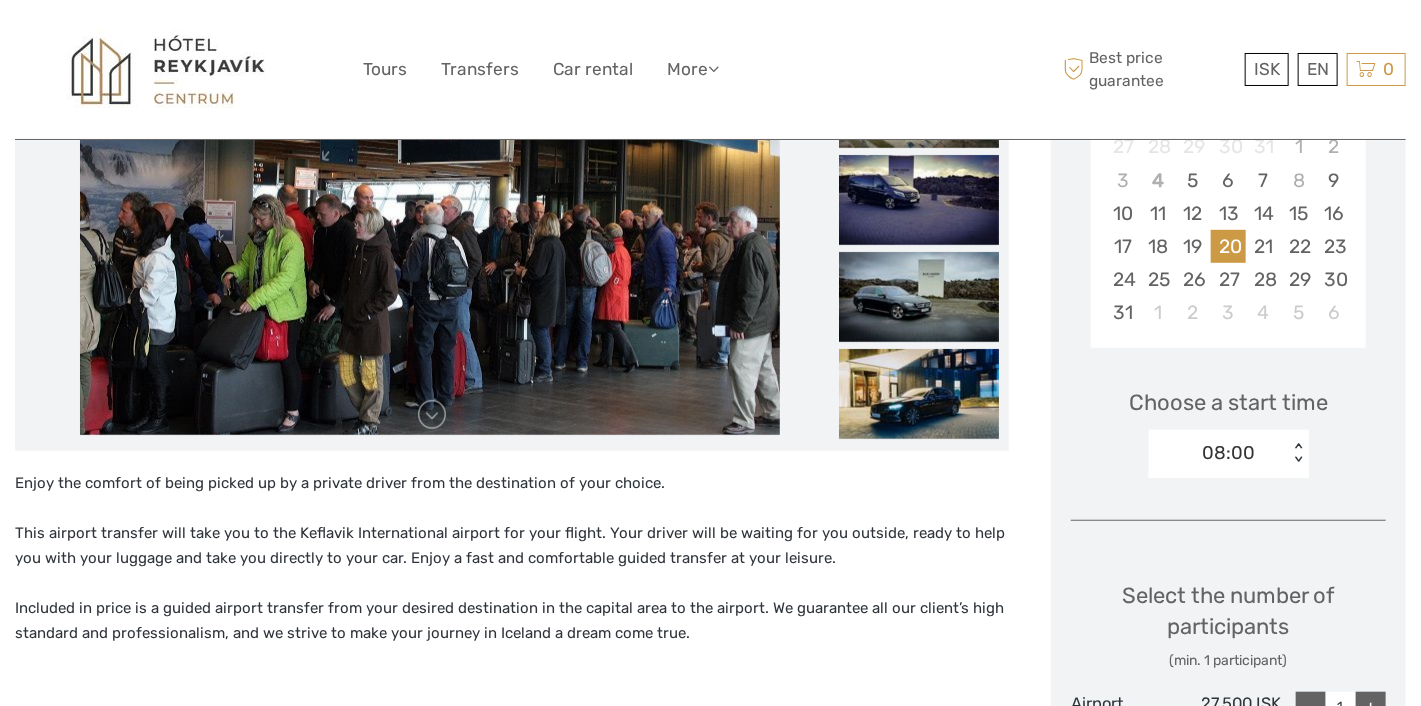 click on "Choose Date of Travel Next Month August 2025 Su Mo Tu We Th Fr Sa 27 28 29 30 31 1 2 3 4 5 6 7 8 9 10 11 12 13 14 15 16 17 18 19 20 21 22 23 24 25 26 27 28 29 30 31 1 2 3 4 5 6 Choose a start time 08:00 < > Select the number of participants (min. 1 participant) Airport Transfer for 1-3 persons (per vehicle) 27.500 ISK - 1 + Airport Transfer for 4-7 persons (per vehicle) 35.000 ISK - 0 + I would like to be picked up (required) Free Pickup Sightseeing in Reykjavík (price is pr hour) 24.000 ISK Choose < > Additional Stop at the Blue Lagoon (1.5 hours) 54.000 ISK Choose < > Infant Car Seat for 0 - 2 year old (0-13kg) 2.000 ISK Choose < > Car Seat for 1-4 year old child (9-18kg) 2.000 ISK Choose < > Booster Seat for 4-10 year old (15-36kg) 2.000 ISK Choose < > Total :  27.500 ISK Best price guarantee ADD TO CART EXPRESS CHECKOUT" at bounding box center (1228, 766) 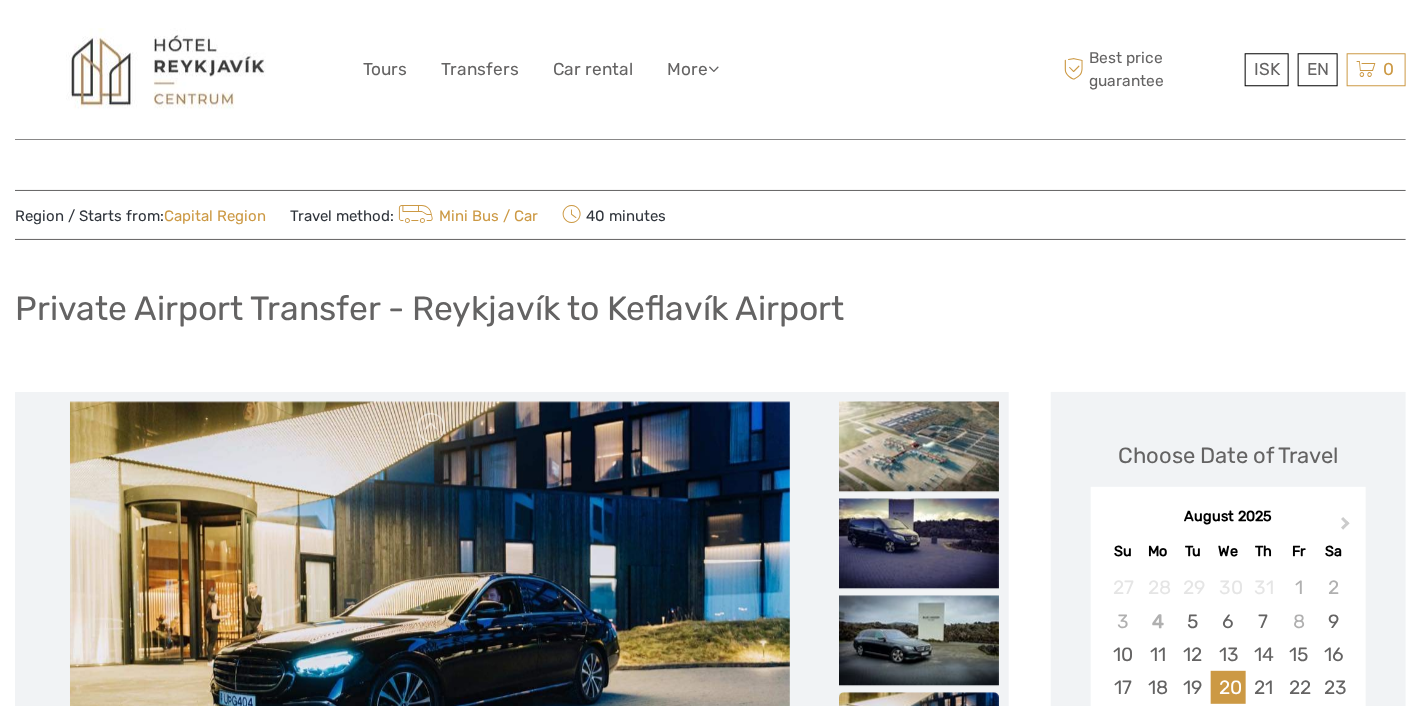 scroll, scrollTop: 0, scrollLeft: 0, axis: both 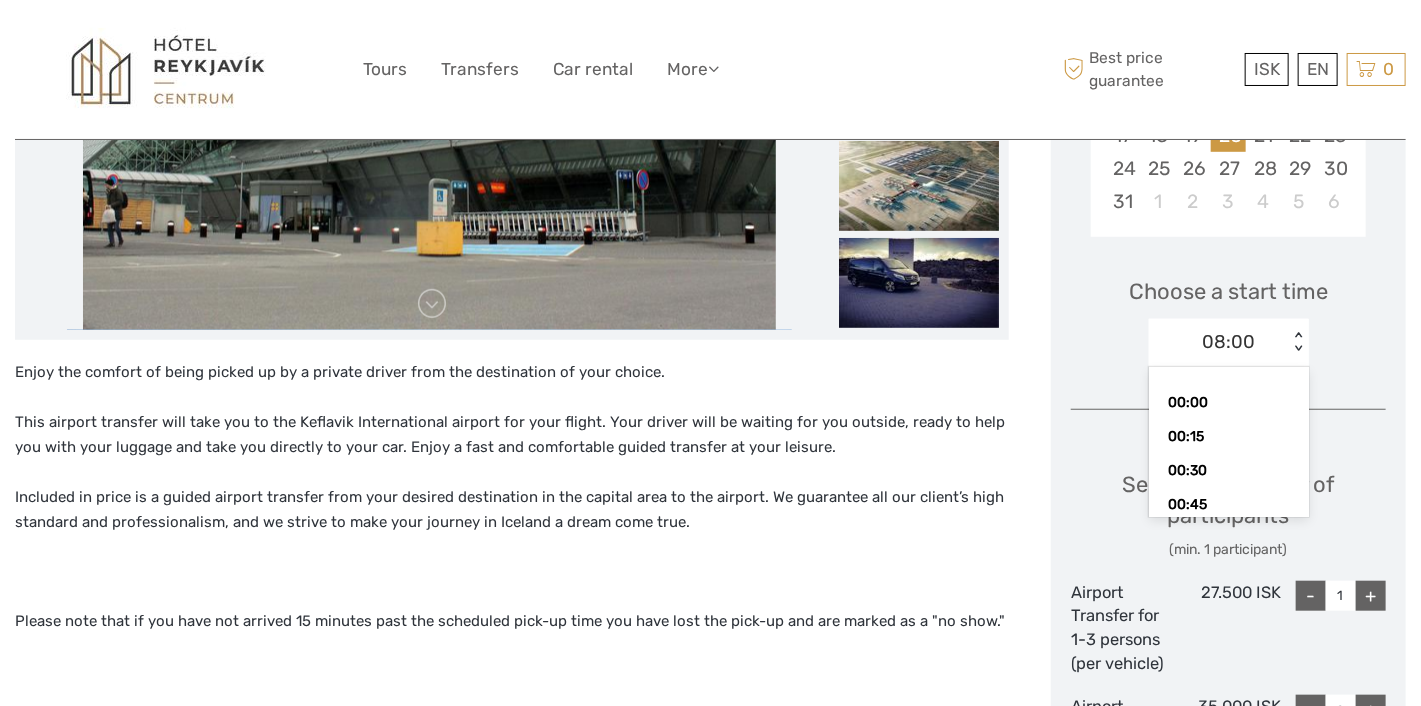 click on "< >" at bounding box center [1297, 342] 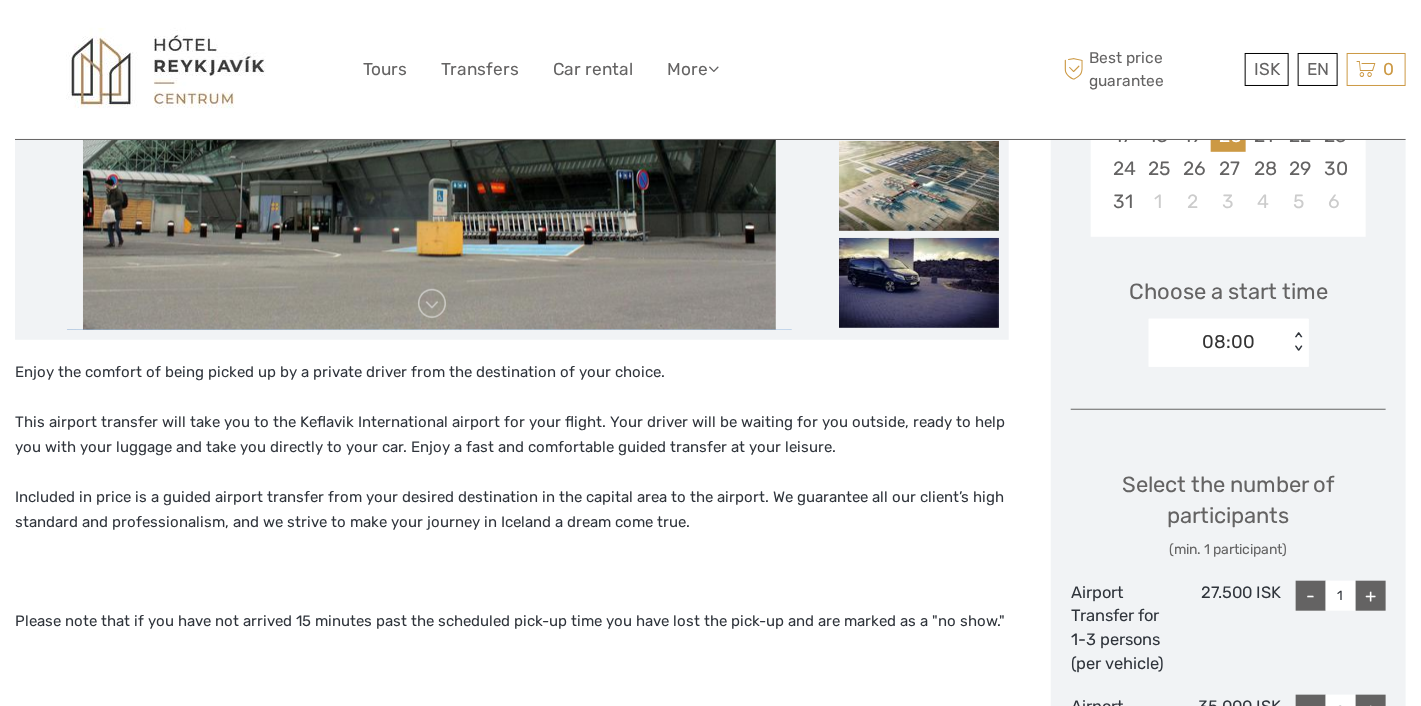 click on "< >" at bounding box center (1297, 342) 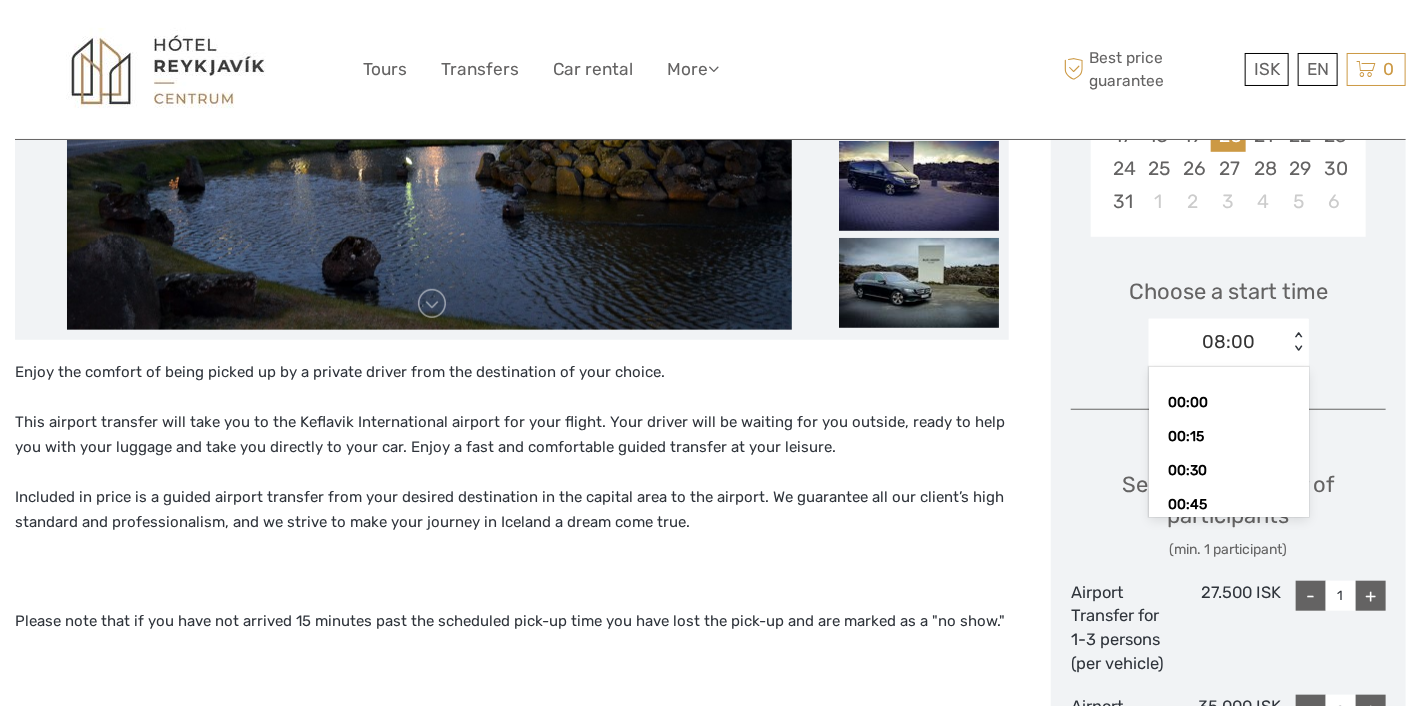 click on "08:00" at bounding box center [1228, 342] 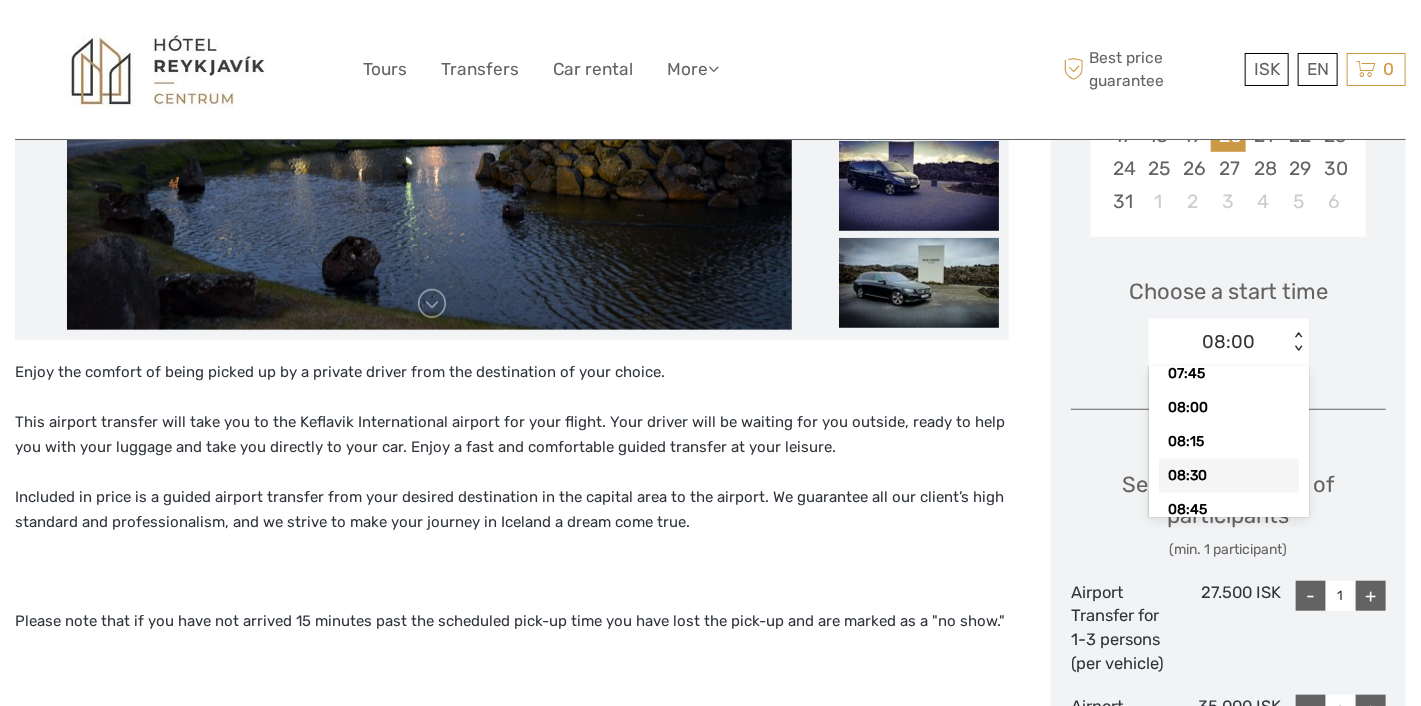scroll, scrollTop: 1113, scrollLeft: 0, axis: vertical 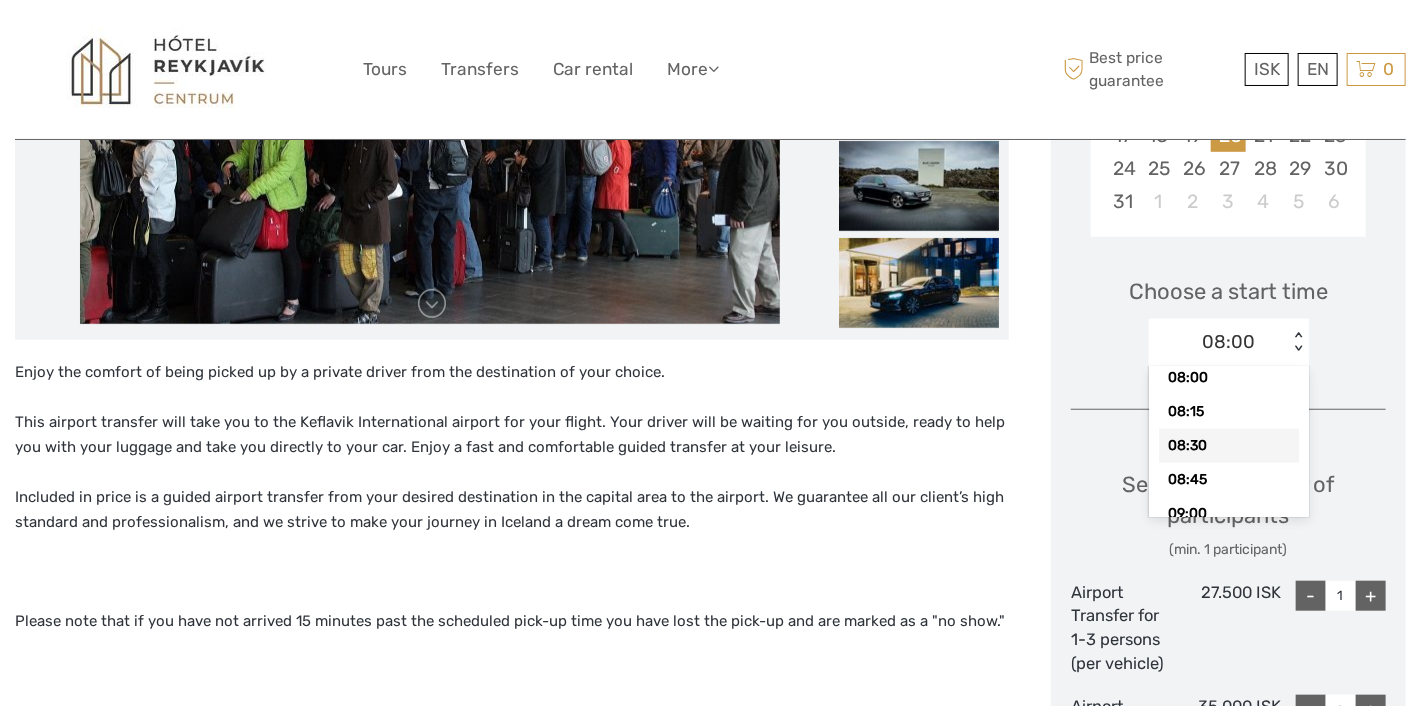 click on "08:30" at bounding box center (1229, 446) 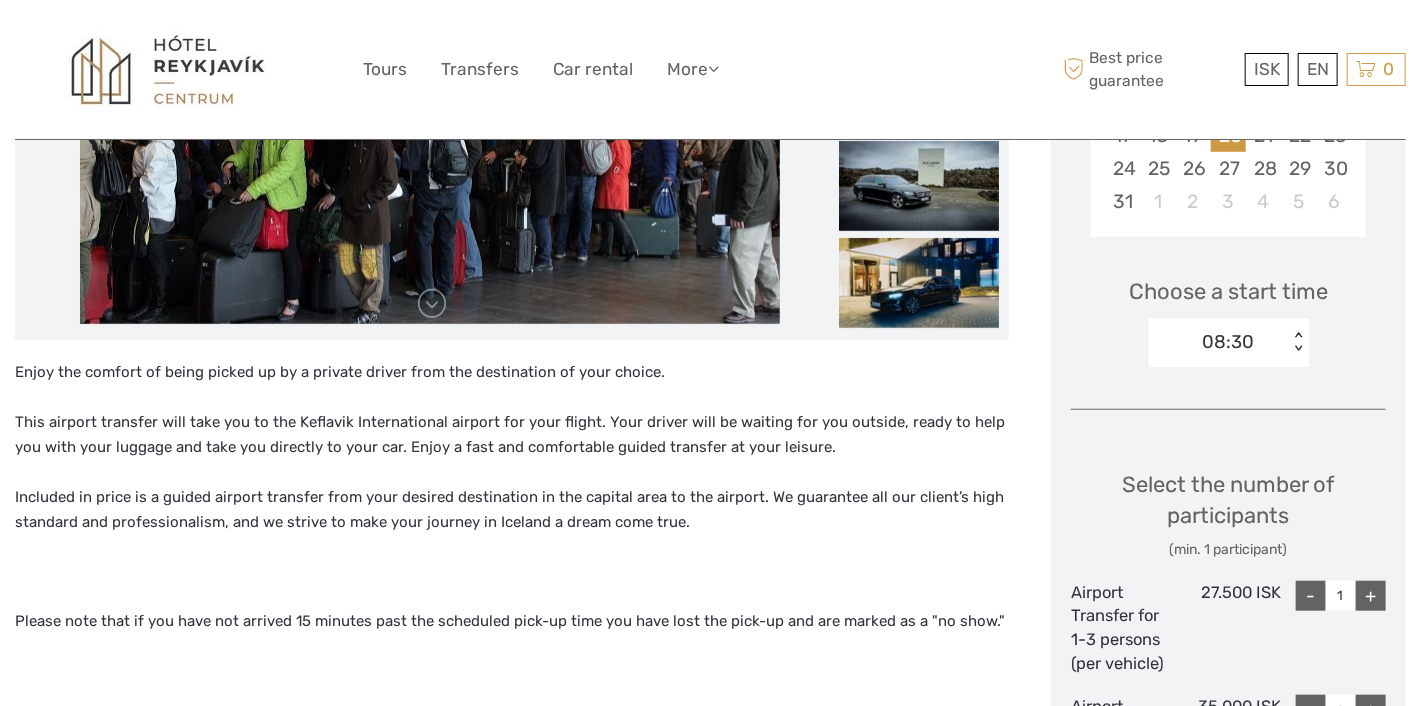 click on "Choose a start time option 08:30, selected.   Select is focused , press Down to open the menu,  08:30 < >" at bounding box center (1228, 313) 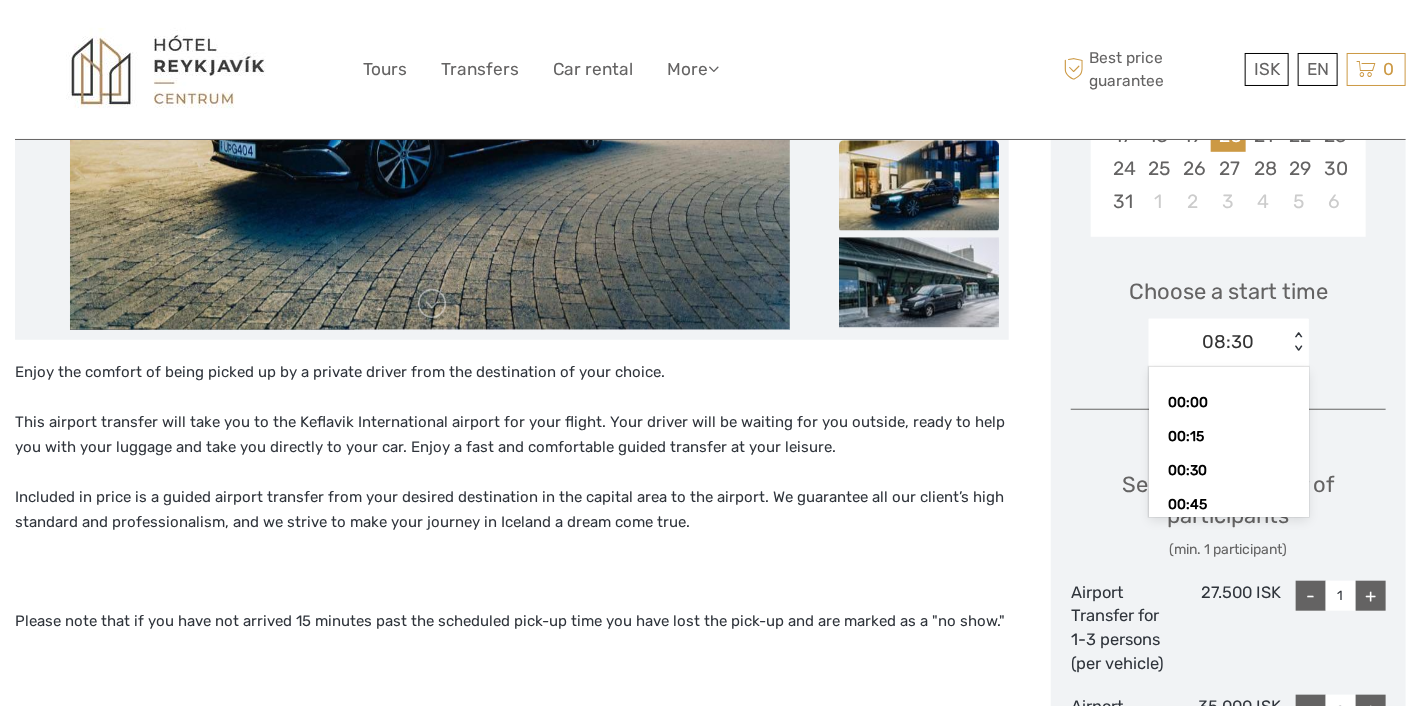 click on "< >" at bounding box center (1297, 342) 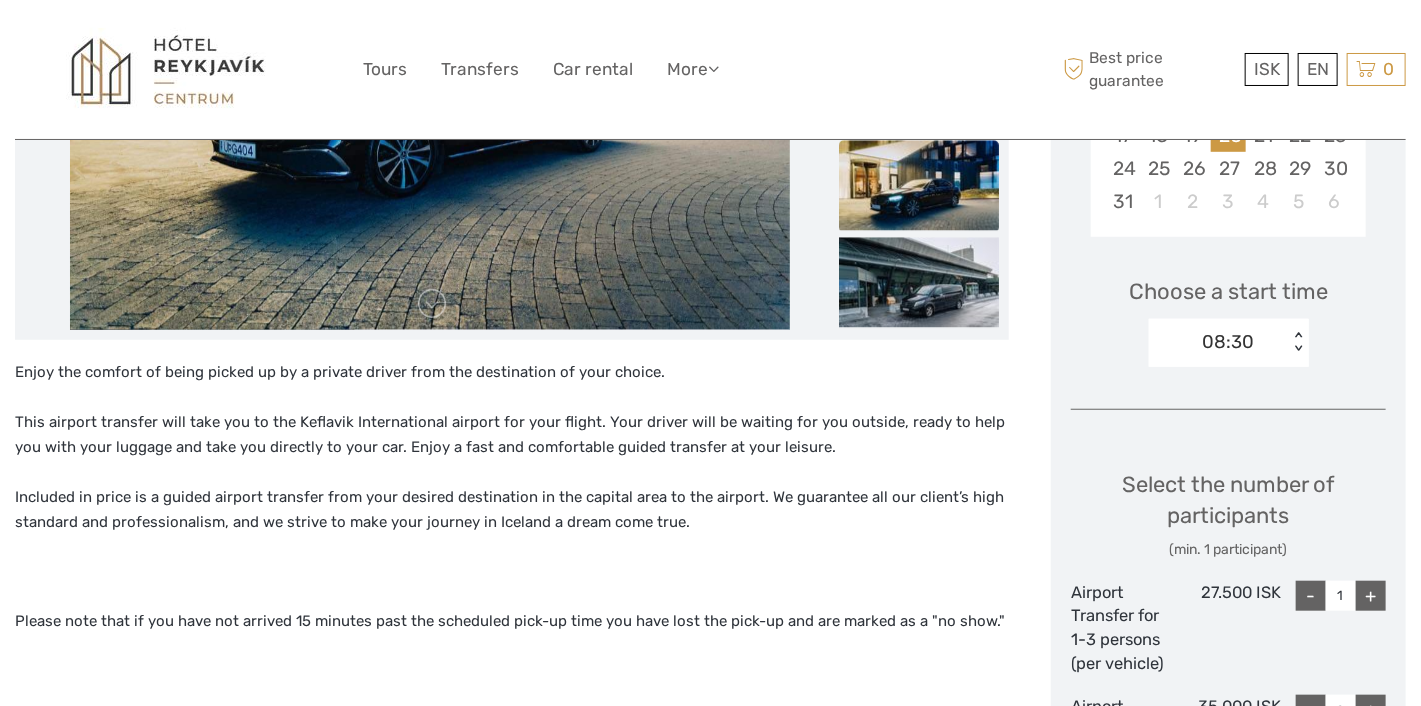 click on "< >" at bounding box center (1297, 342) 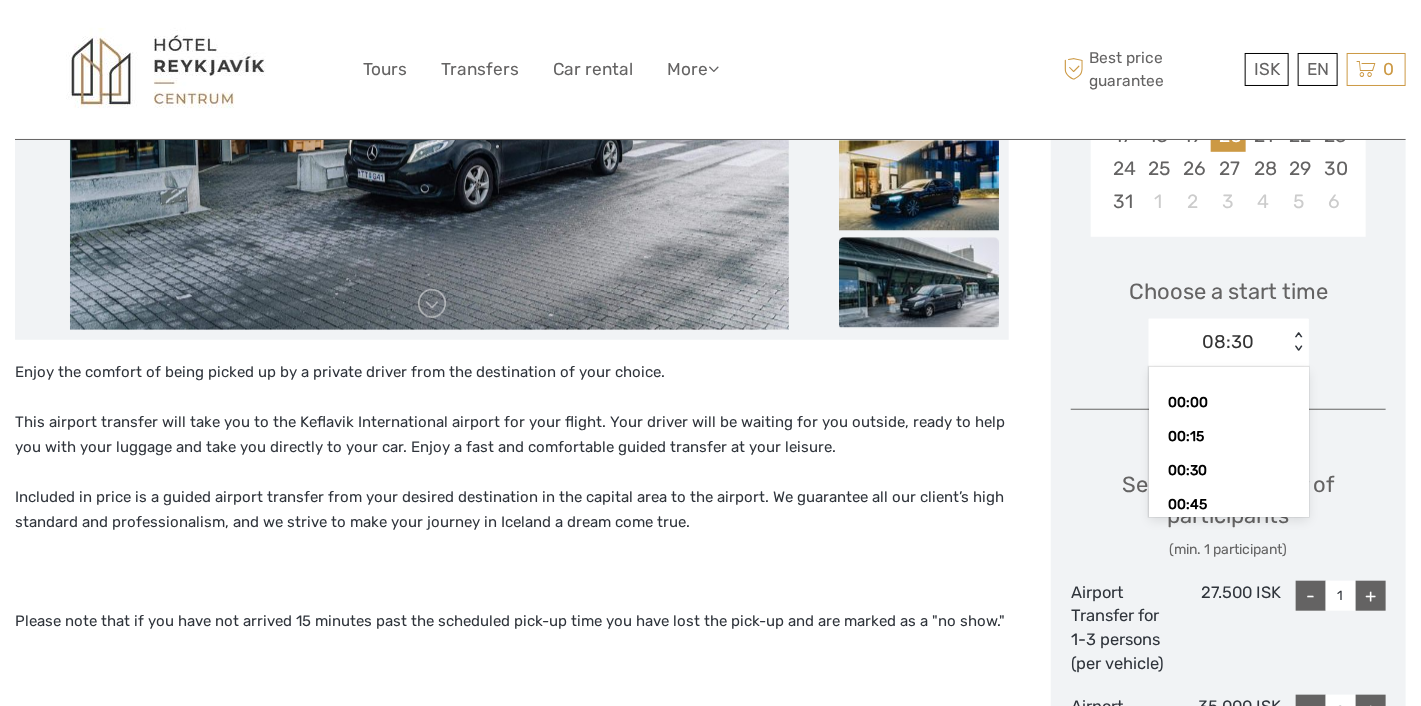 click on "08:30" at bounding box center [1229, 342] 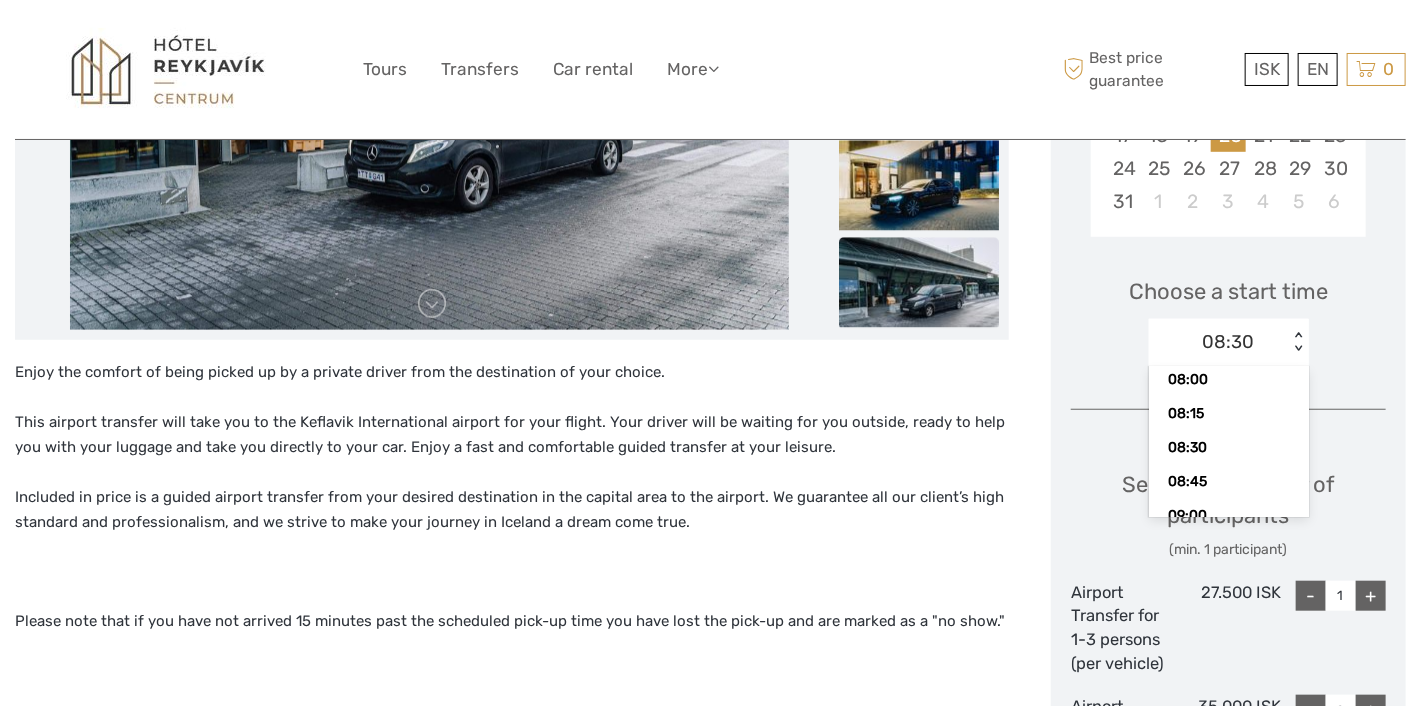 scroll, scrollTop: 1113, scrollLeft: 0, axis: vertical 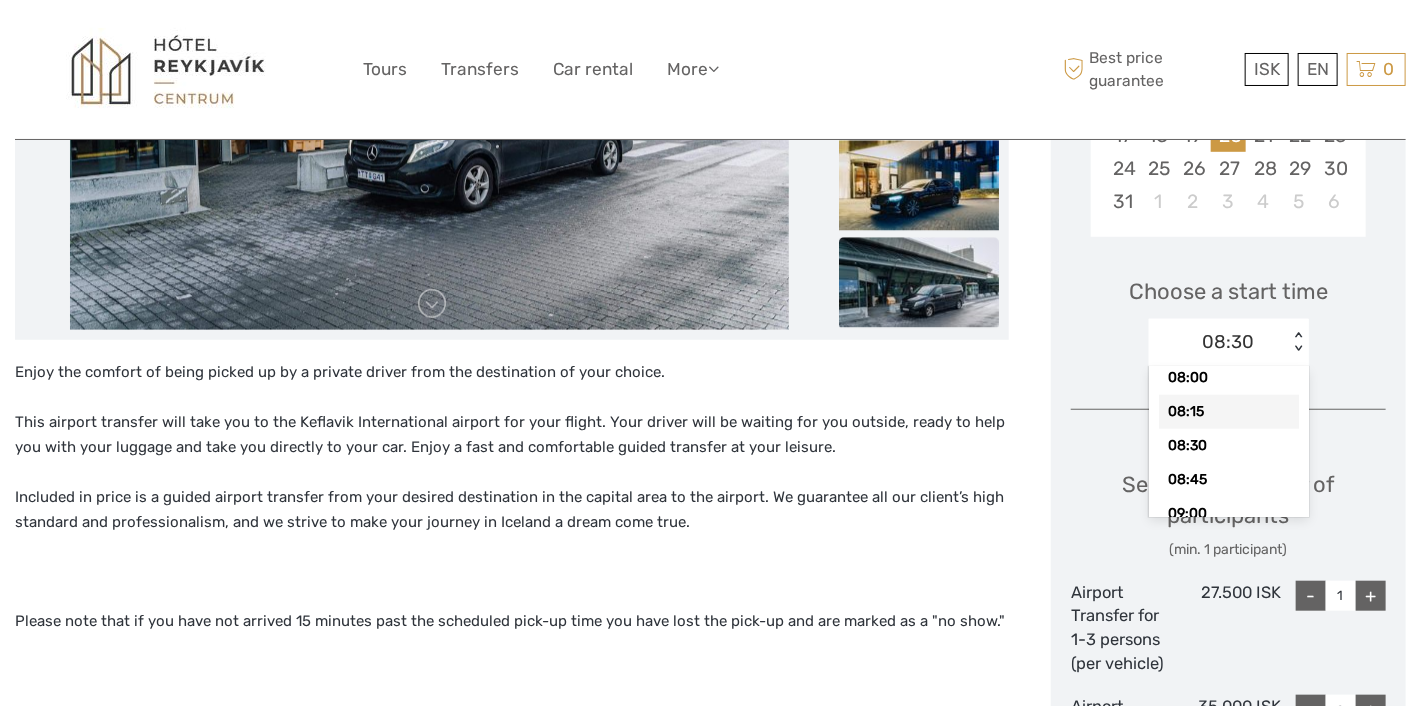 click on "08:15" at bounding box center [1229, 412] 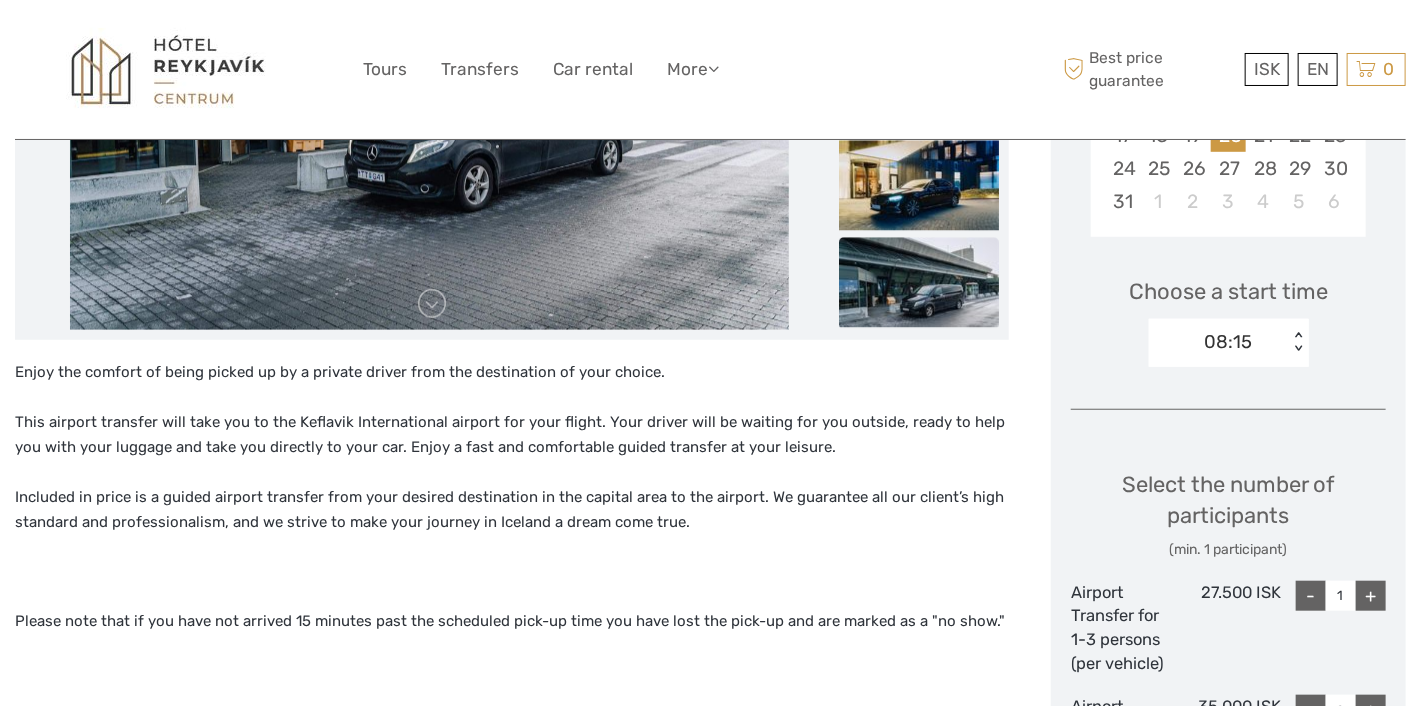 click on "Choose a start time option 08:15, selected.   Select is focused , press Down to open the menu,  08:15 < >" at bounding box center [1228, 313] 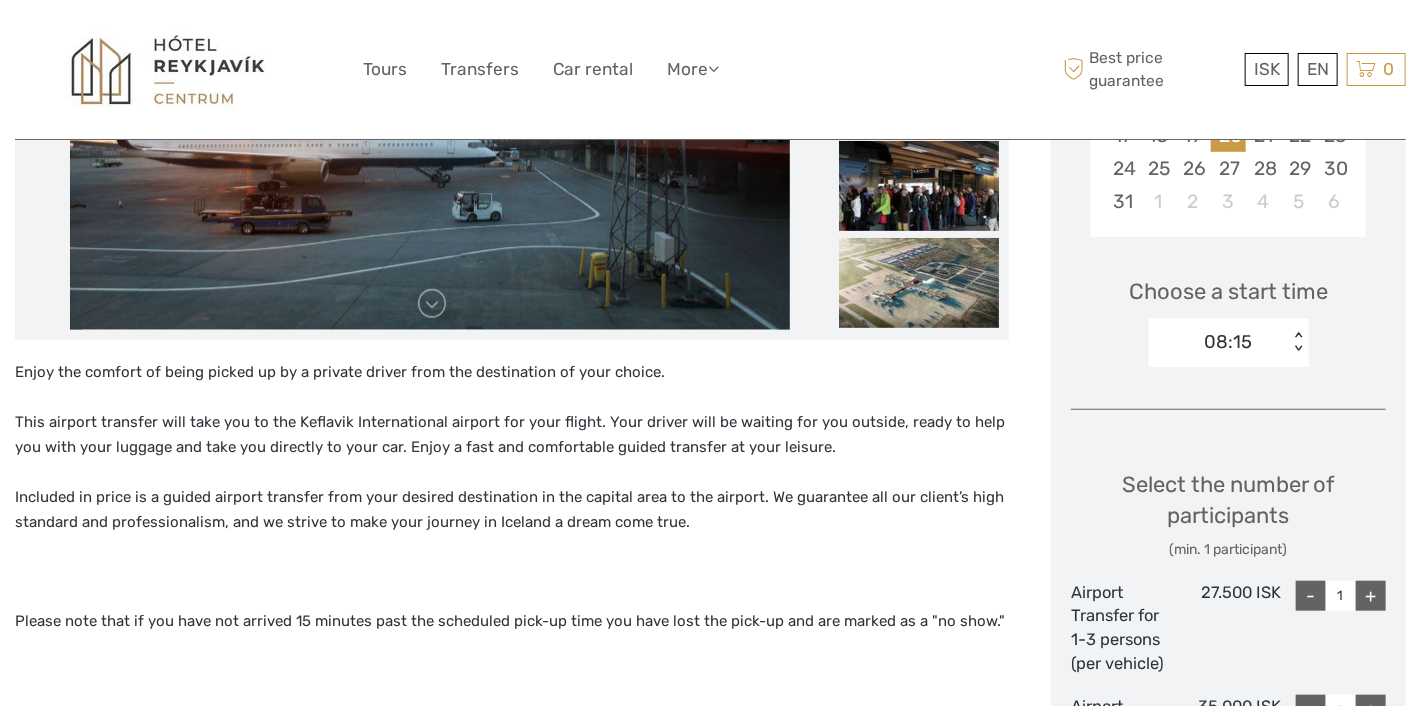 click on "Choose a start time 08:15 < >" at bounding box center [1228, 313] 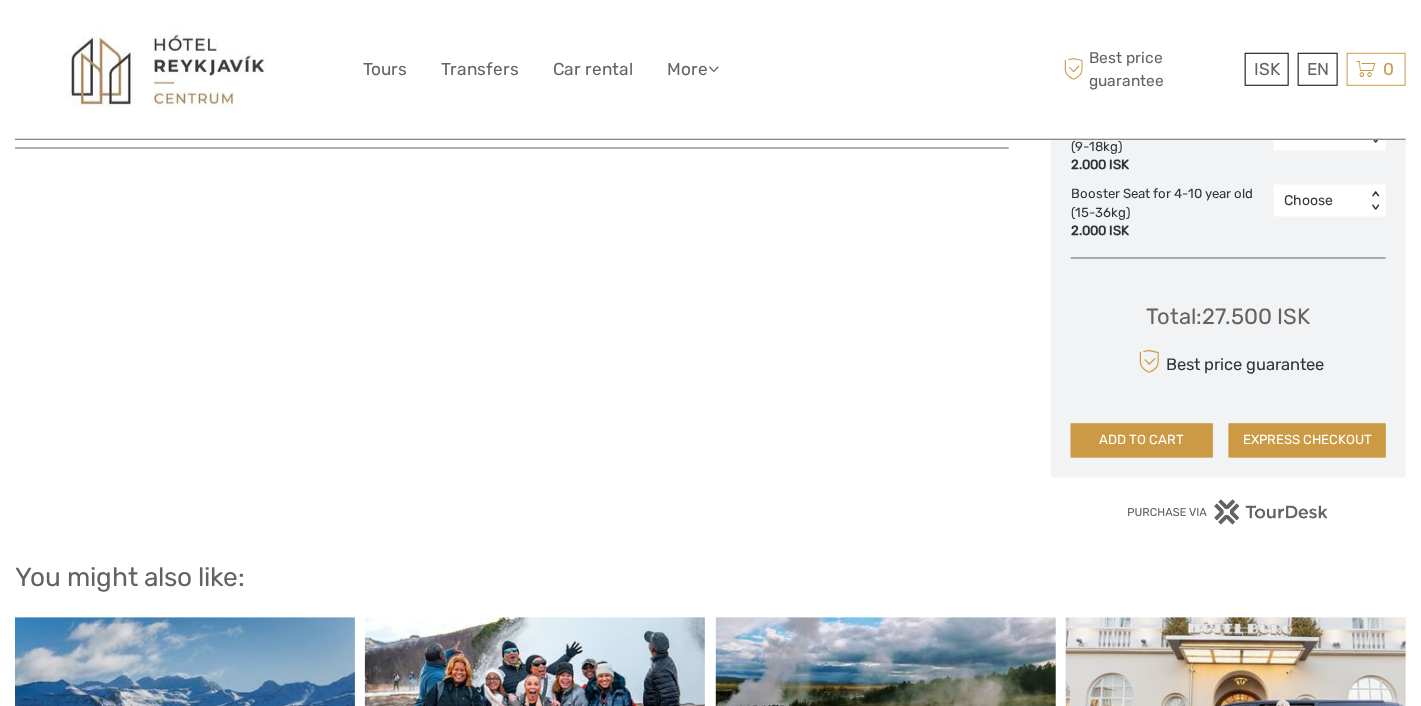 scroll, scrollTop: 1545, scrollLeft: 0, axis: vertical 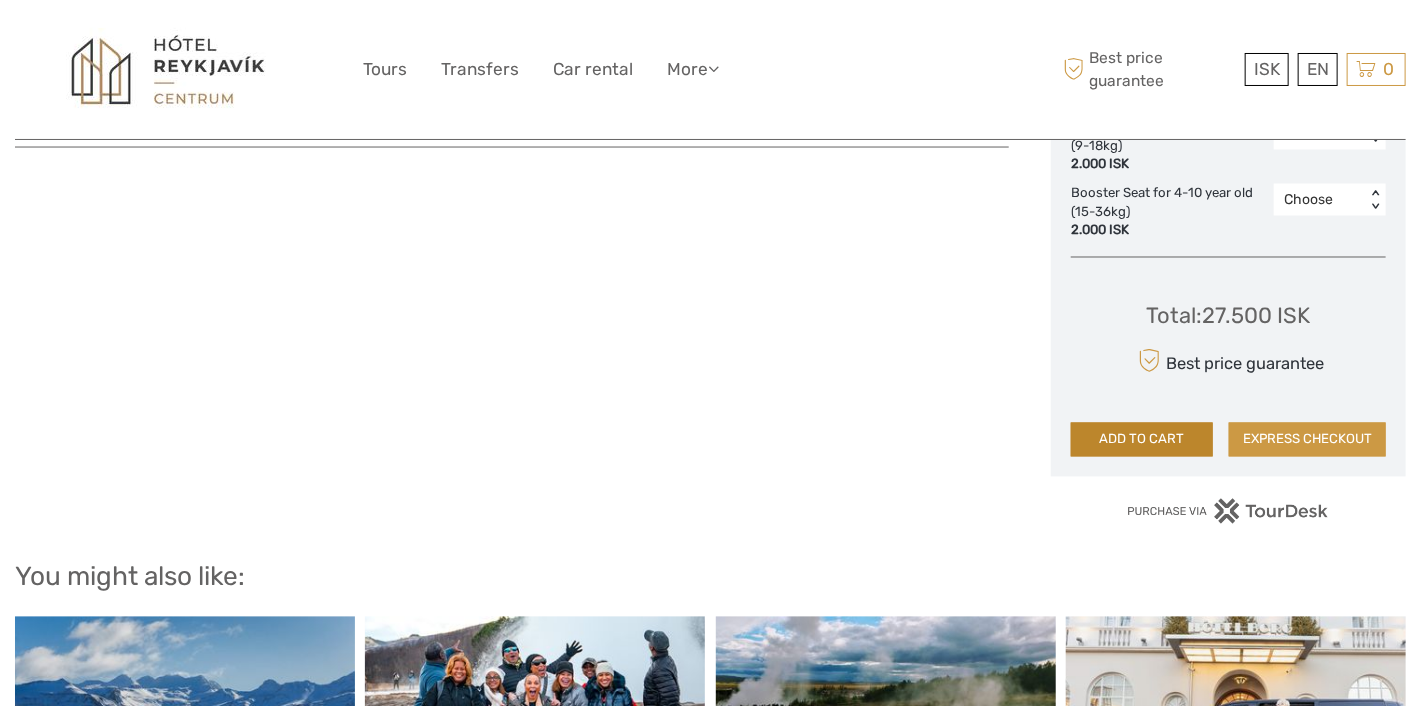 click on "ADD TO CART" at bounding box center [1142, 440] 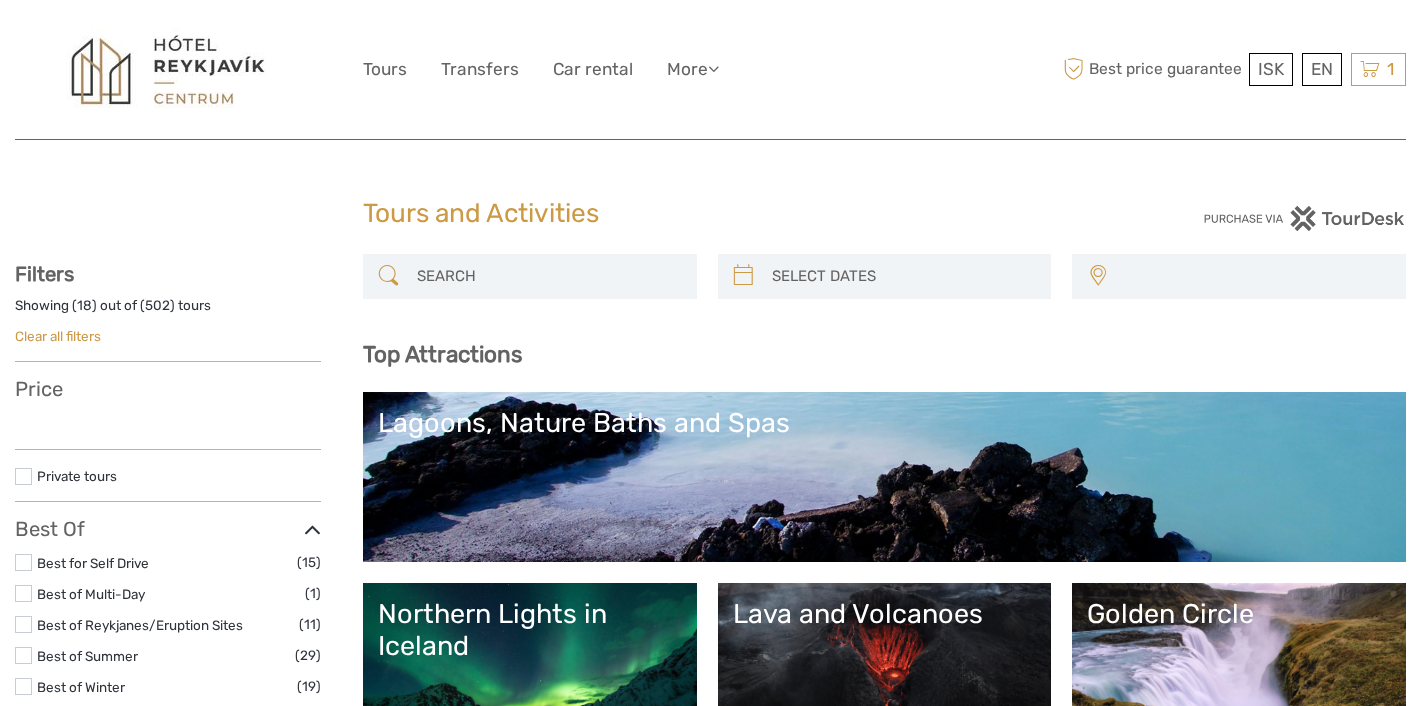 select 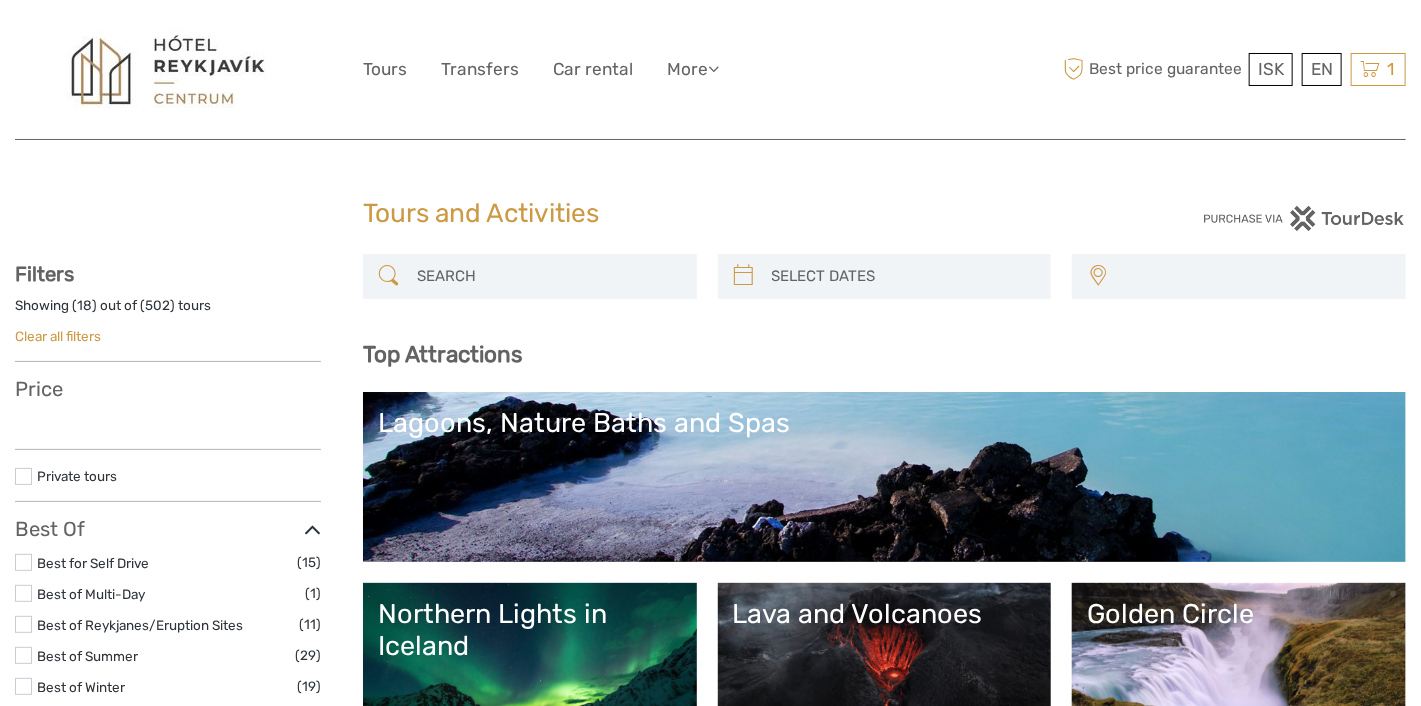select 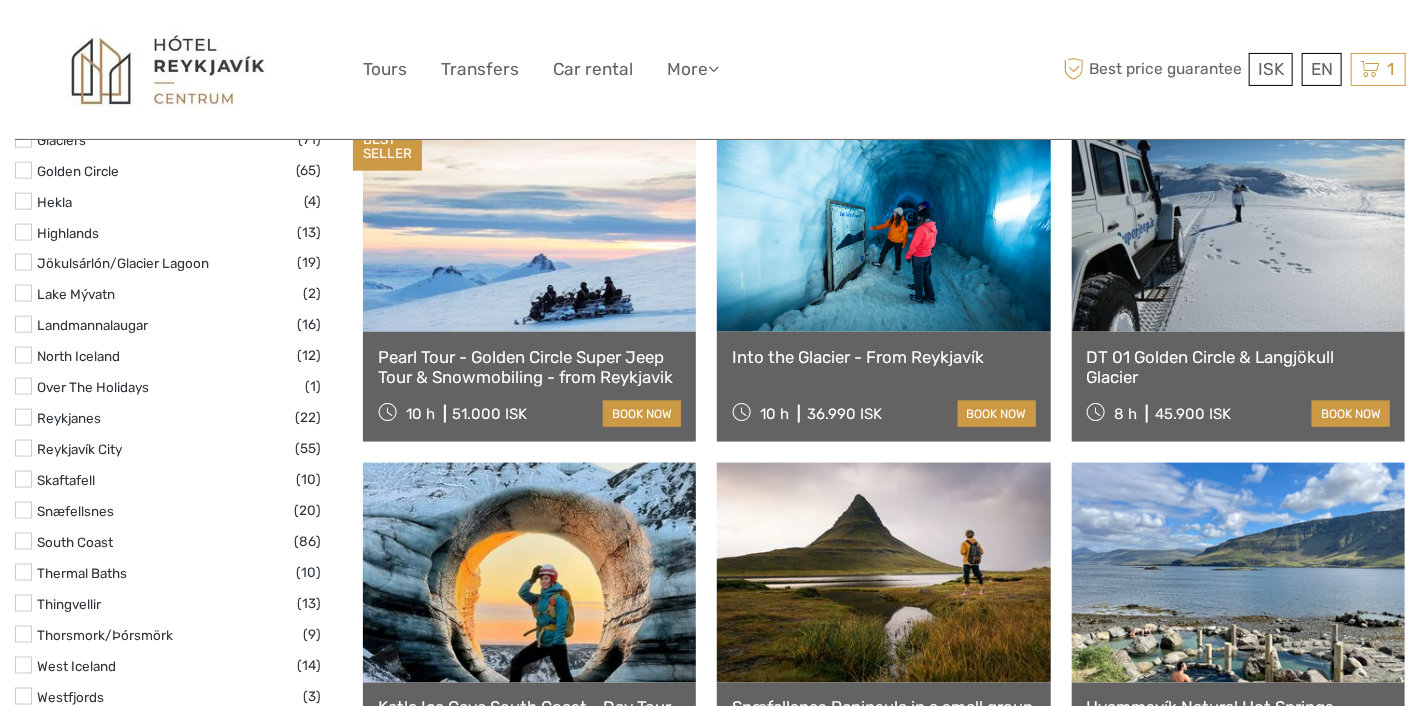 scroll, scrollTop: 1104, scrollLeft: 0, axis: vertical 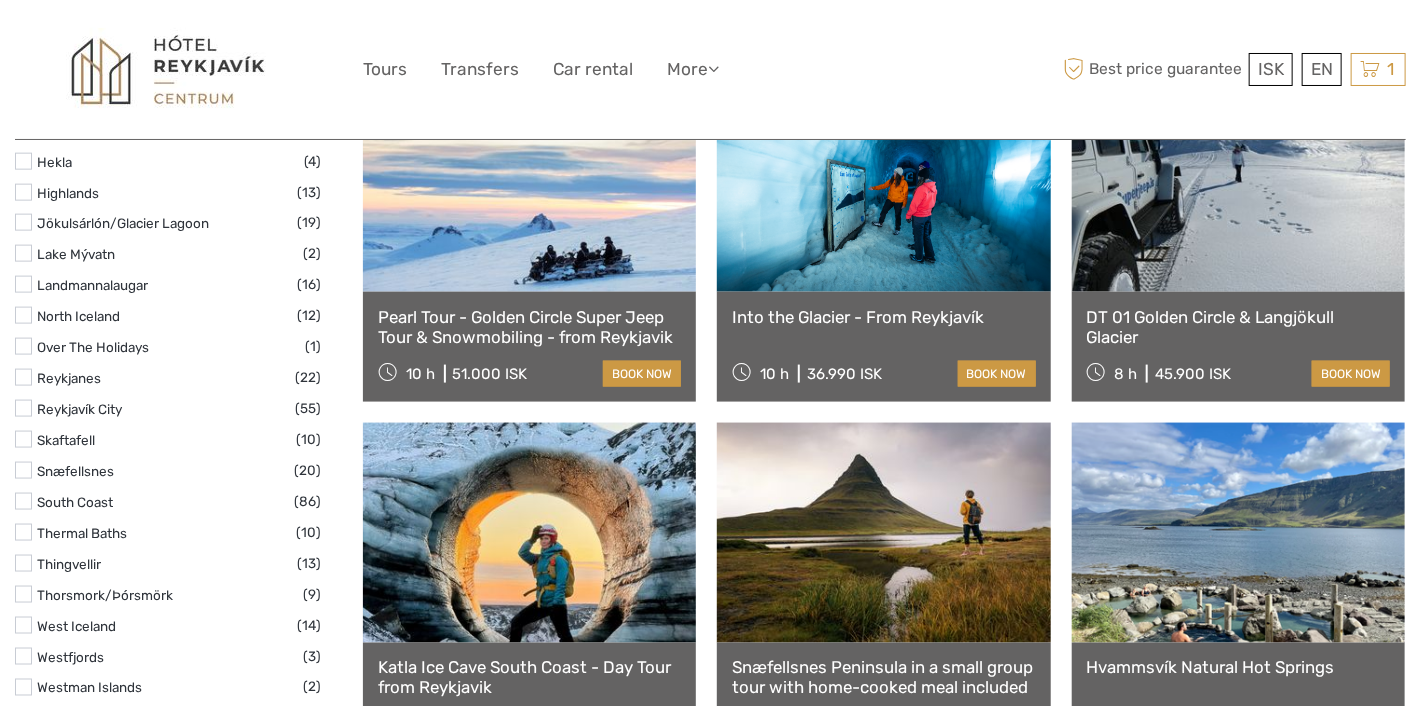 click at bounding box center [23, 408] 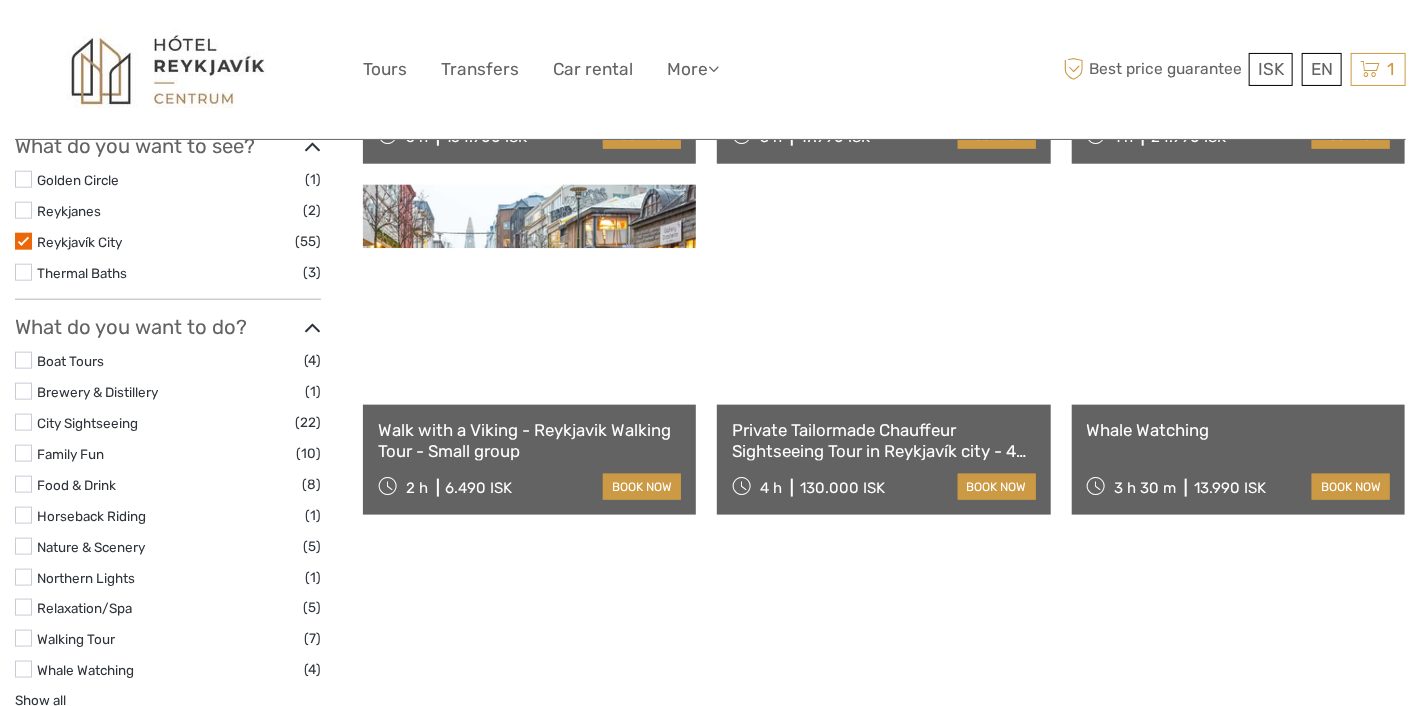 scroll, scrollTop: 886, scrollLeft: 0, axis: vertical 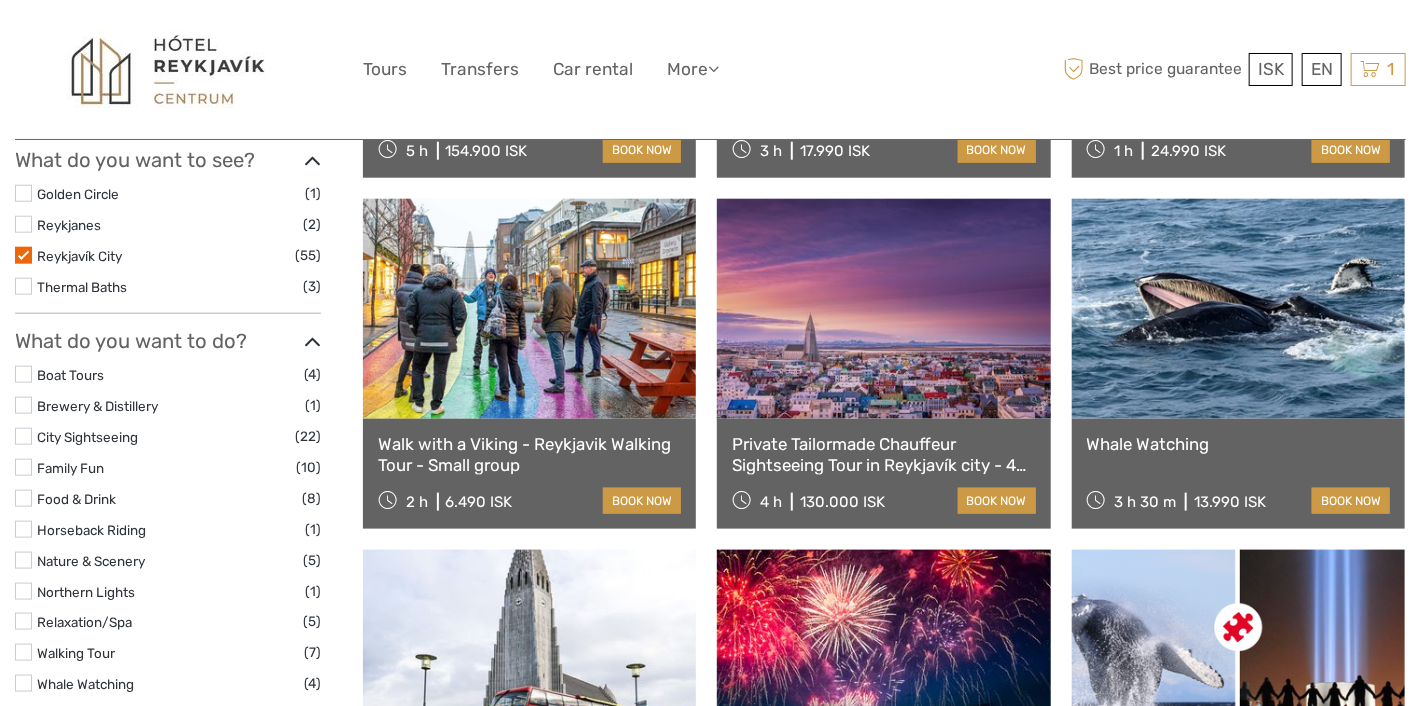 click on "Walk with a Viking - Reykjavik Walking Tour - Small group" at bounding box center (529, 454) 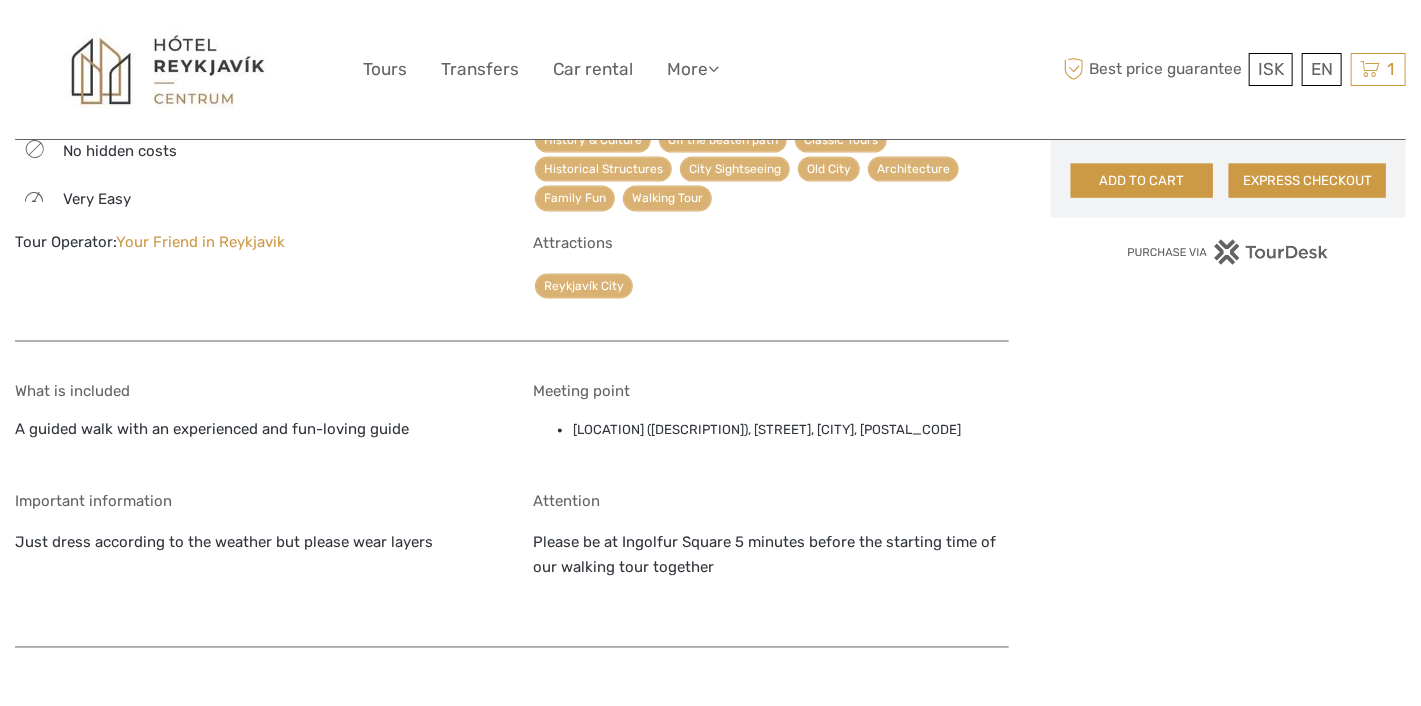 scroll, scrollTop: 1324, scrollLeft: 0, axis: vertical 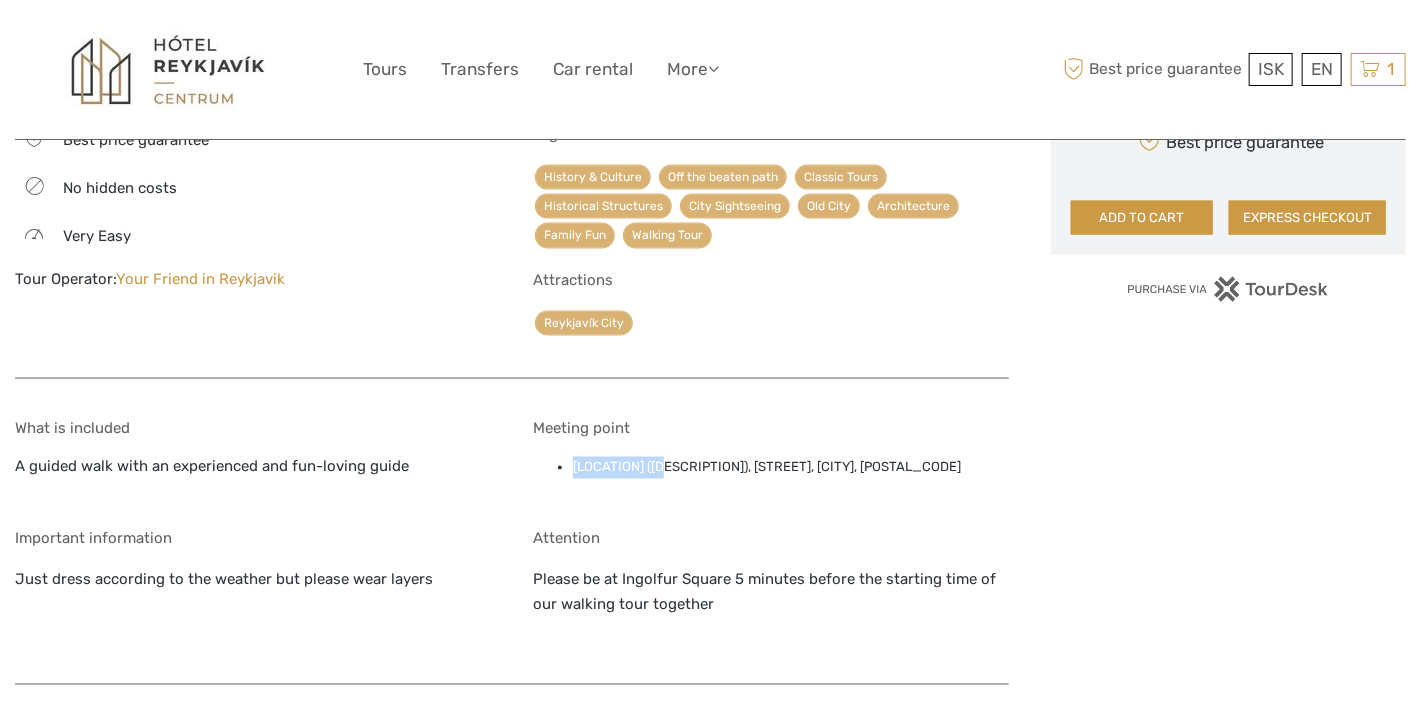 drag, startPoint x: 573, startPoint y: 465, endPoint x: 659, endPoint y: 464, distance: 86.00581 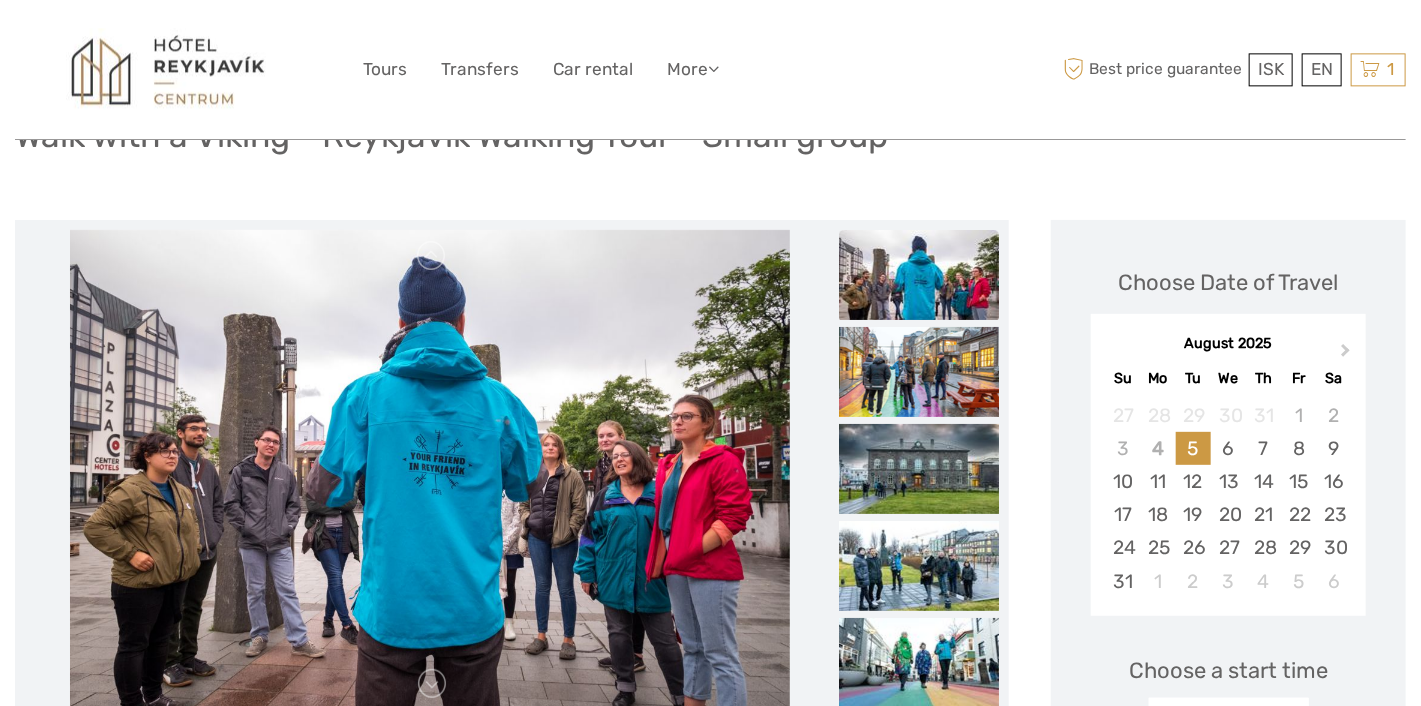 scroll, scrollTop: 220, scrollLeft: 0, axis: vertical 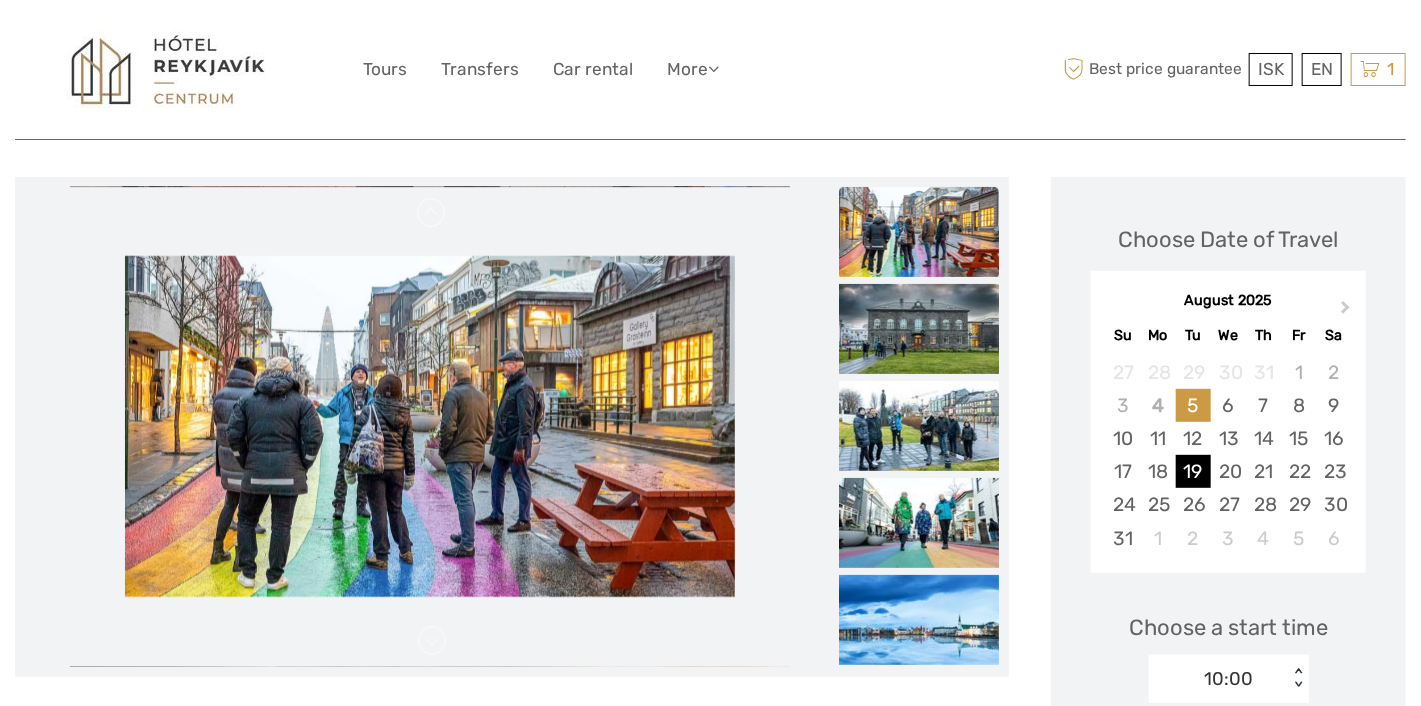 click on "19" at bounding box center (1193, 471) 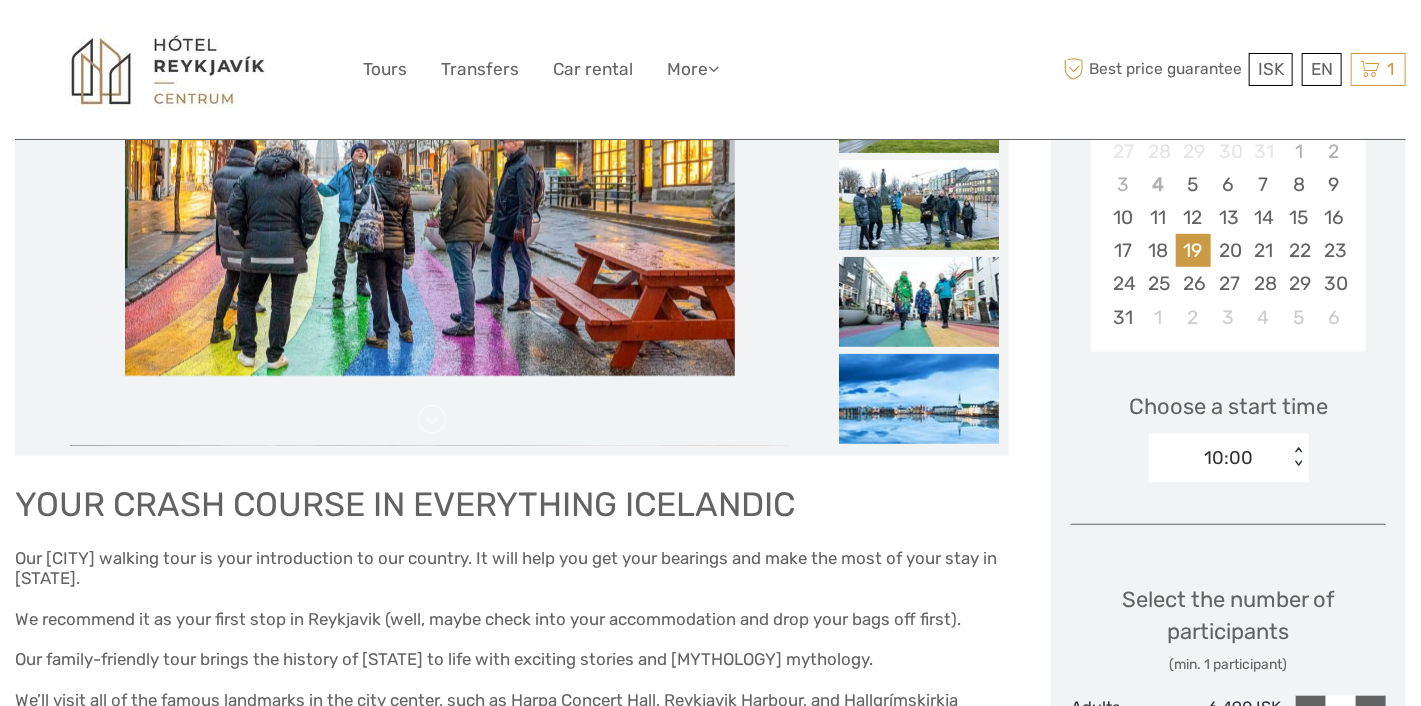 scroll, scrollTop: 552, scrollLeft: 0, axis: vertical 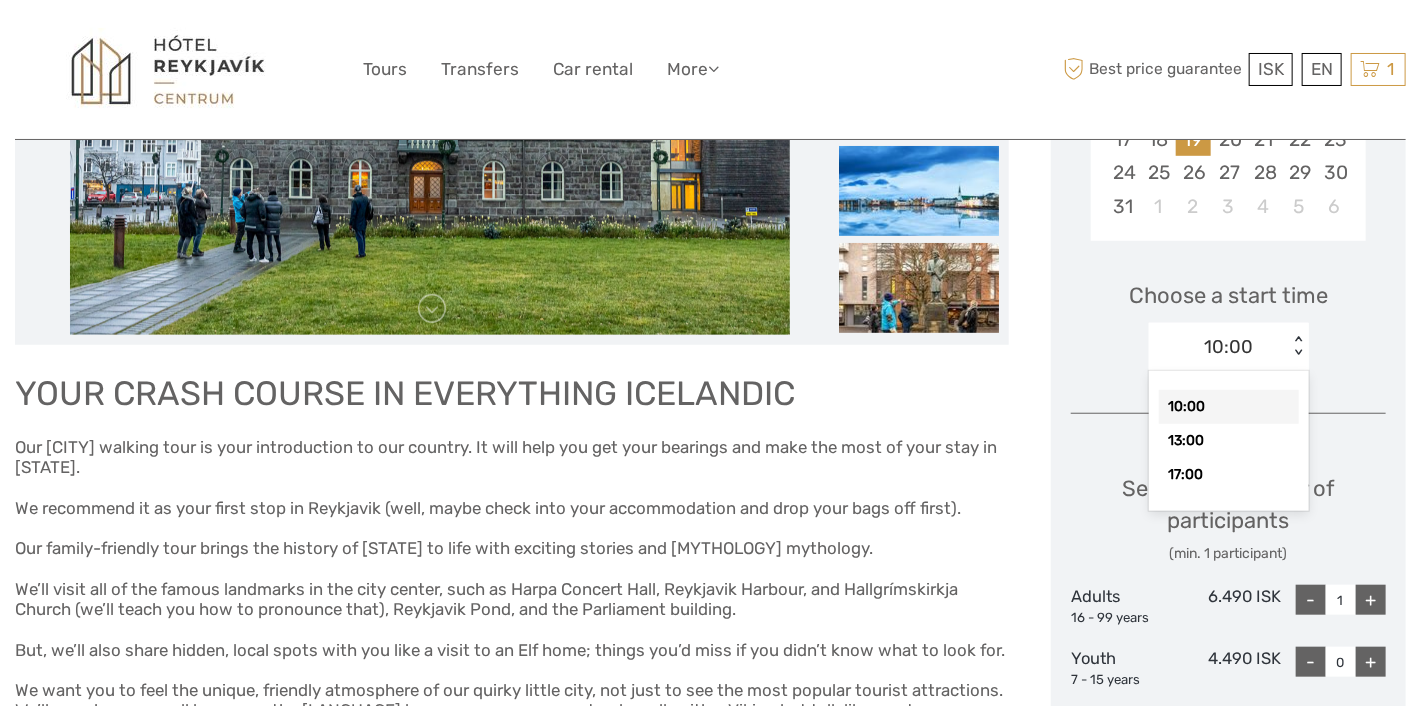click on "< >" at bounding box center (1297, 346) 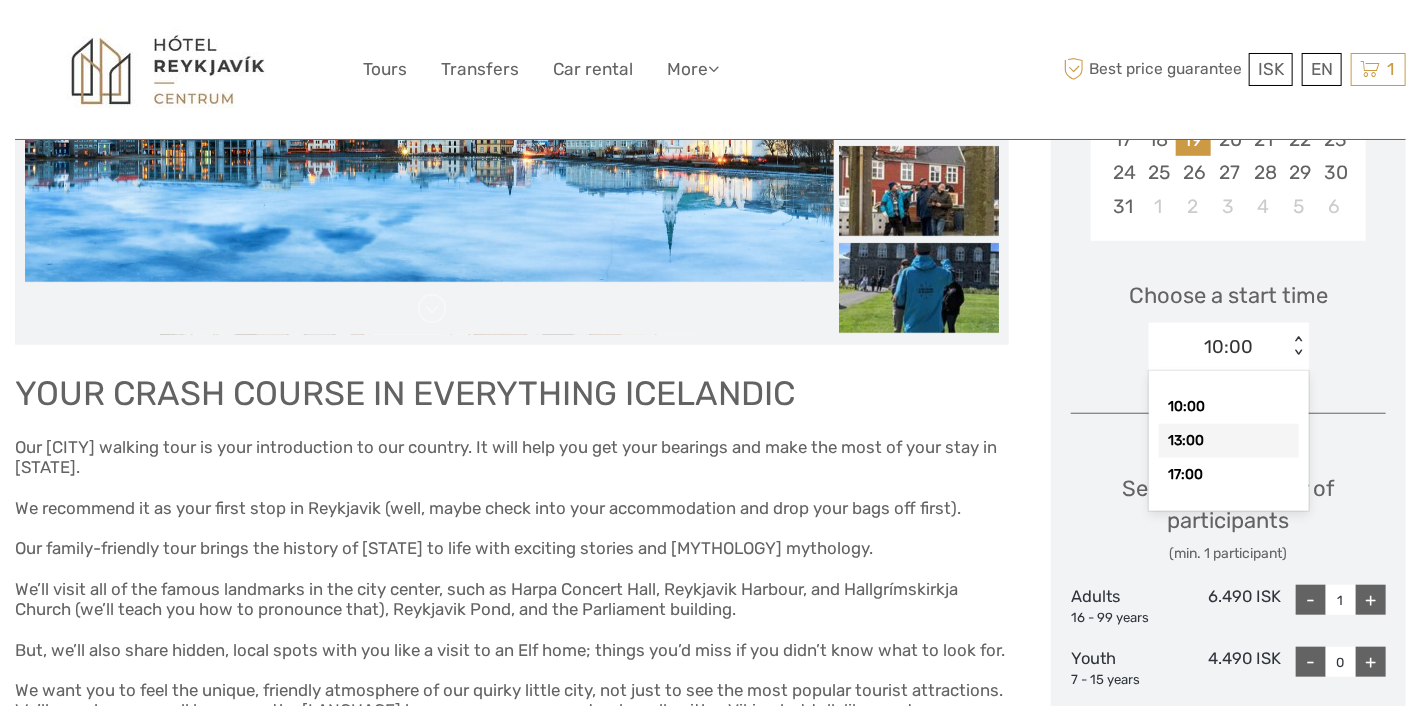click on "13:00" at bounding box center (1229, 441) 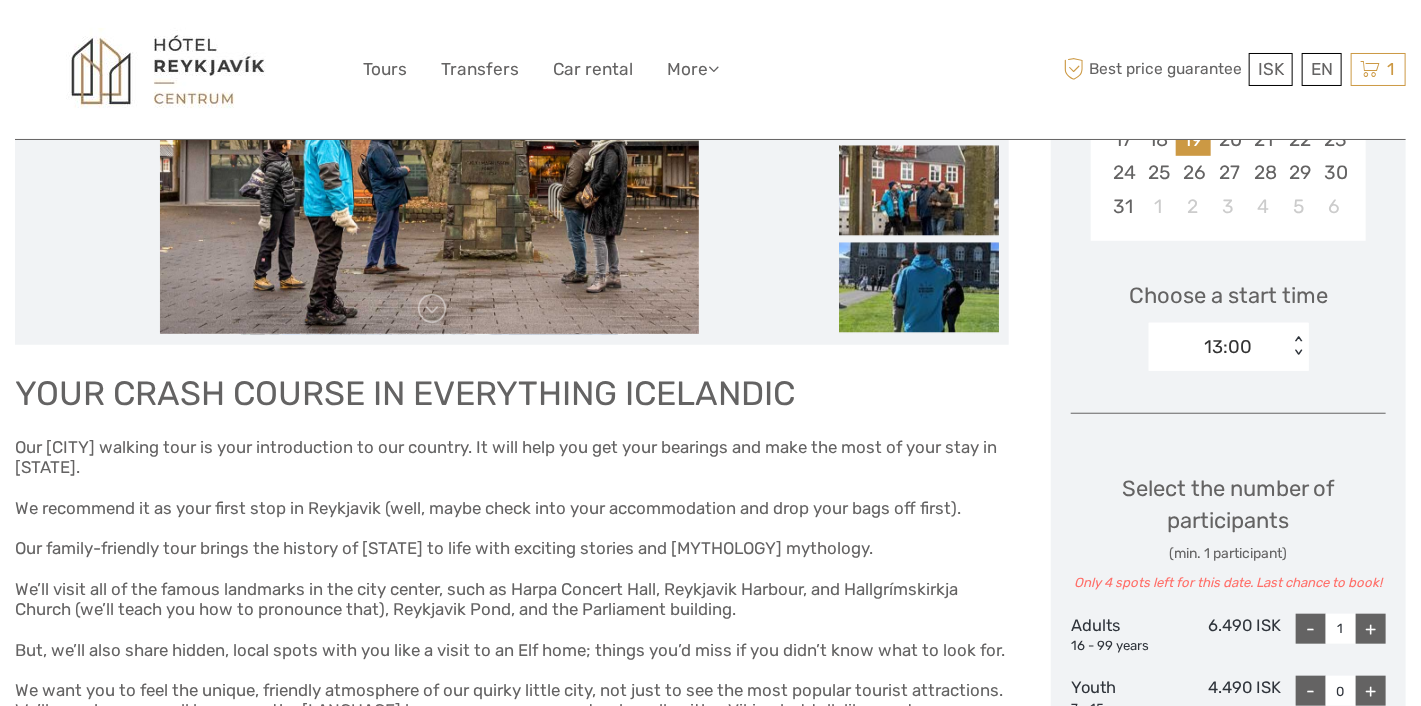 click on "< >" at bounding box center [1297, 346] 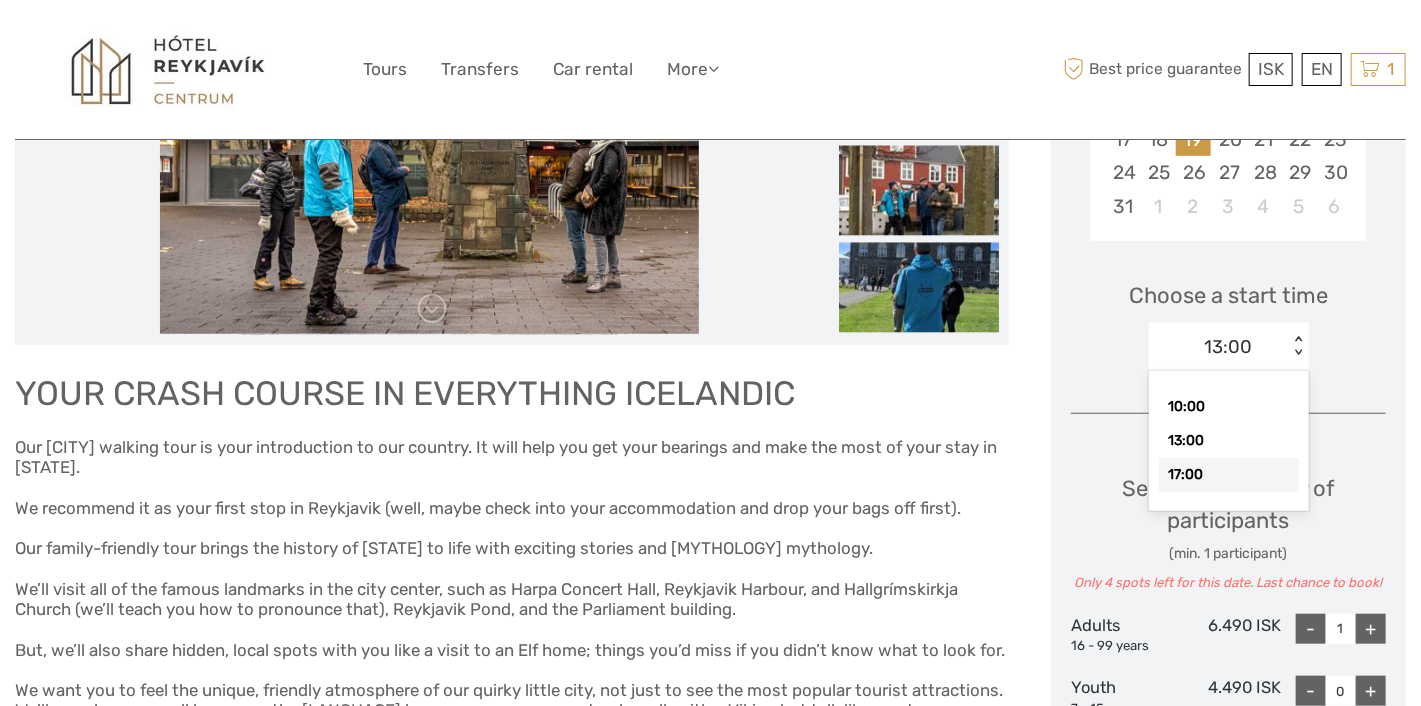 click on "17:00" at bounding box center [1229, 475] 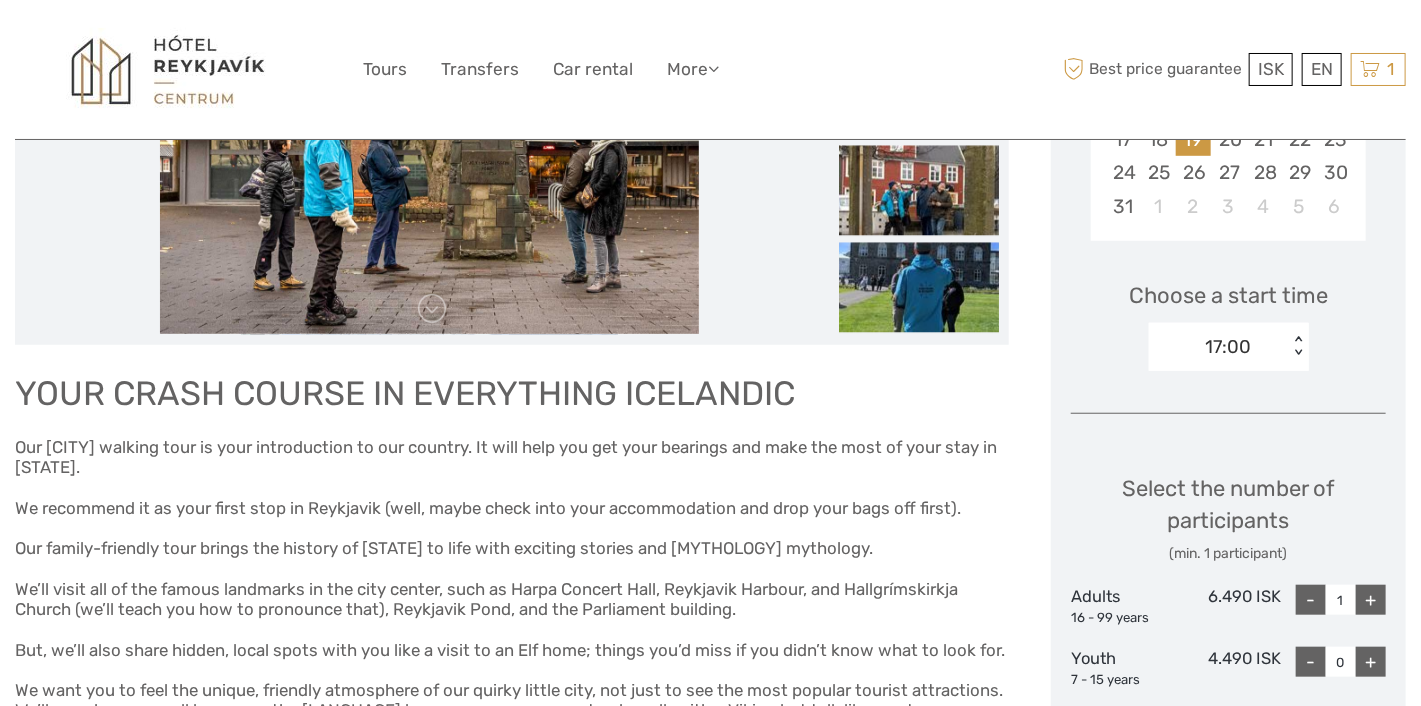 click on "Choose a start time 17:00 < >" at bounding box center [1228, 317] 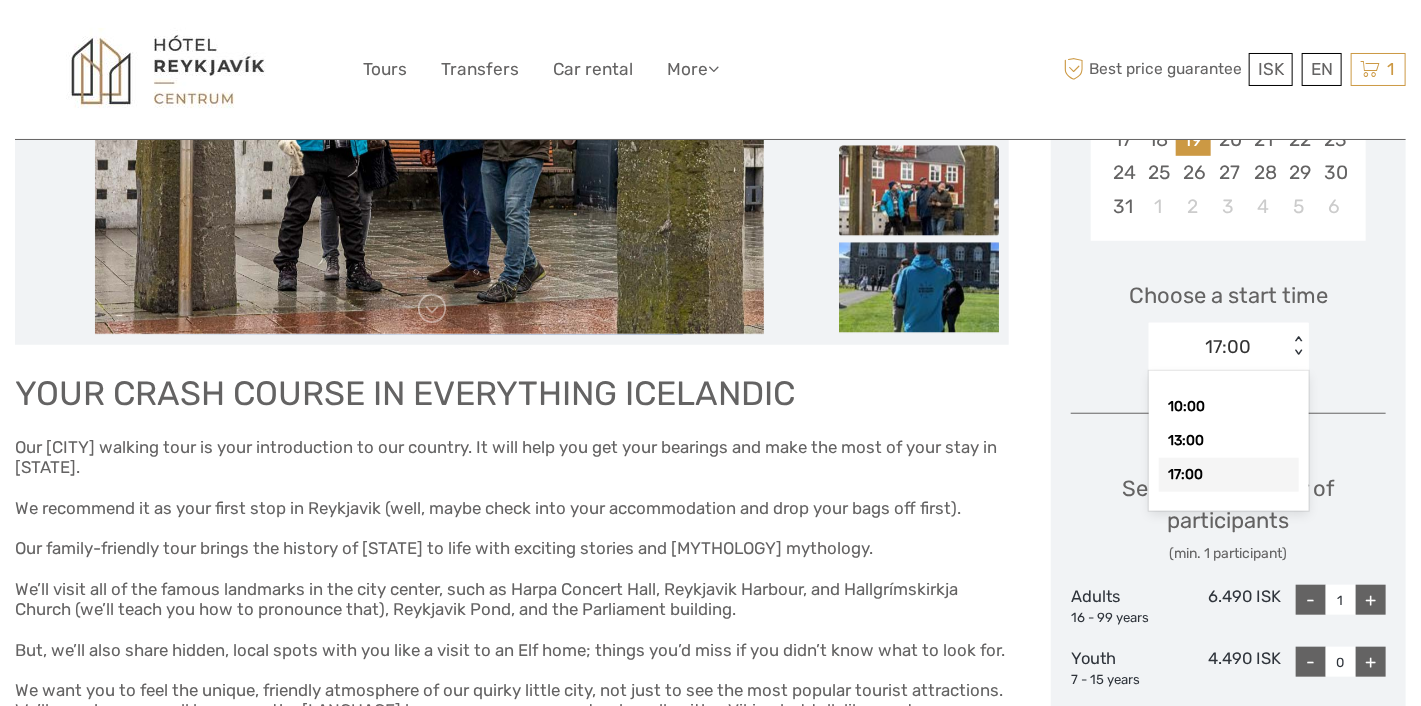 click on "< >" at bounding box center (1297, 346) 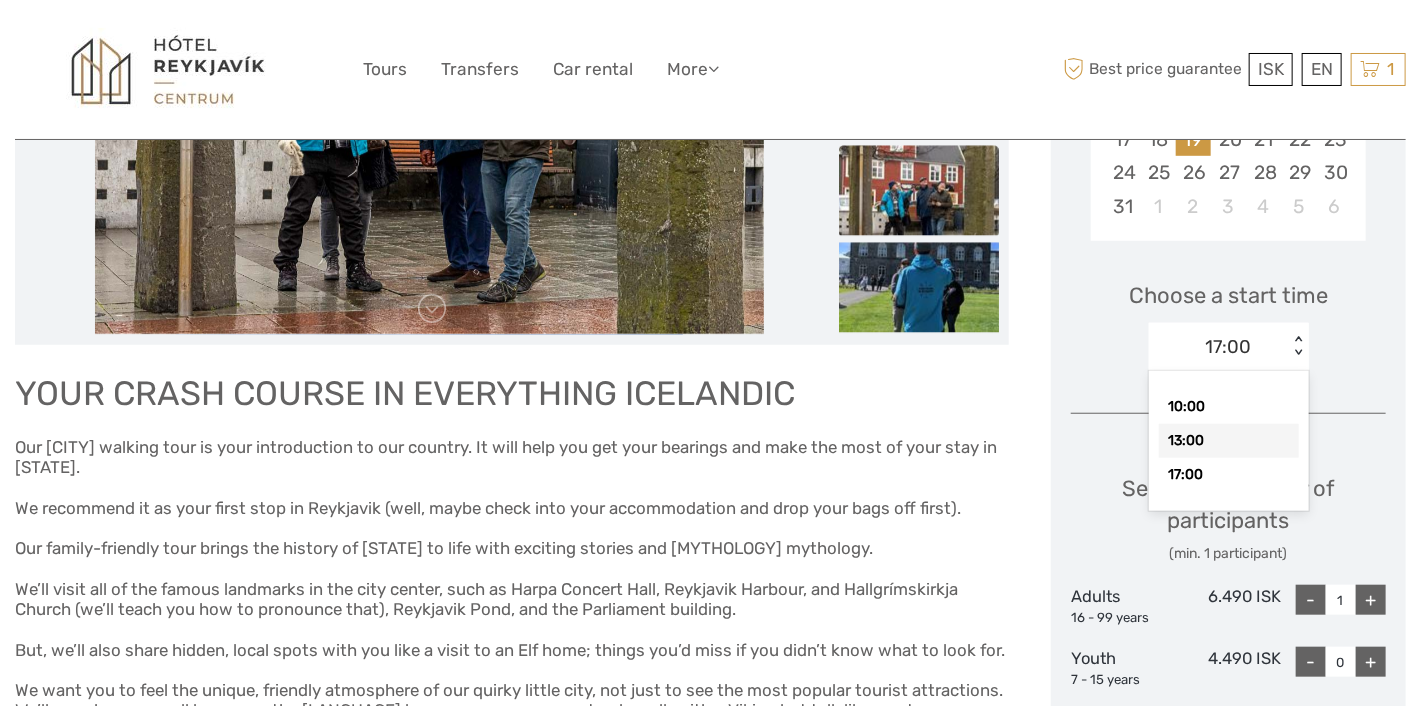 click on "13:00" at bounding box center [1229, 441] 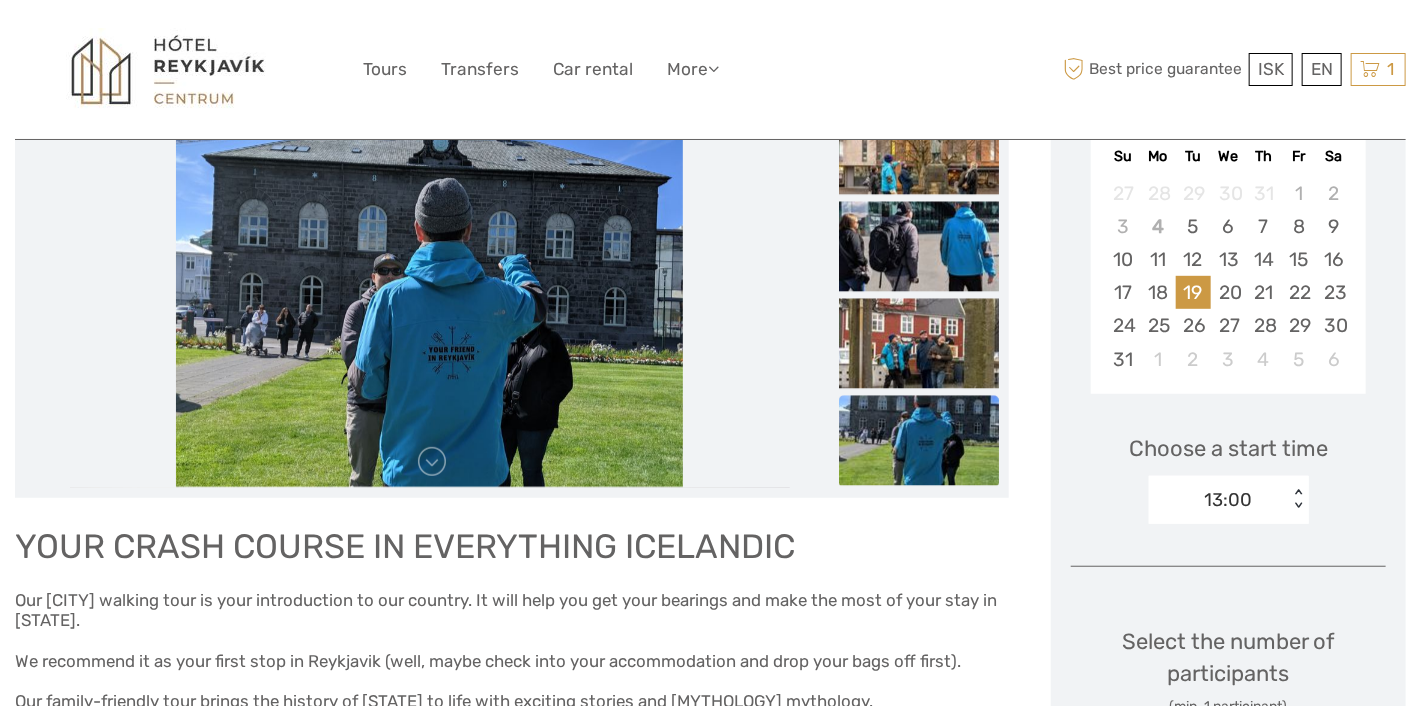 scroll, scrollTop: 331, scrollLeft: 0, axis: vertical 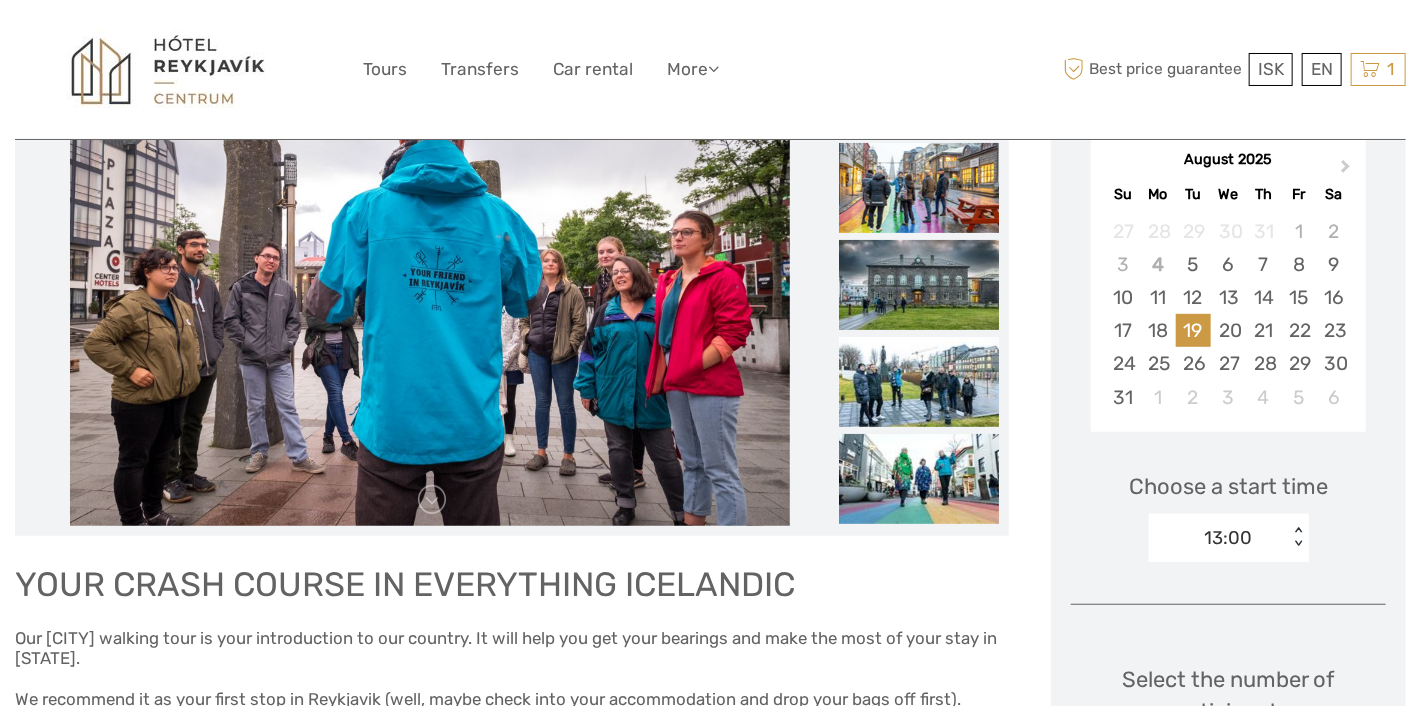 click on "13:00 < >" at bounding box center (1229, 538) 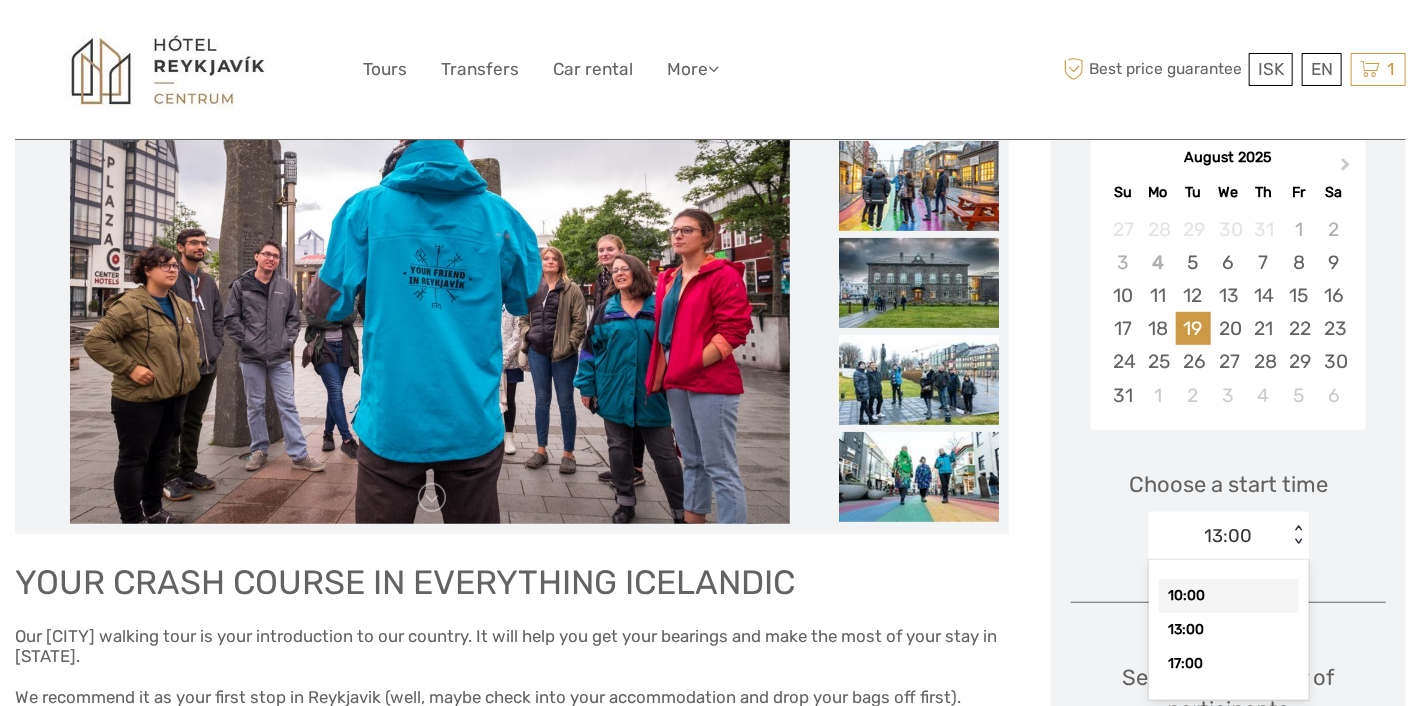 click on "10:00" at bounding box center [1229, 596] 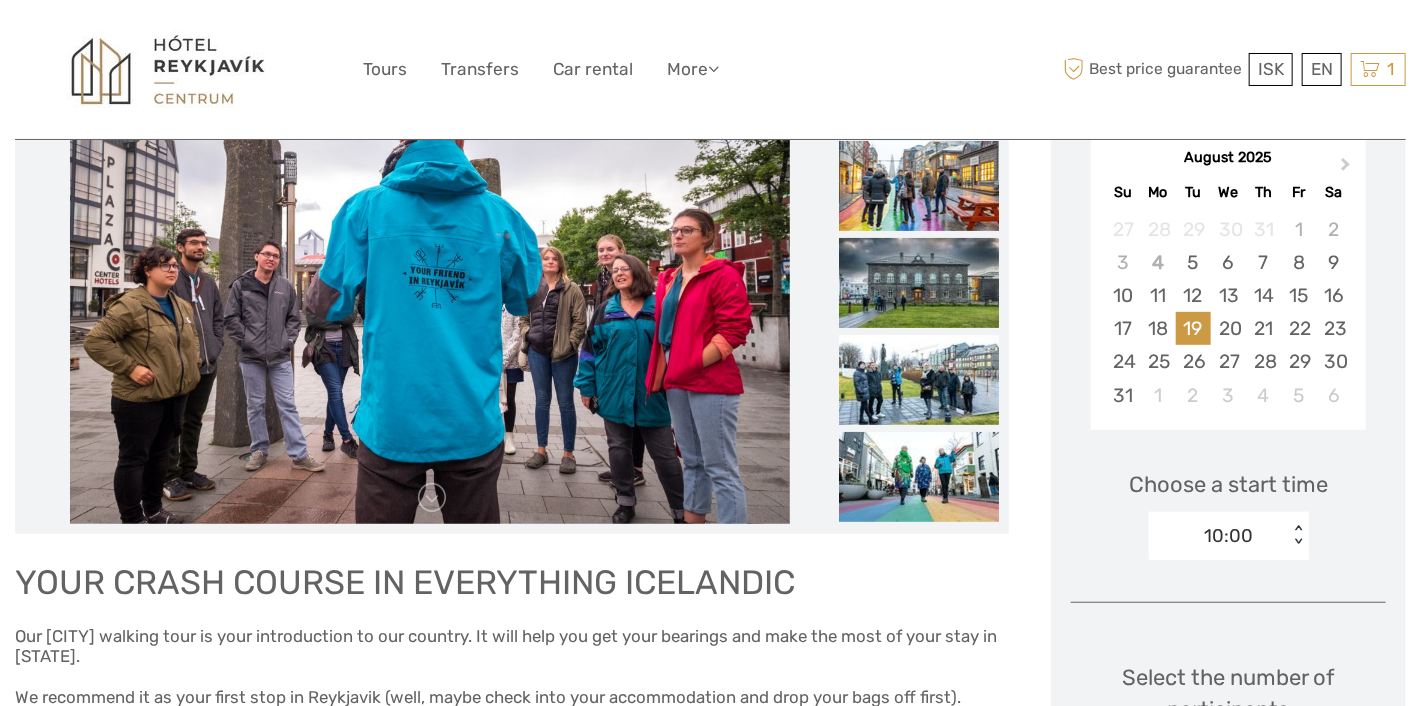 click on "Choose a start time 10:00 < >" at bounding box center [1228, 506] 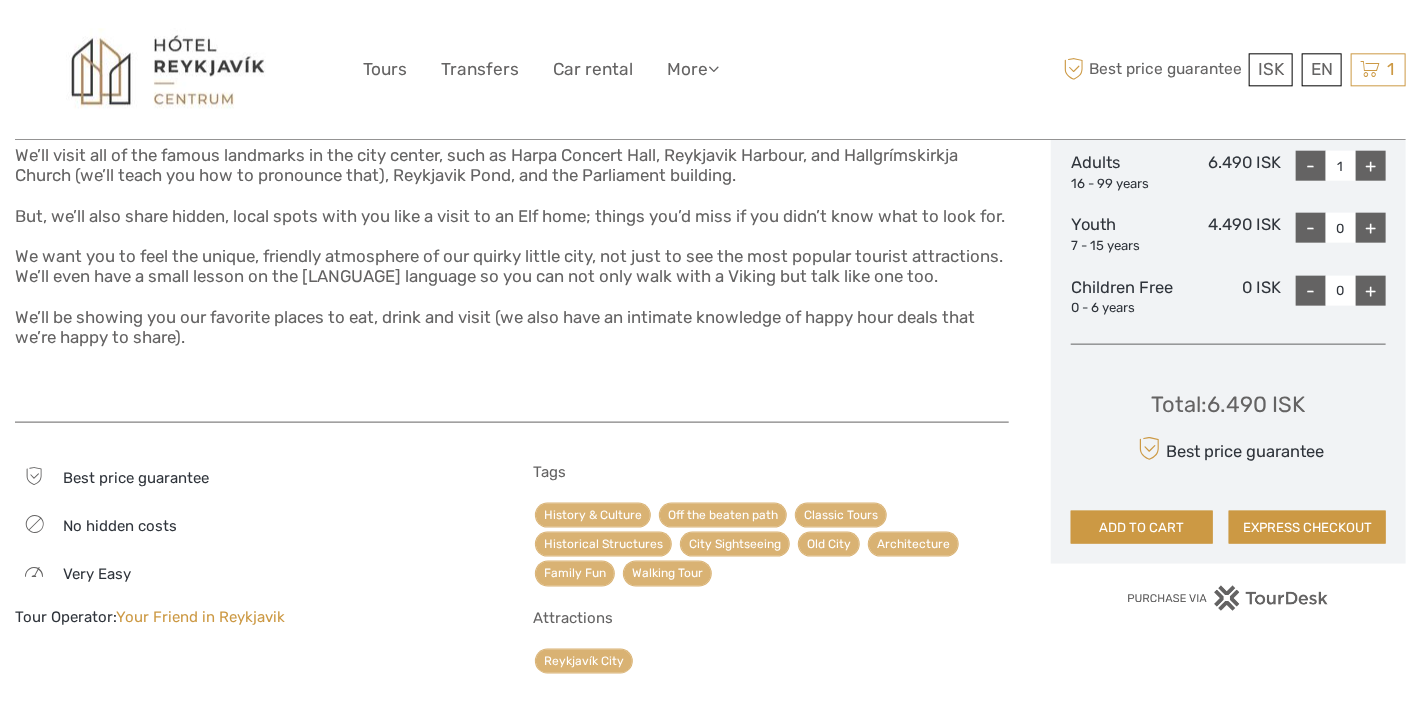 scroll, scrollTop: 1025, scrollLeft: 0, axis: vertical 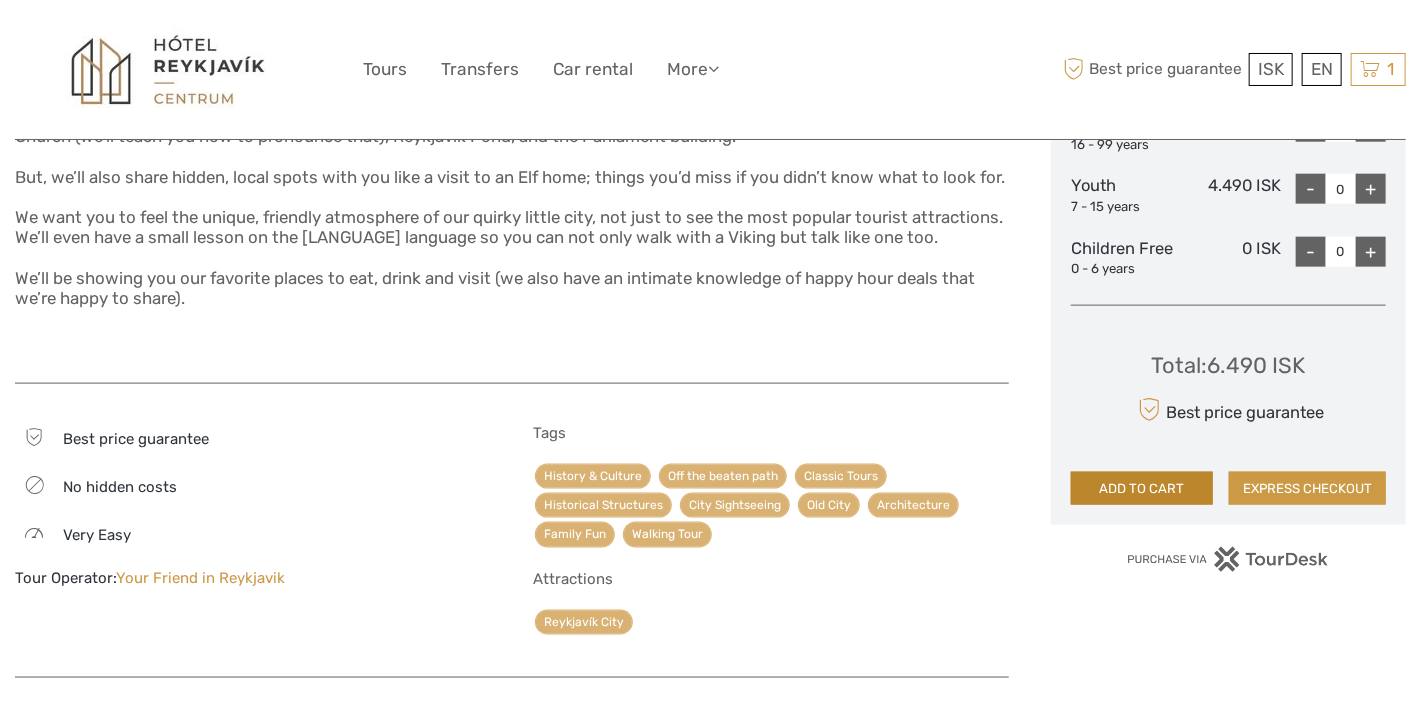 click on "ADD TO CART" at bounding box center (1142, 489) 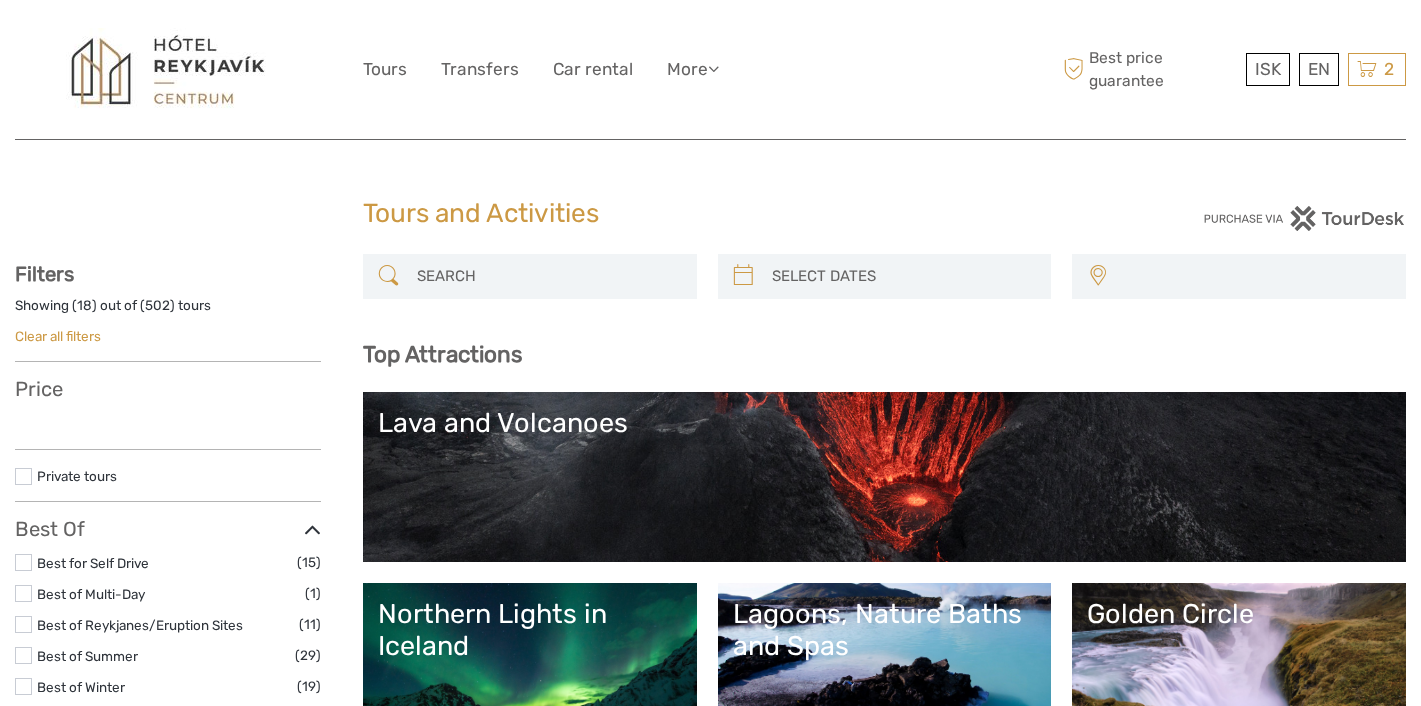 select 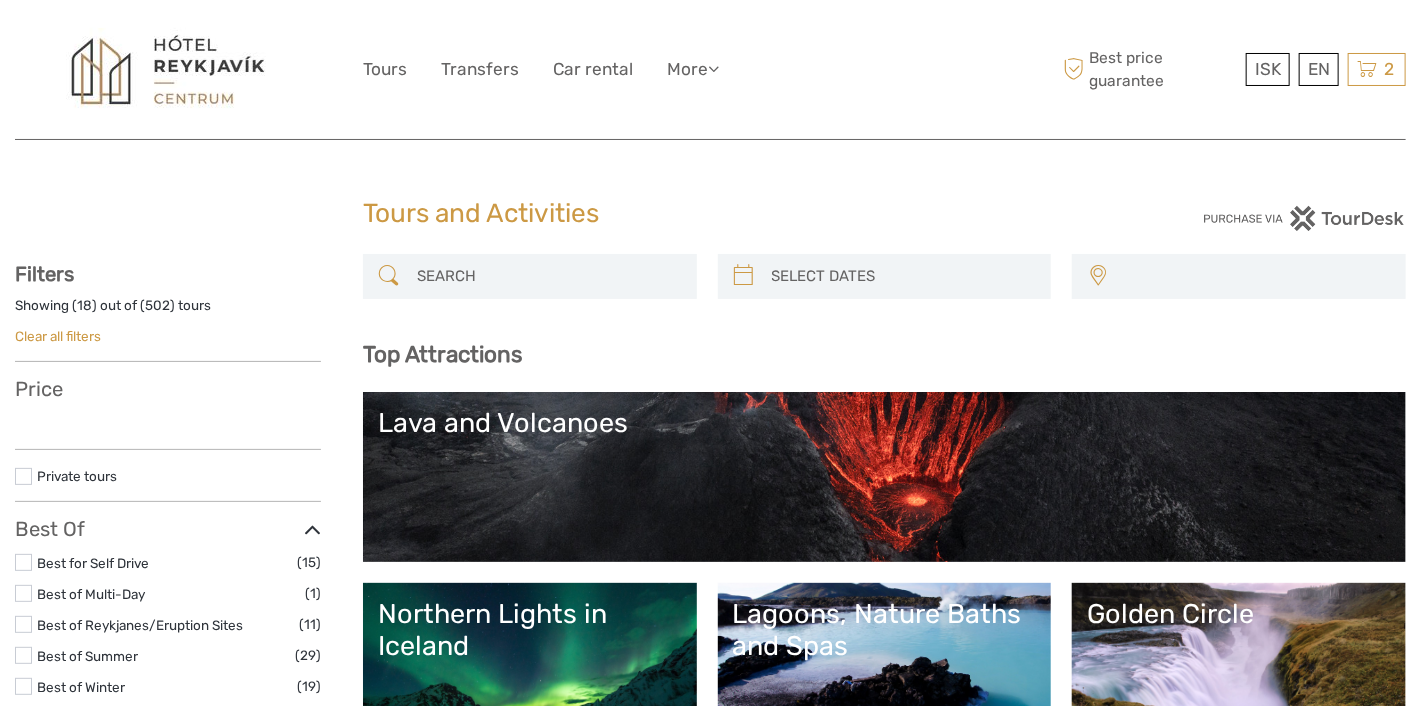 select 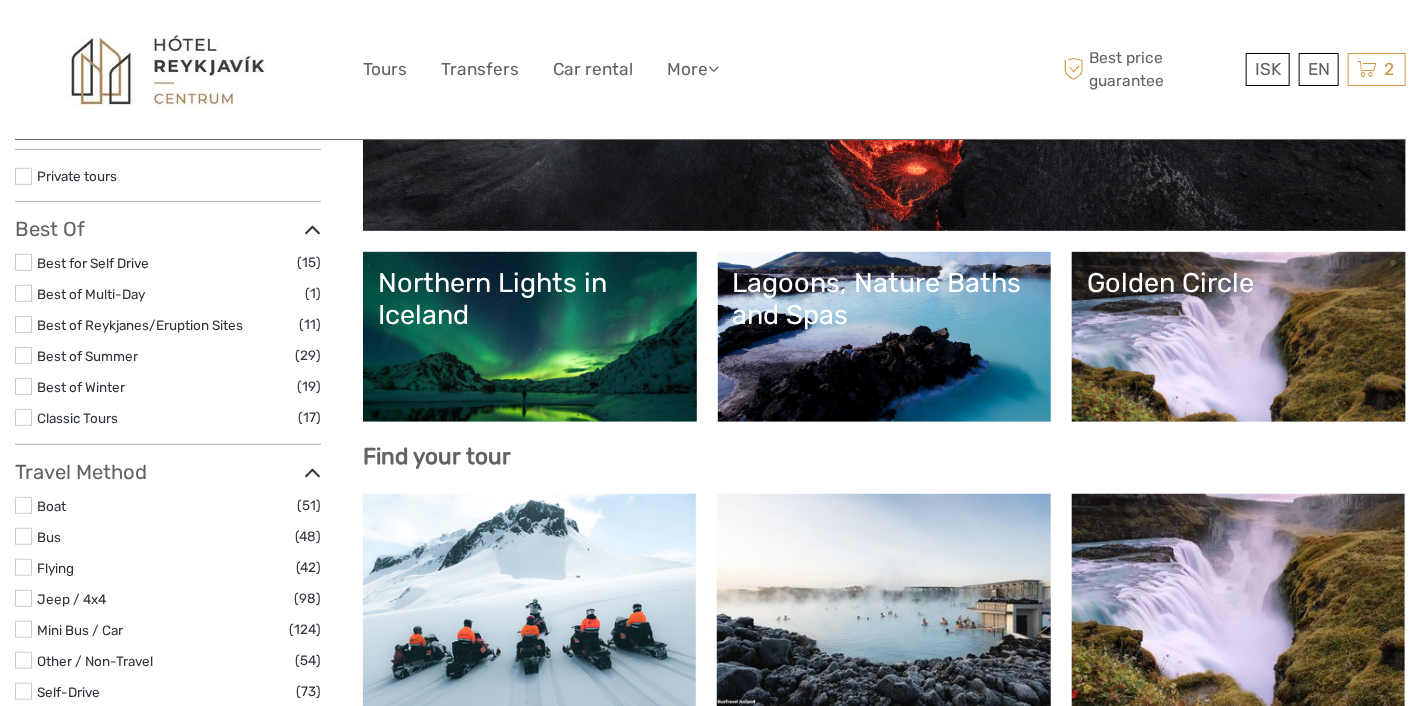 scroll, scrollTop: 0, scrollLeft: 0, axis: both 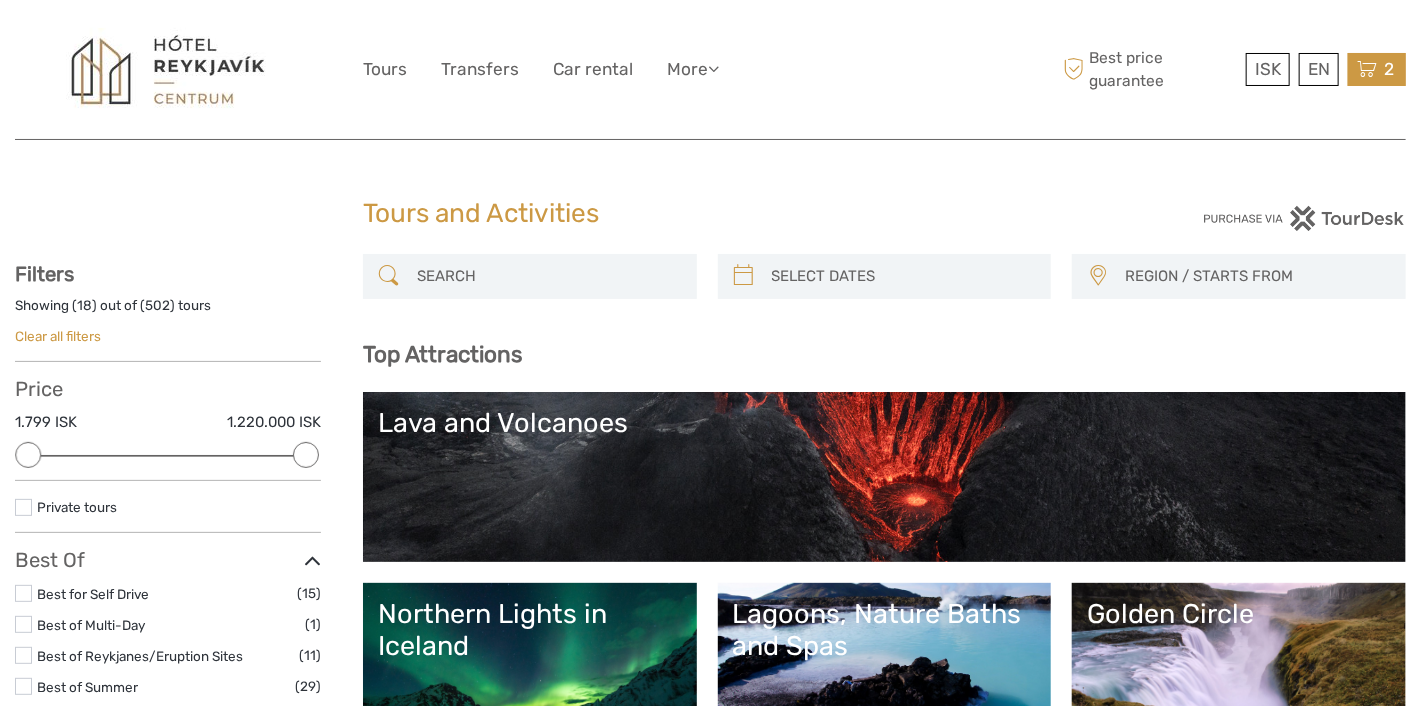 click on "2" at bounding box center (1389, 69) 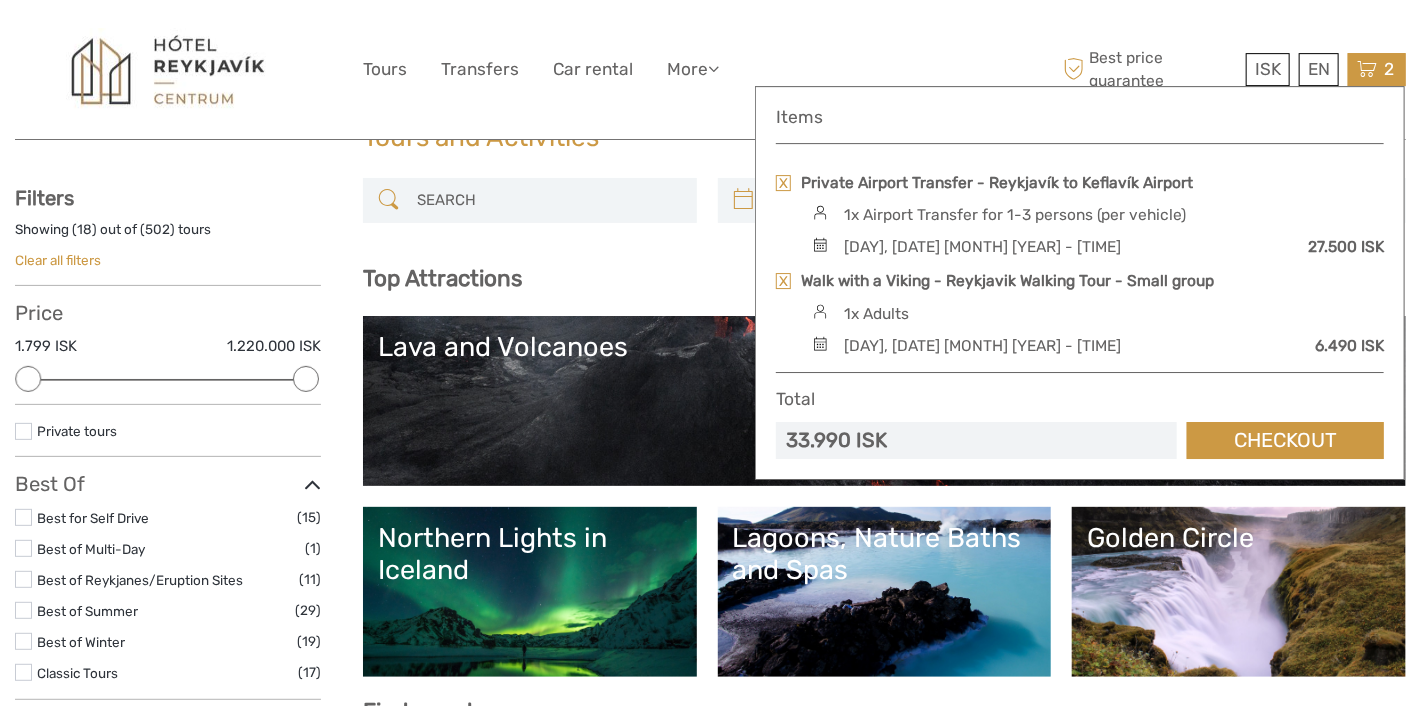 scroll, scrollTop: 110, scrollLeft: 0, axis: vertical 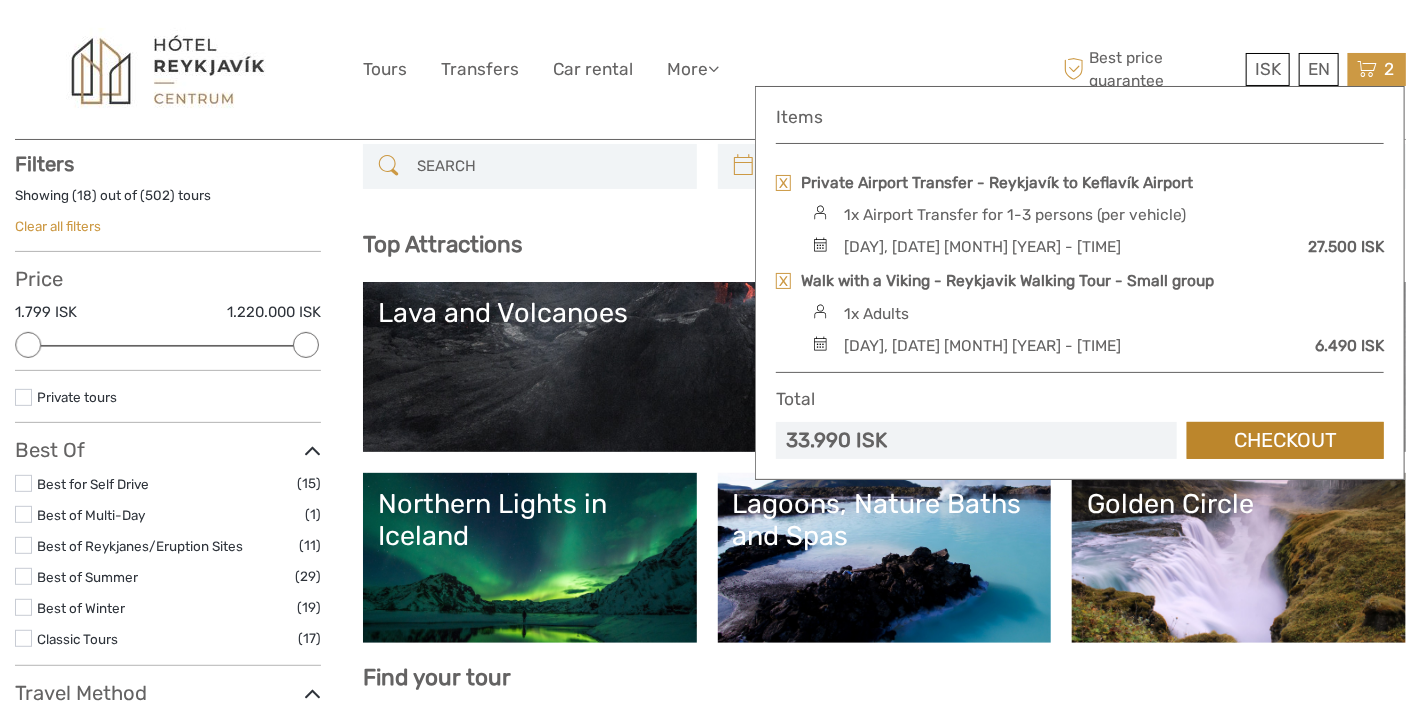 click on "Checkout" at bounding box center (1285, 440) 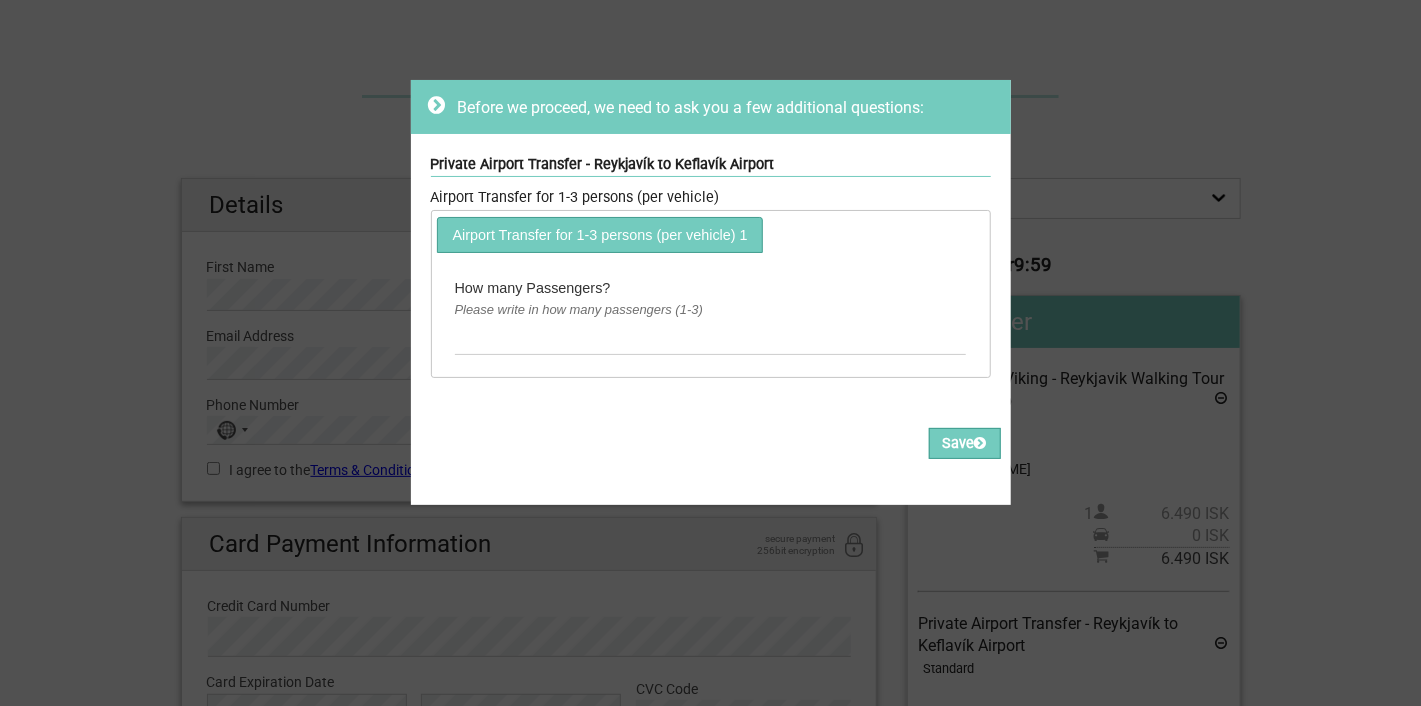 scroll, scrollTop: 0, scrollLeft: 0, axis: both 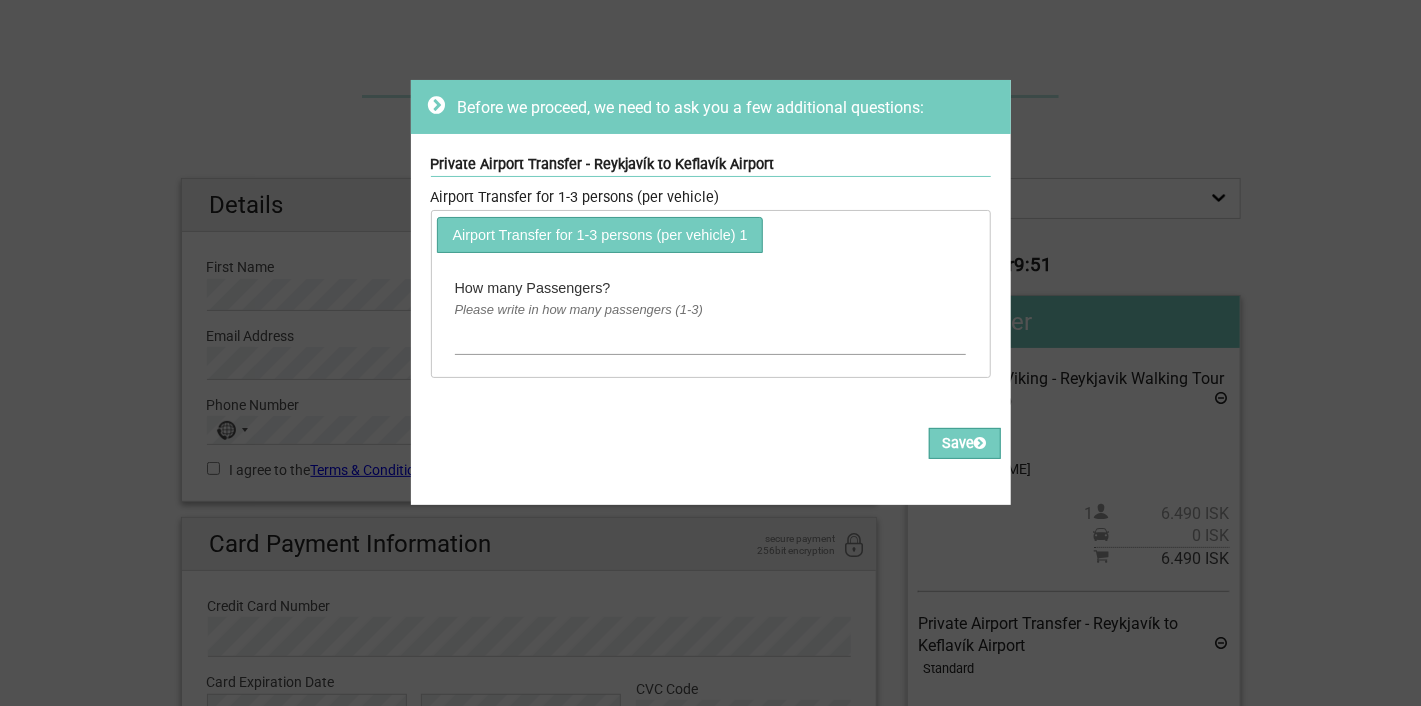 click at bounding box center (711, 338) 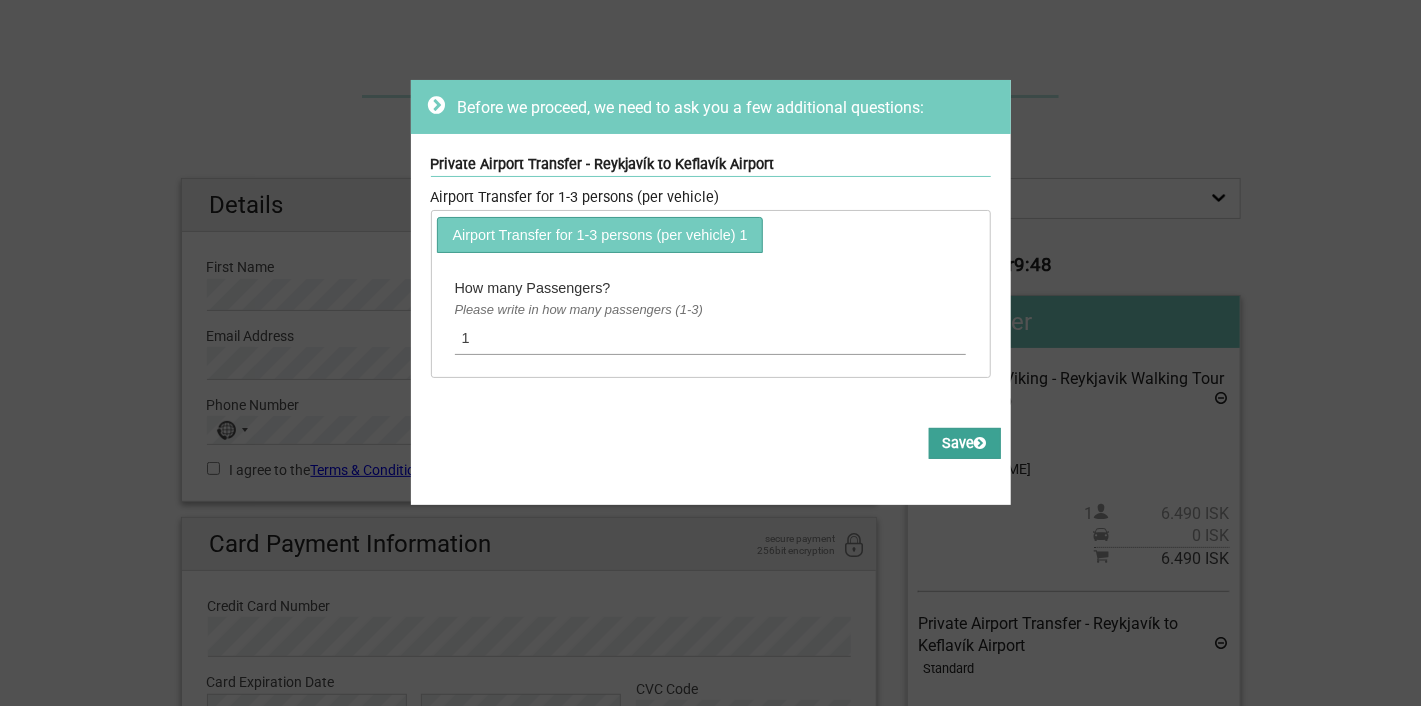 type on "1" 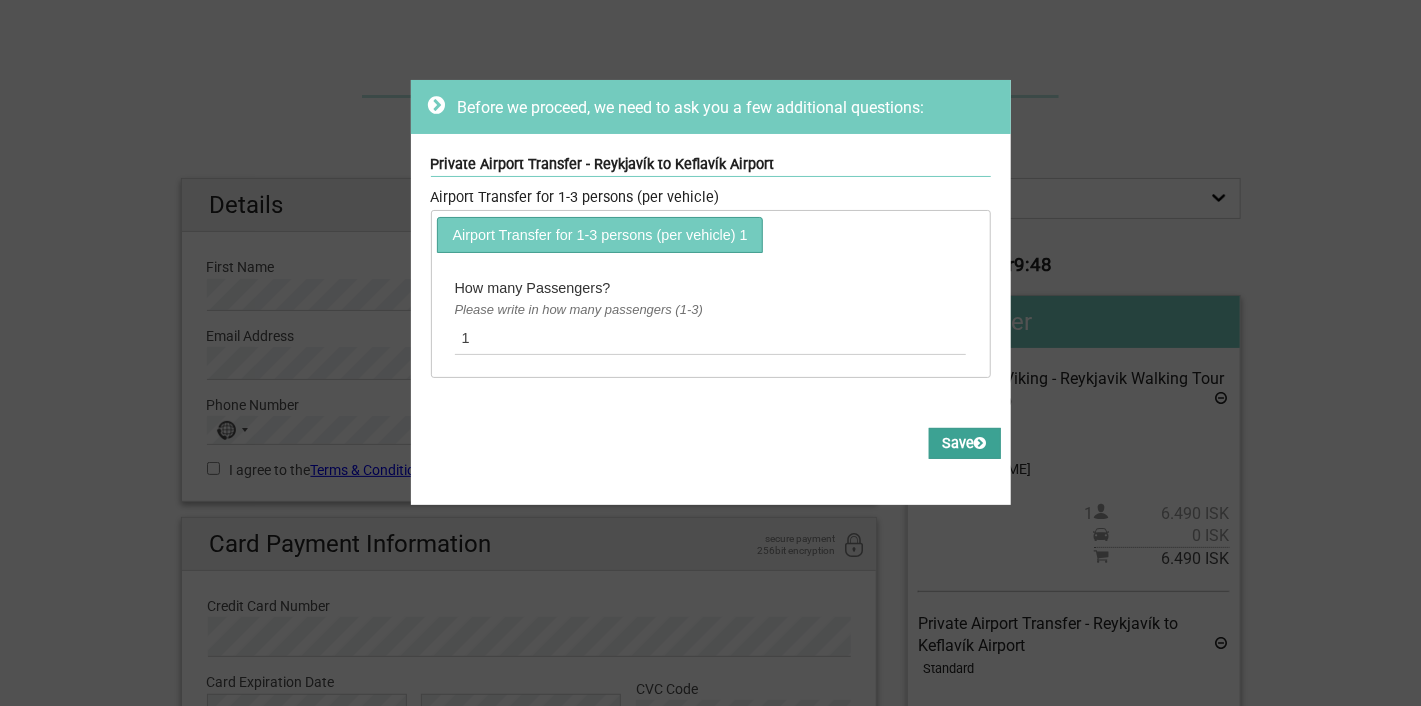 click on "Save" at bounding box center (965, 443) 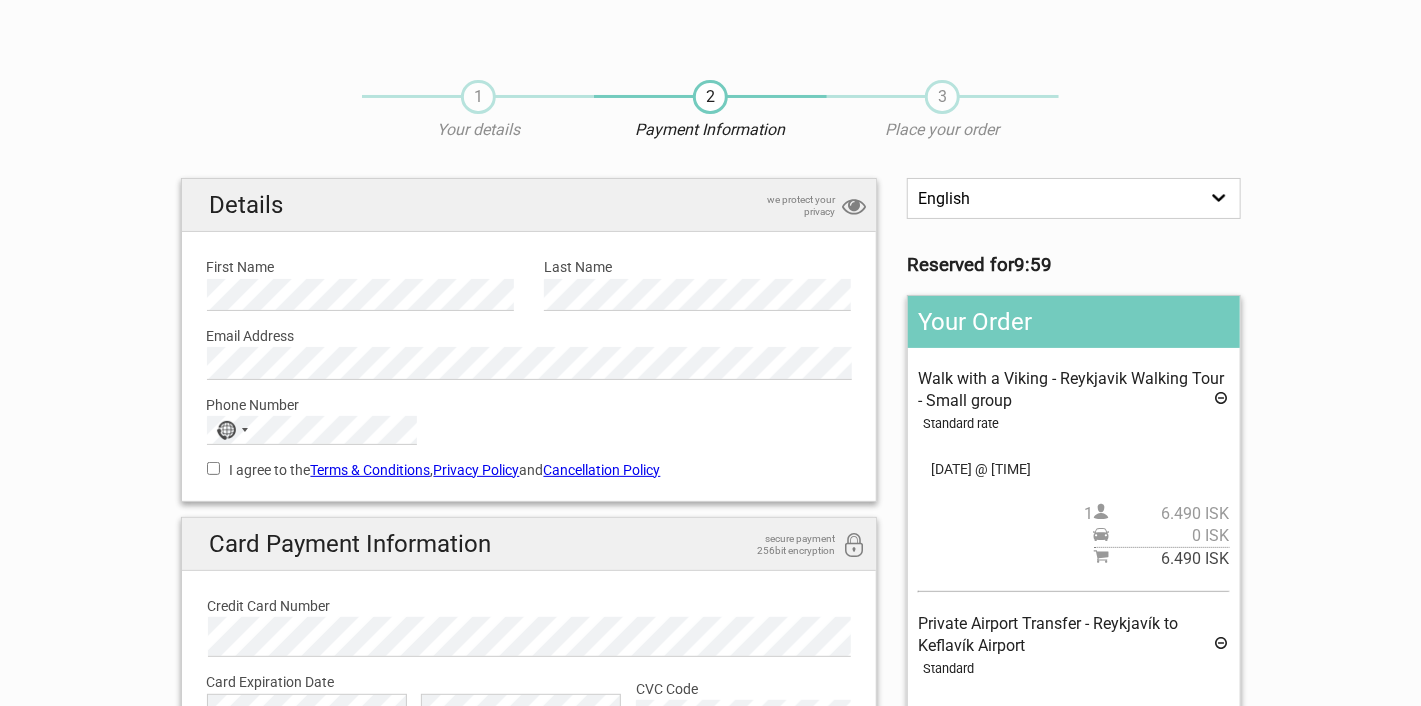 scroll, scrollTop: 0, scrollLeft: 0, axis: both 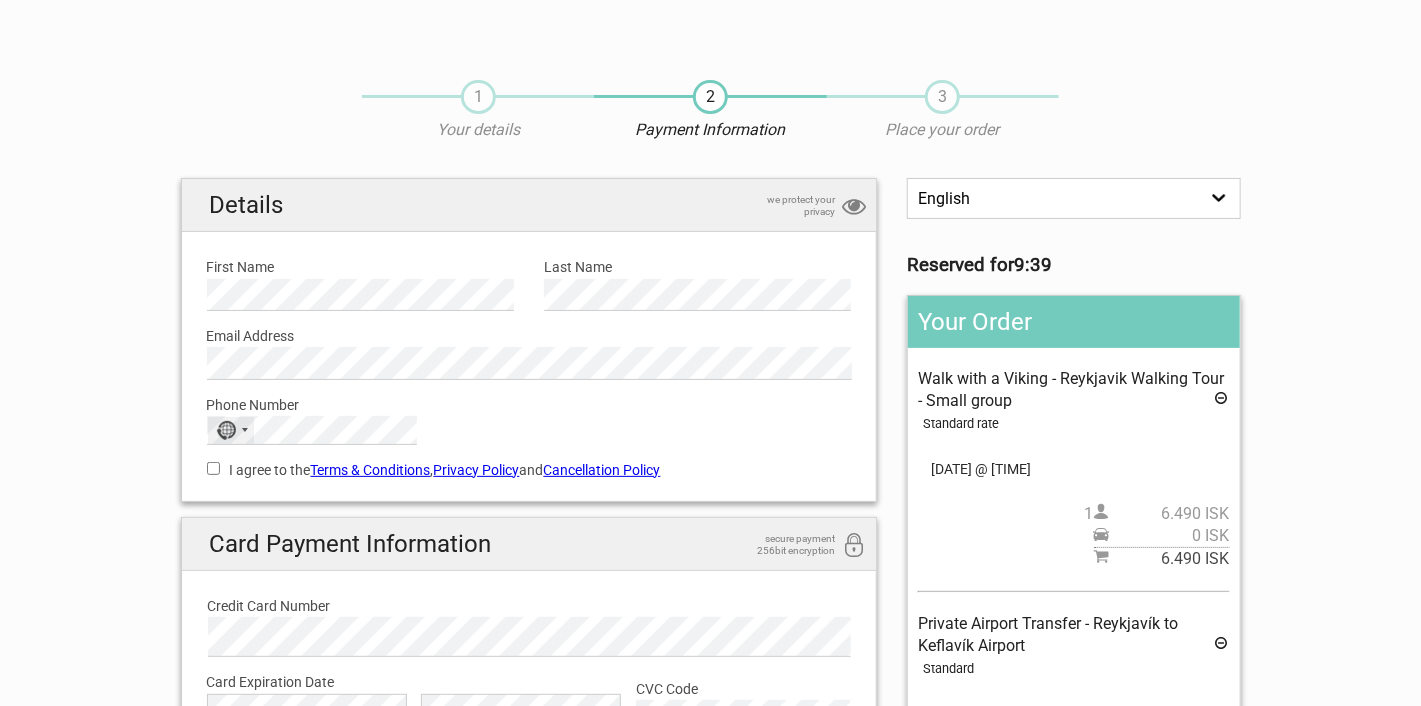 click on "No country selected" at bounding box center [231, 430] 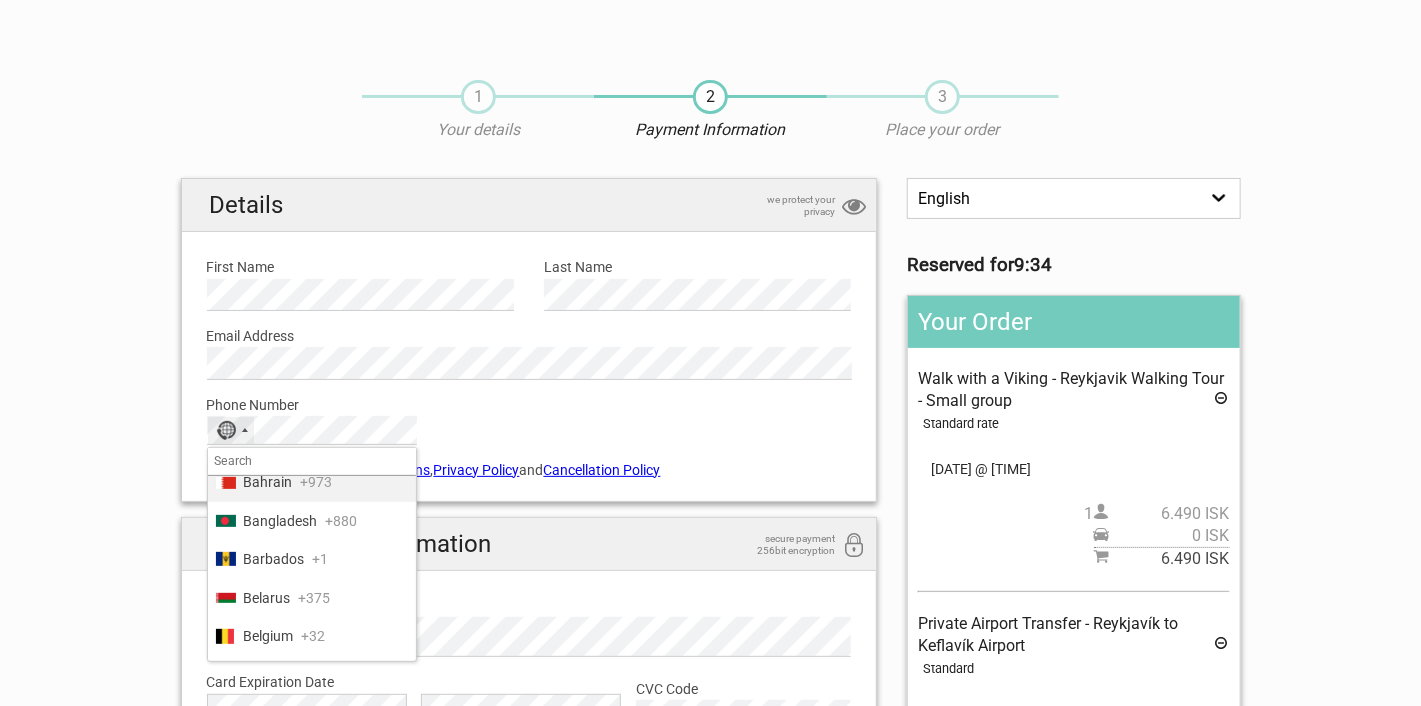 scroll, scrollTop: 708, scrollLeft: 0, axis: vertical 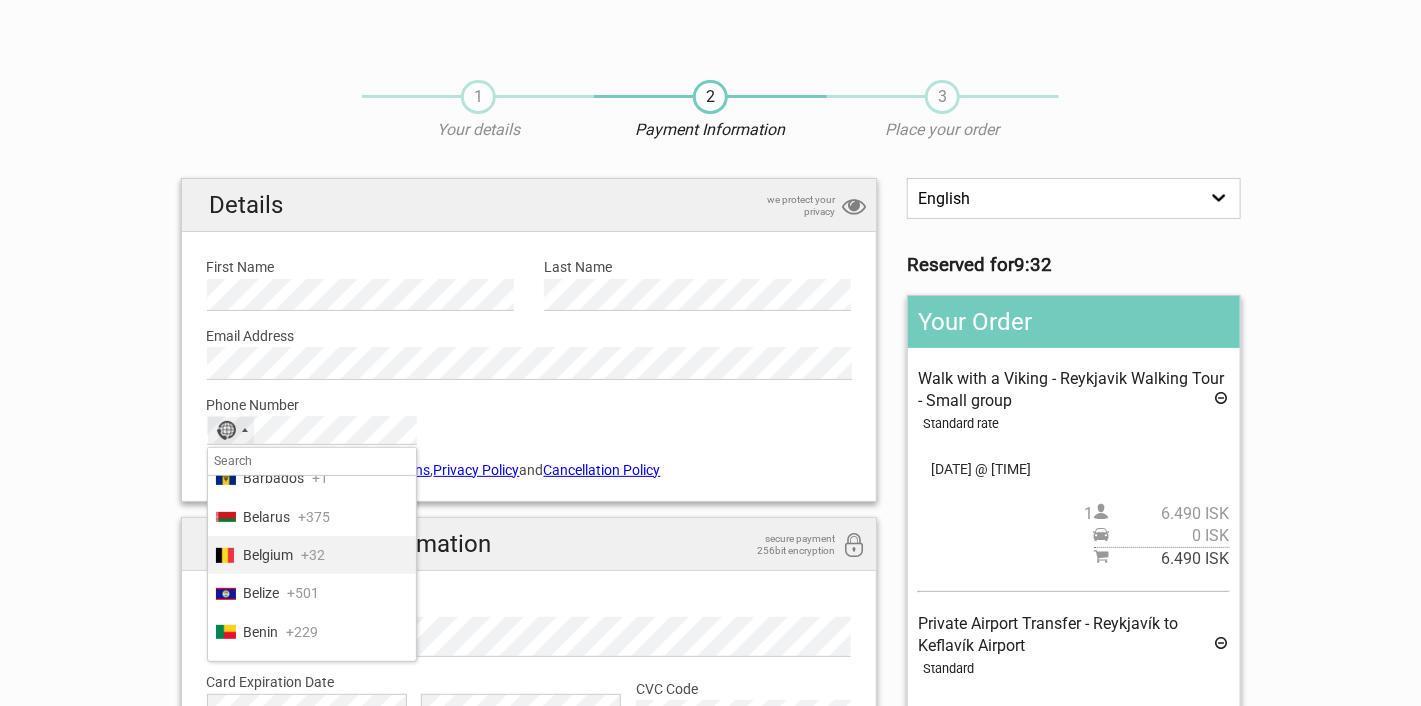click on "Belgium" at bounding box center (269, 555) 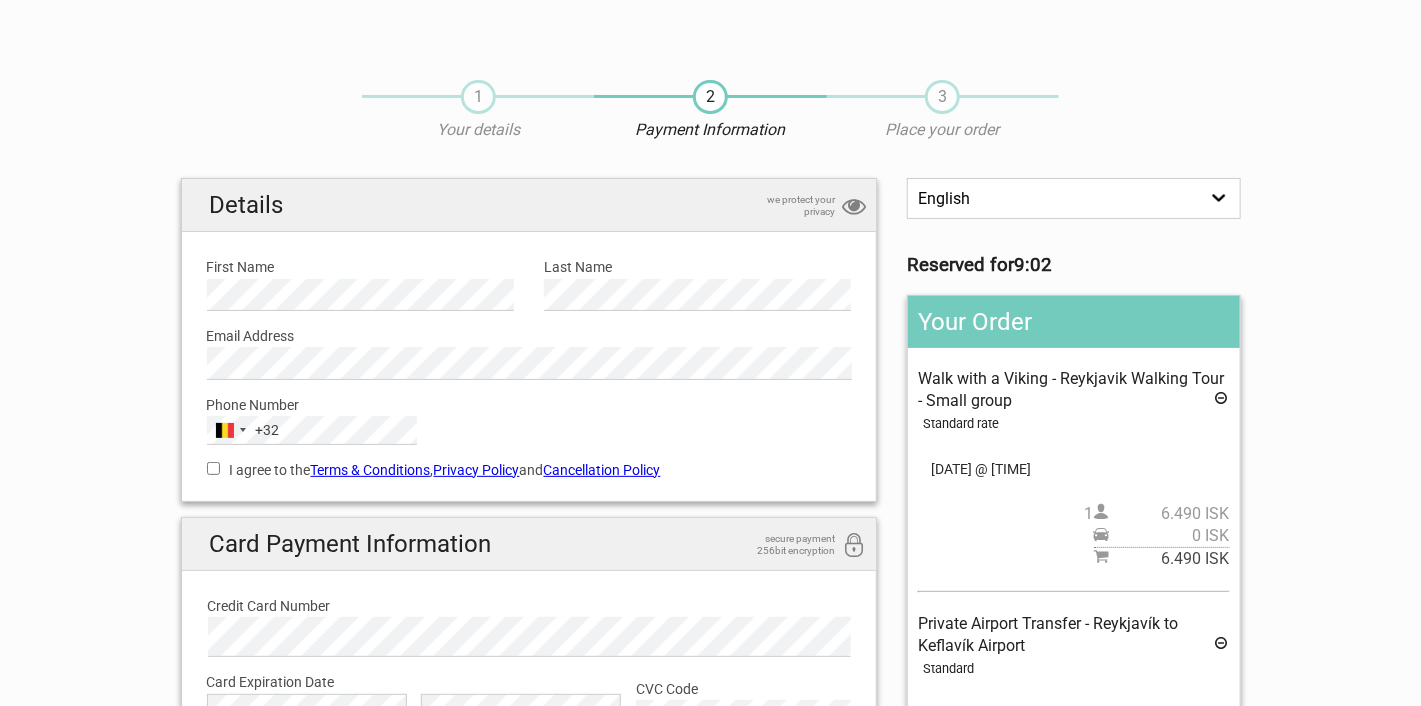 click on "I agree to the  Terms & Conditions ,  Privacy Policy  and  Cancellation Policy" at bounding box center [213, 468] 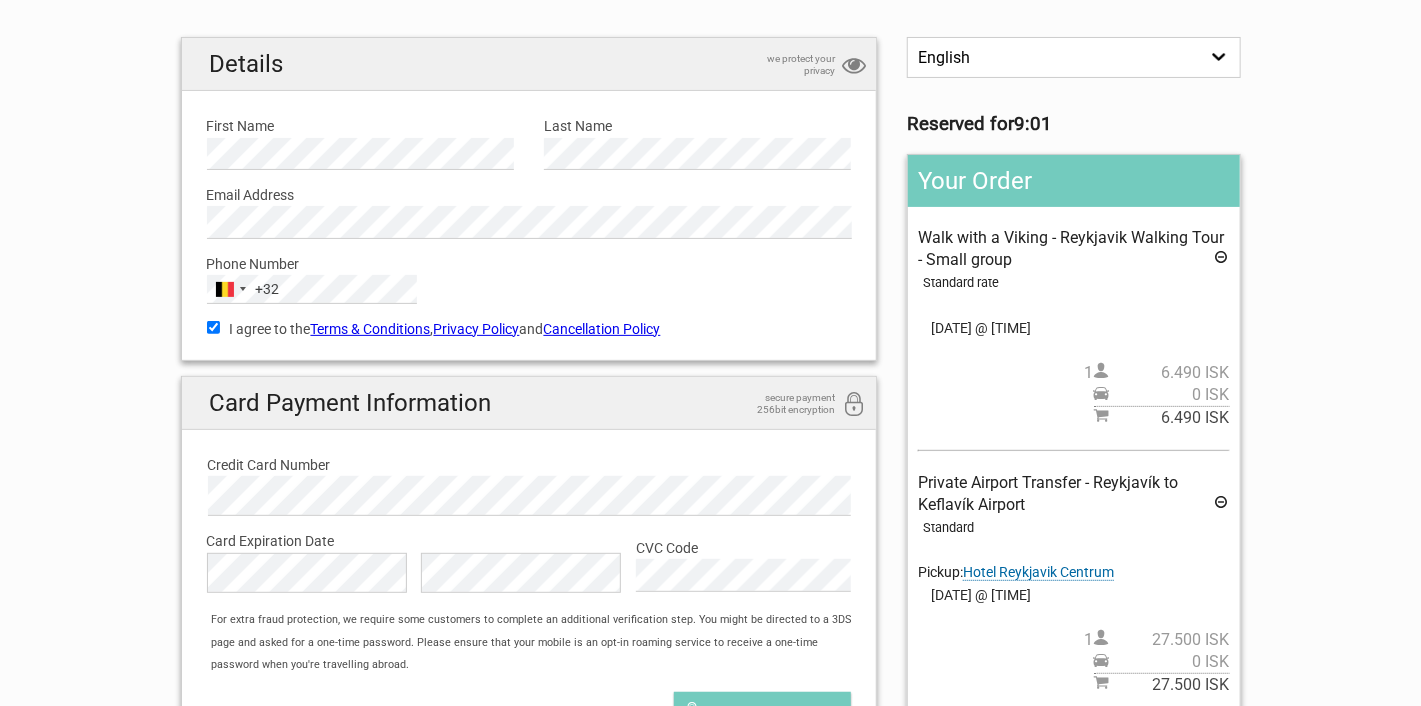 scroll, scrollTop: 220, scrollLeft: 0, axis: vertical 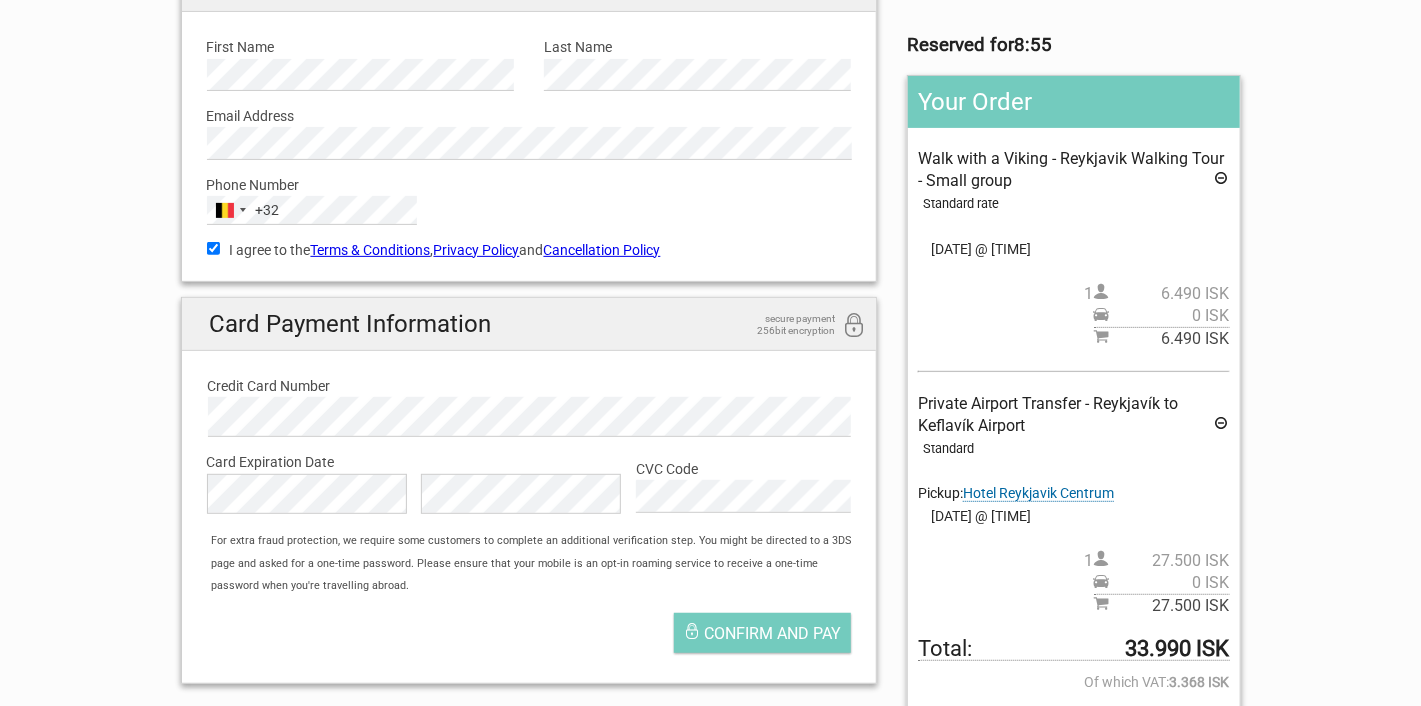 click on "1
Your details
2
Payment Information
3
Place your order
English
Español
Deutsch
Reserved for  8:55
Your Order
Walk with a Viking - Reykjavik Walking Tour - Small group
Standard rate
Pickup:
Select an option
REMOVE PICKUP
19.Aug 2025 @ 10:00
1   6.490 ISK
0 ISK
6.490 ISK
Private Airport Transfer - Reykjavík to Keflavík Airport
1  0 ISK" at bounding box center [710, 310] 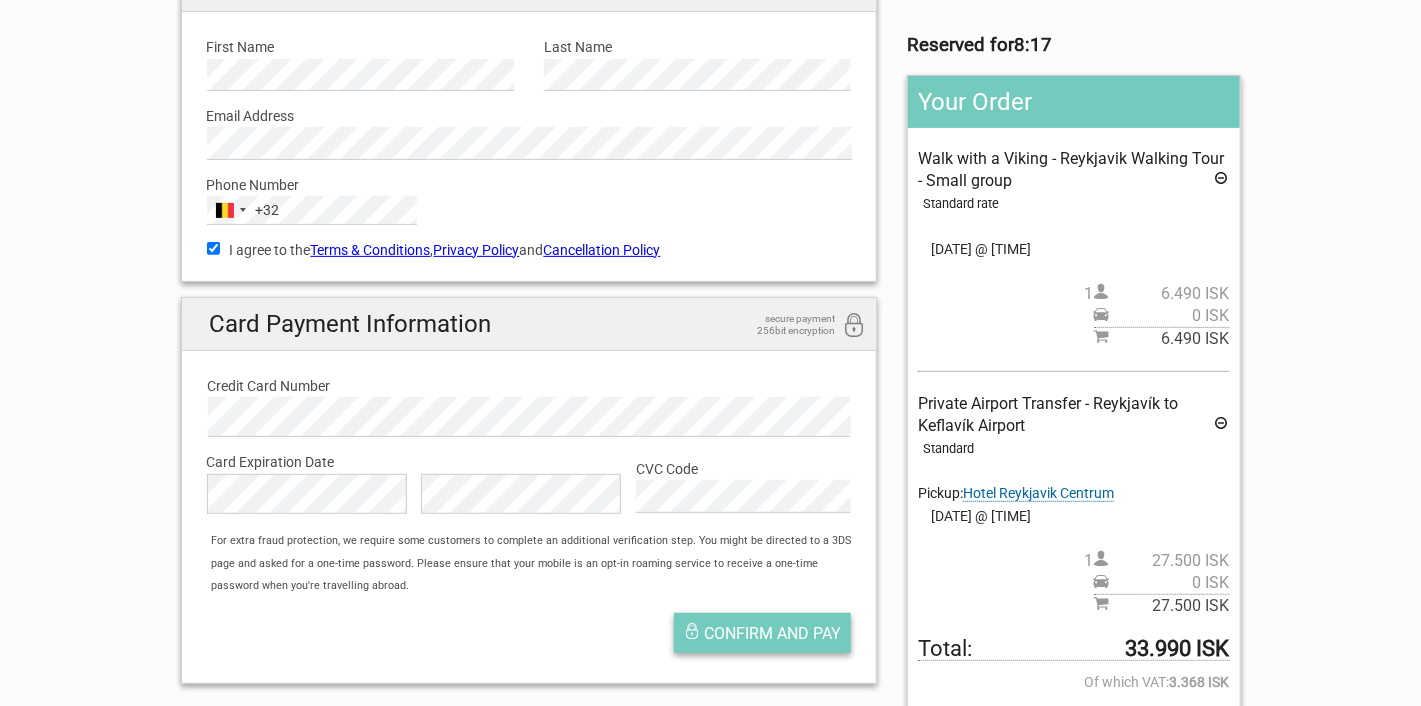 click on "Confirm and pay" at bounding box center [772, 633] 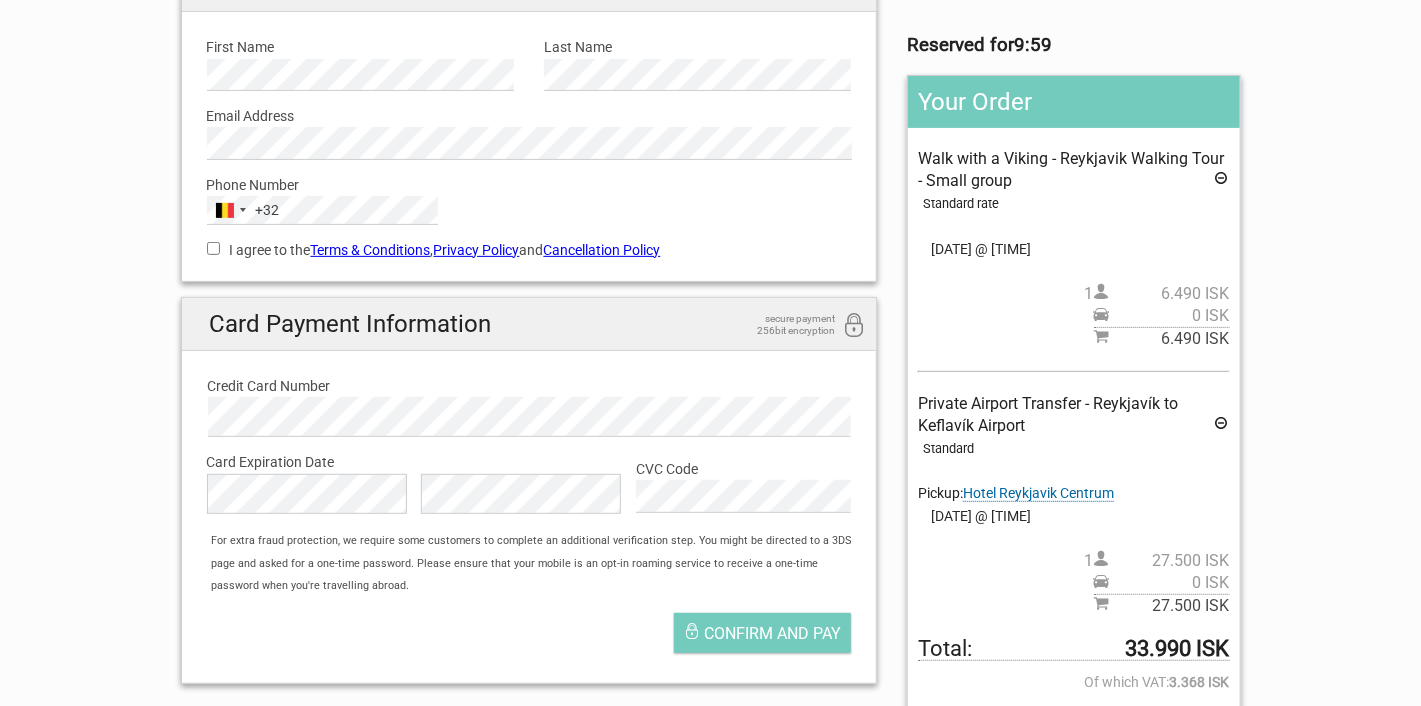scroll, scrollTop: 0, scrollLeft: 0, axis: both 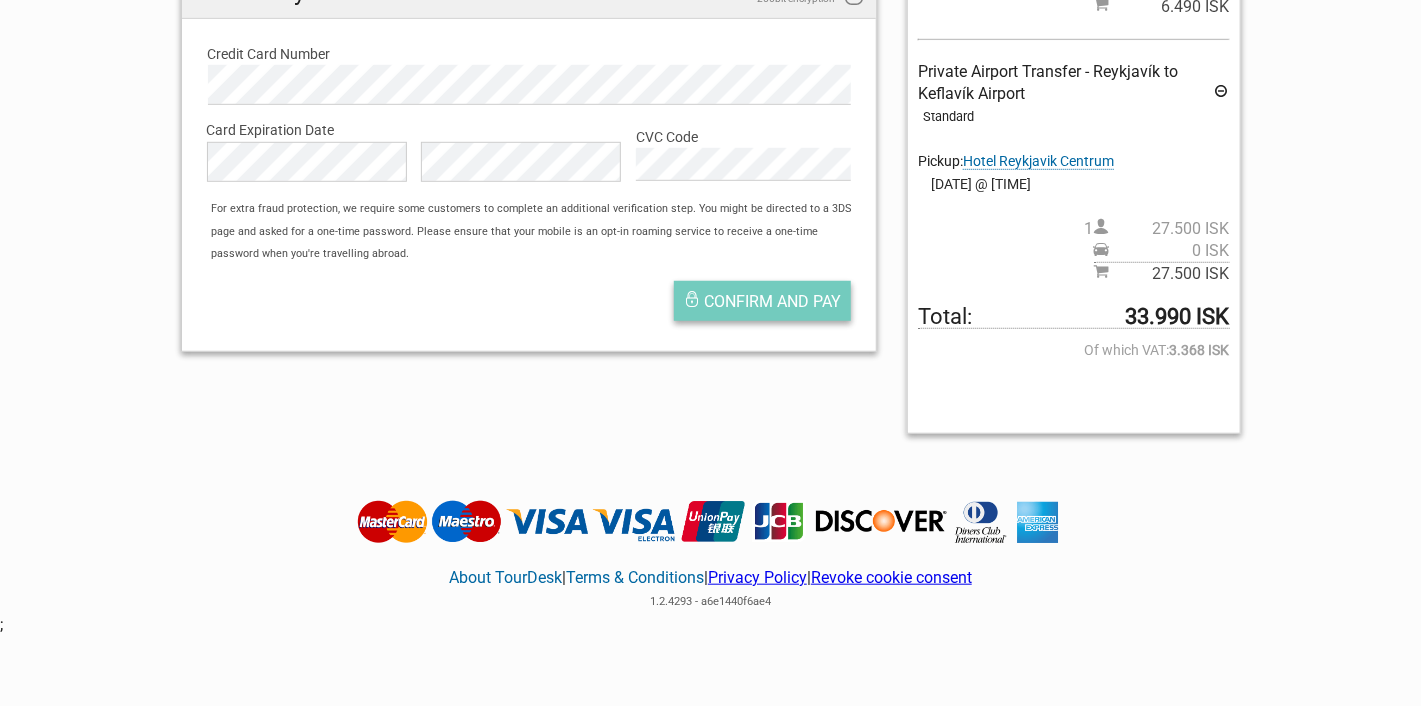 click on "Confirm and pay" at bounding box center (772, 301) 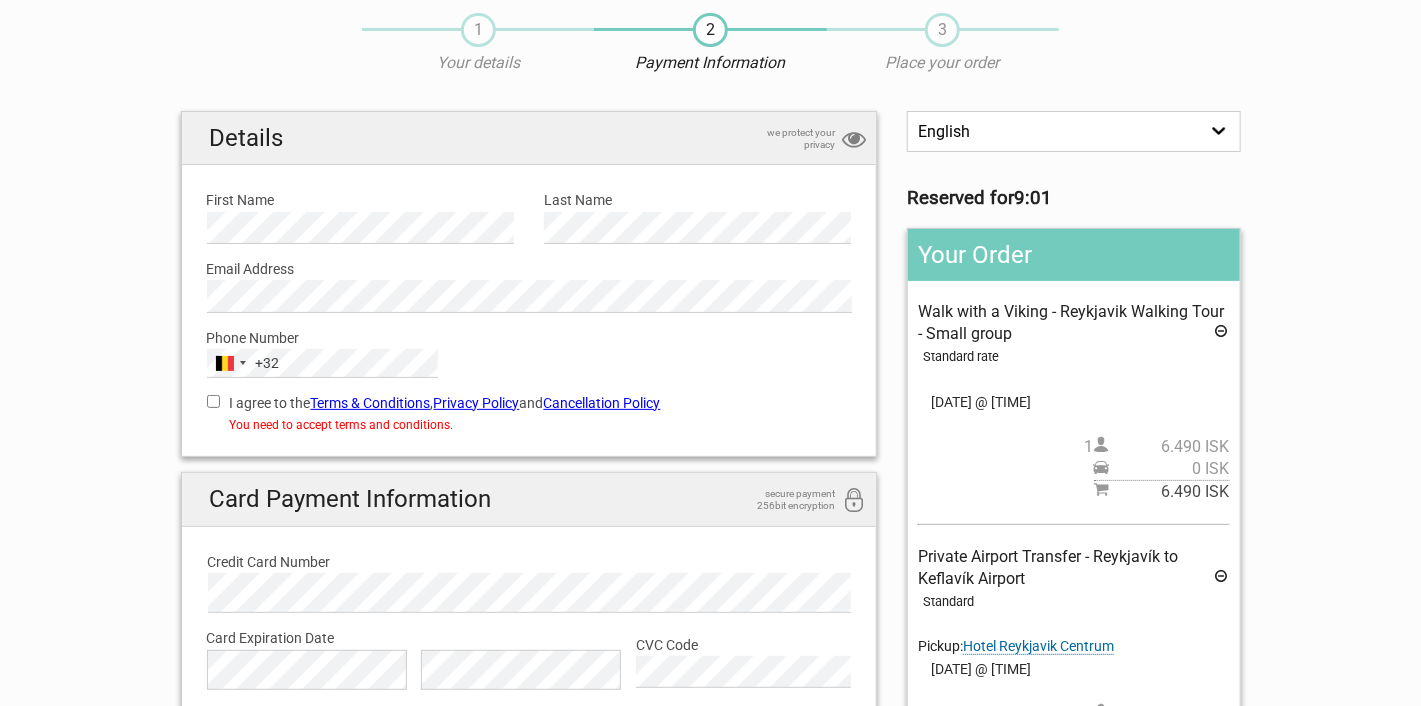scroll, scrollTop: 0, scrollLeft: 0, axis: both 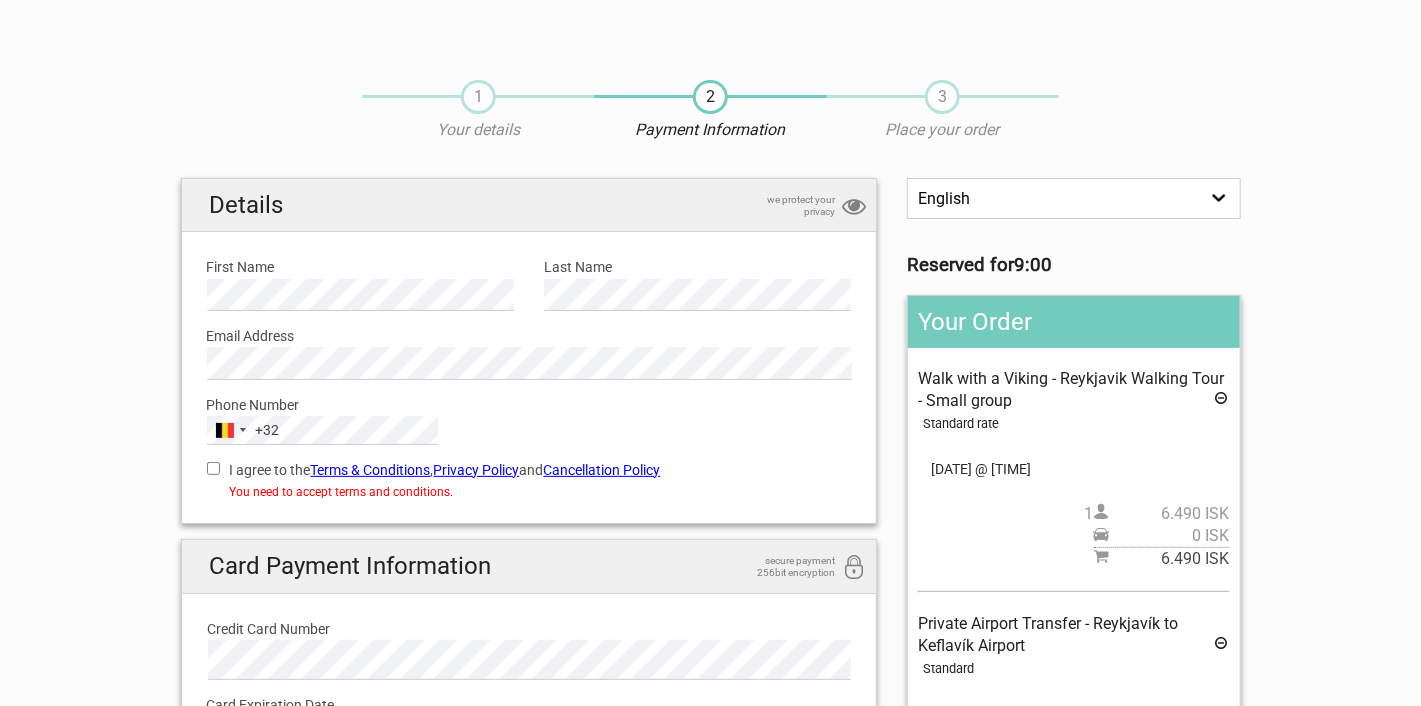 click on "I agree to the  Terms & Conditions ,  Privacy Policy  and  Cancellation Policy" at bounding box center (213, 468) 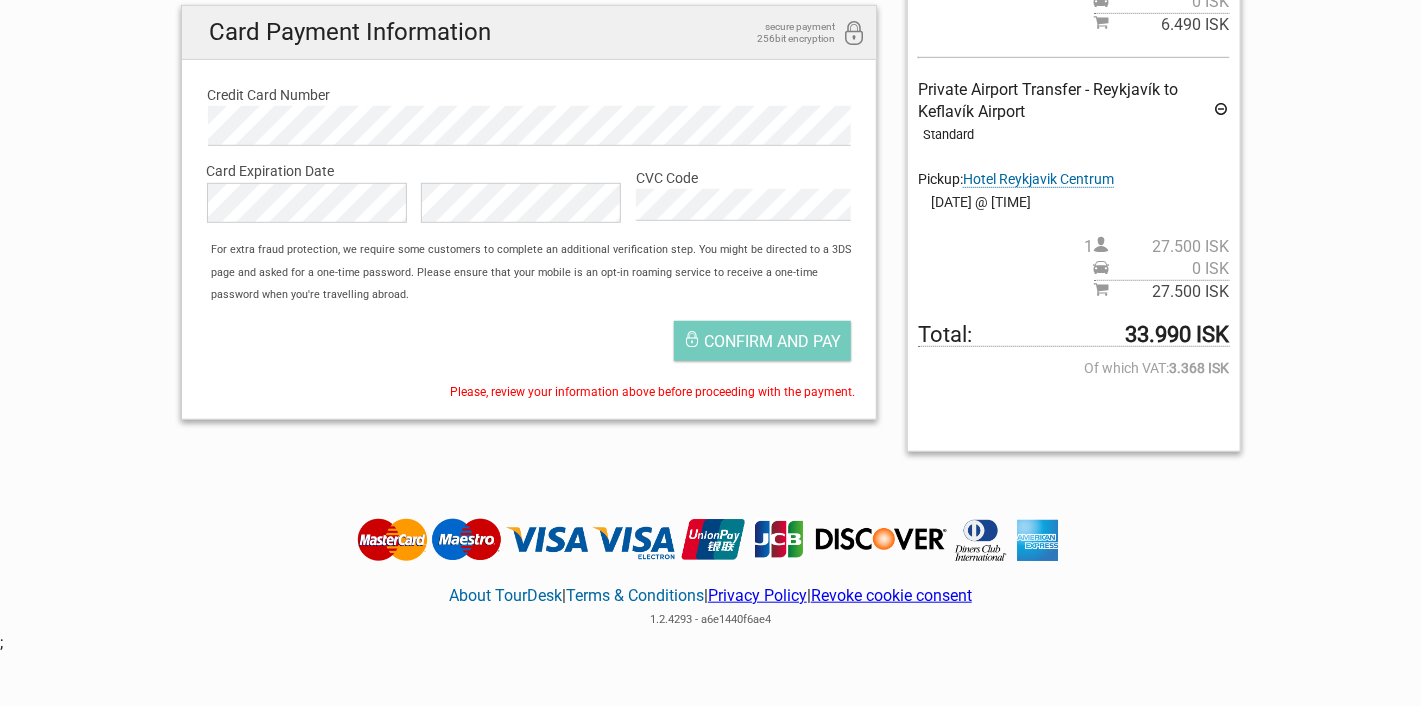 scroll, scrollTop: 552, scrollLeft: 0, axis: vertical 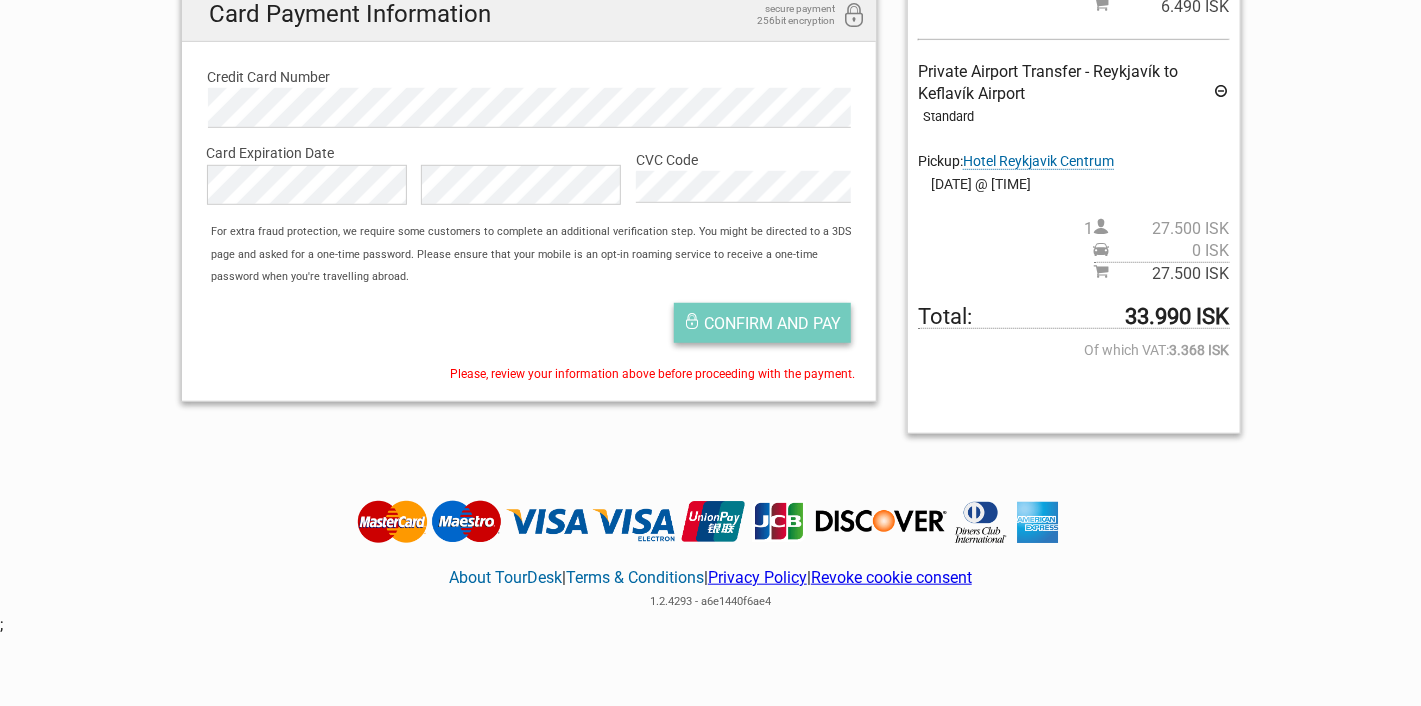 click on "Confirm and pay" at bounding box center [772, 323] 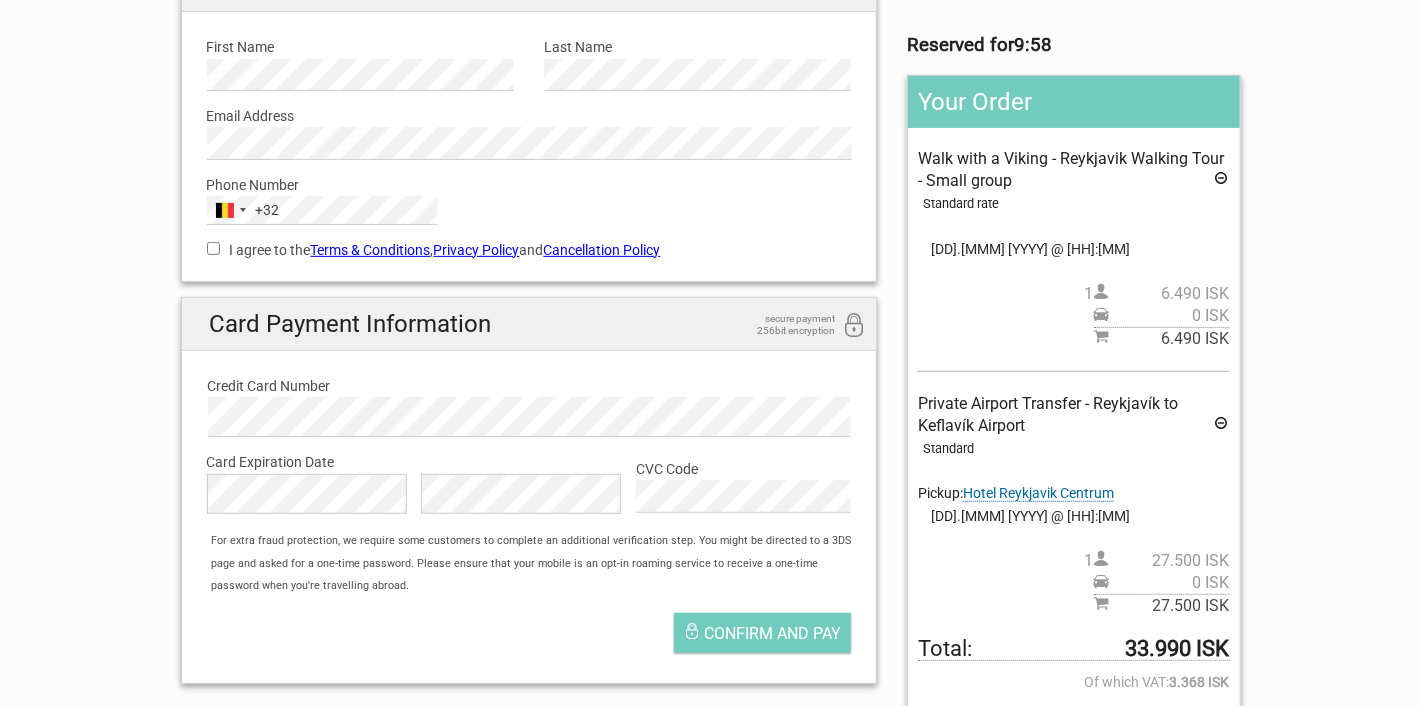 scroll, scrollTop: 110, scrollLeft: 0, axis: vertical 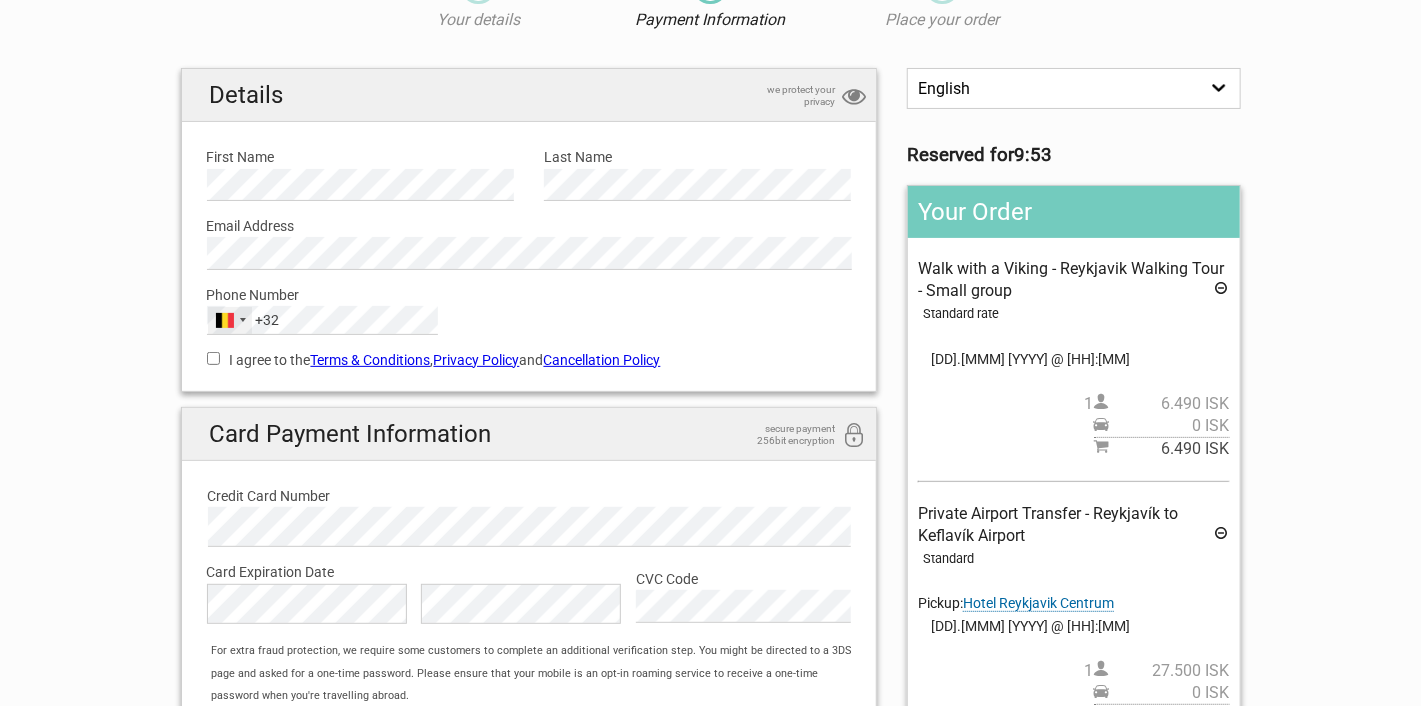 click on "[COUNTRY] [PHONE]" at bounding box center (230, 320) 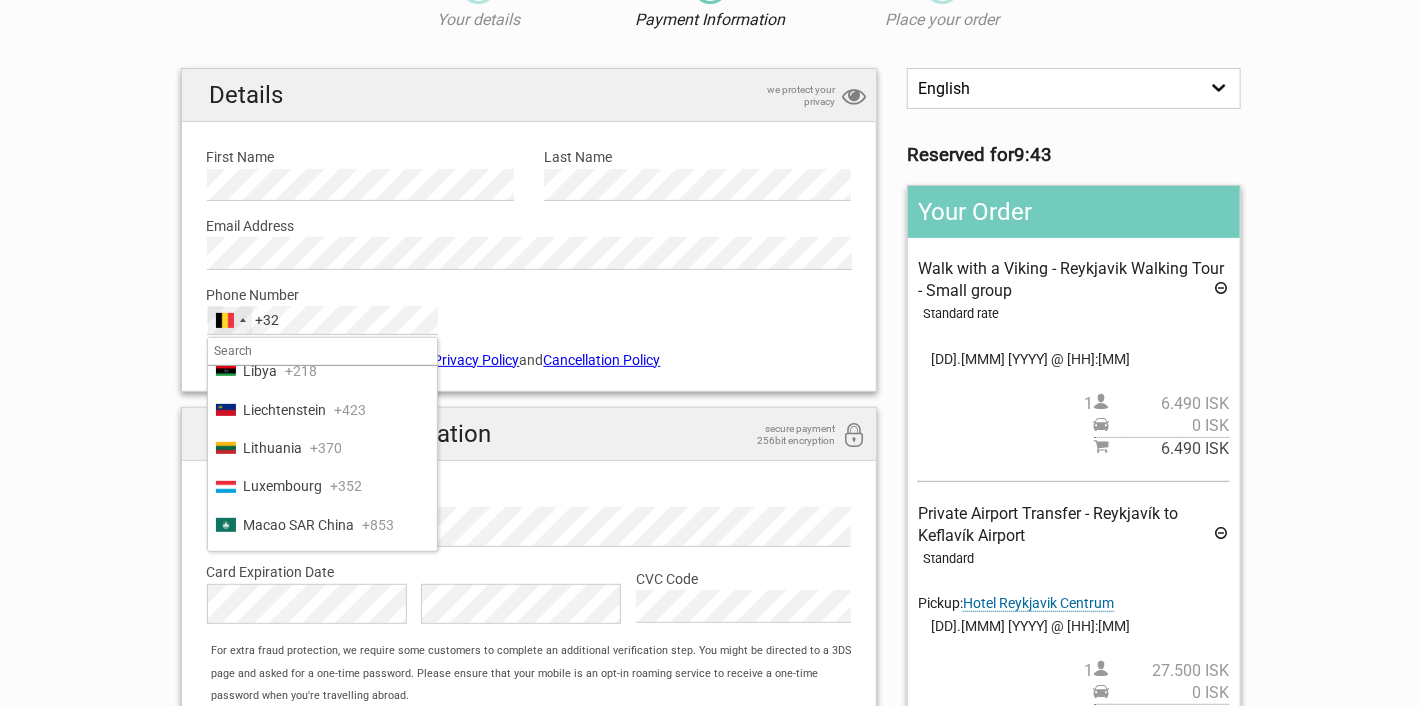 scroll, scrollTop: 4756, scrollLeft: 0, axis: vertical 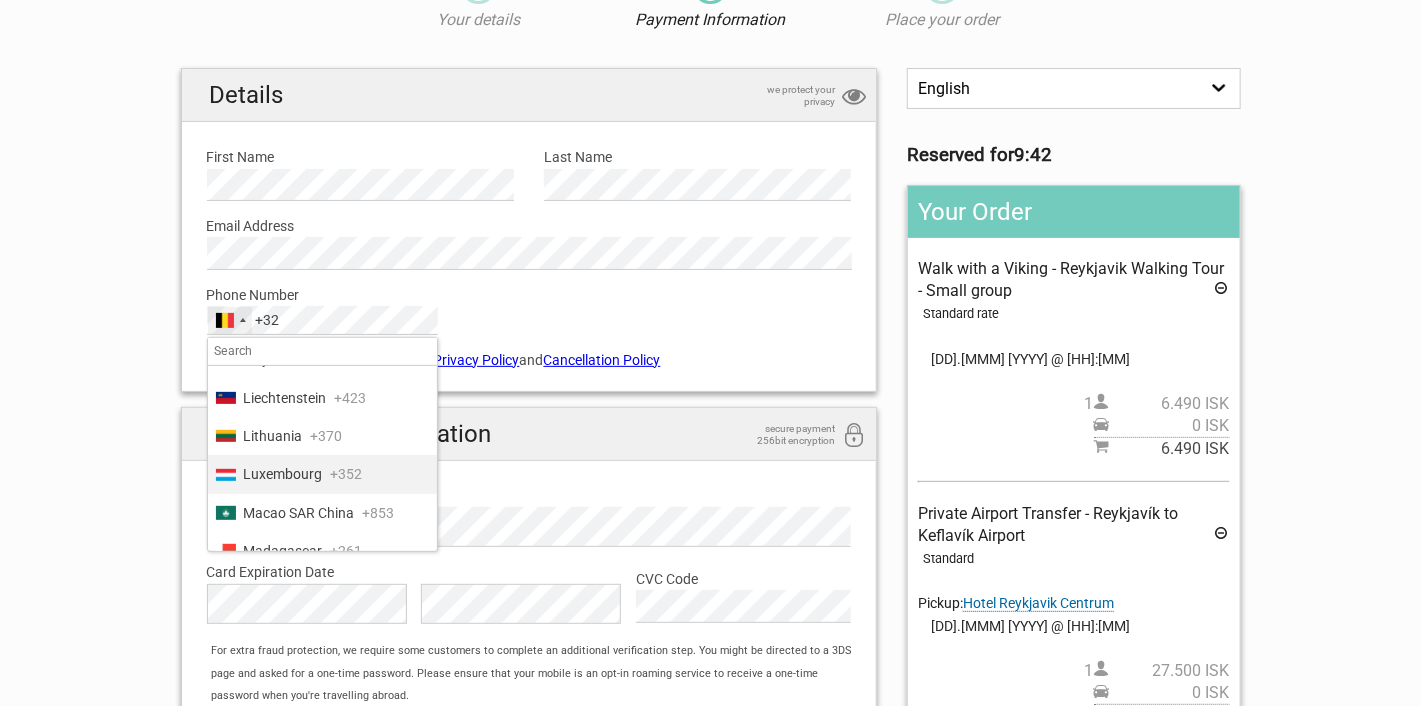 click on "Luxembourg" at bounding box center [283, 474] 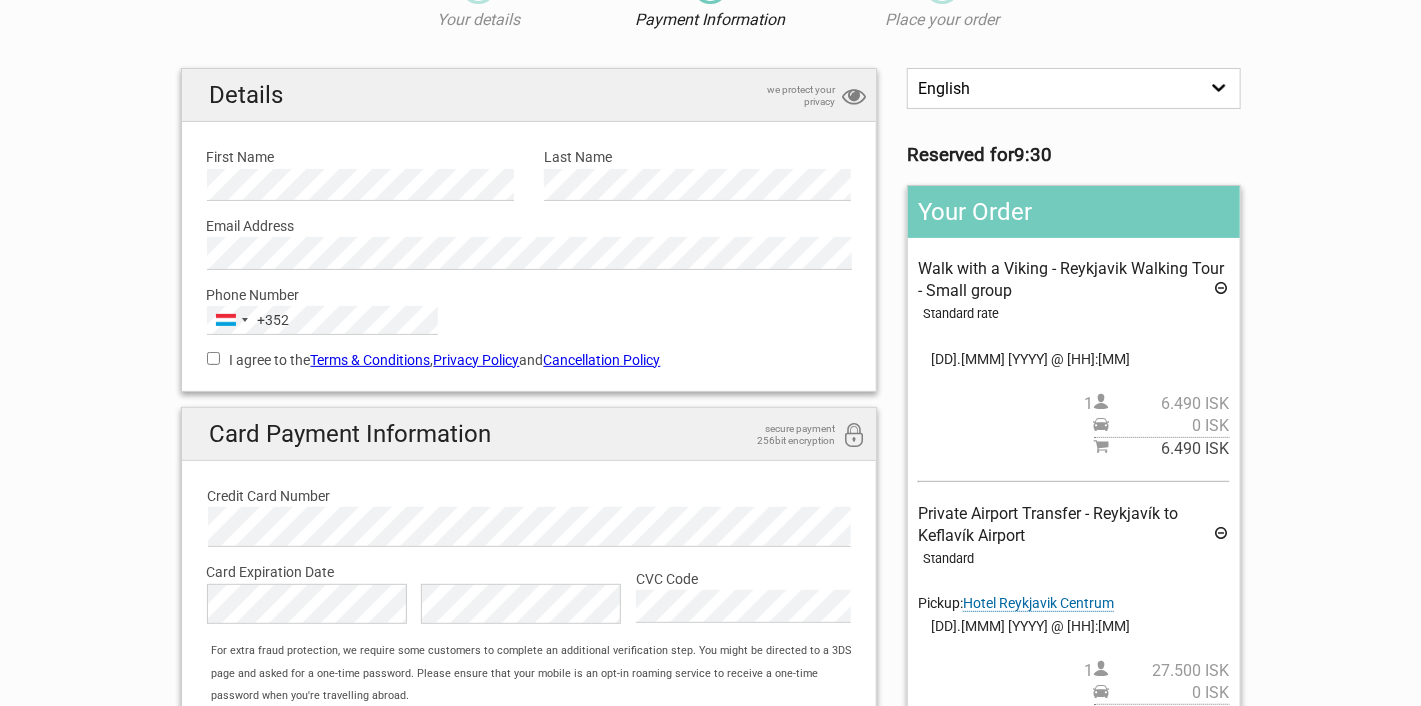 click on "I agree to the  Terms & Conditions ,  Privacy Policy  and  Cancellation Policy
You need to accept terms and conditions." at bounding box center [529, 358] 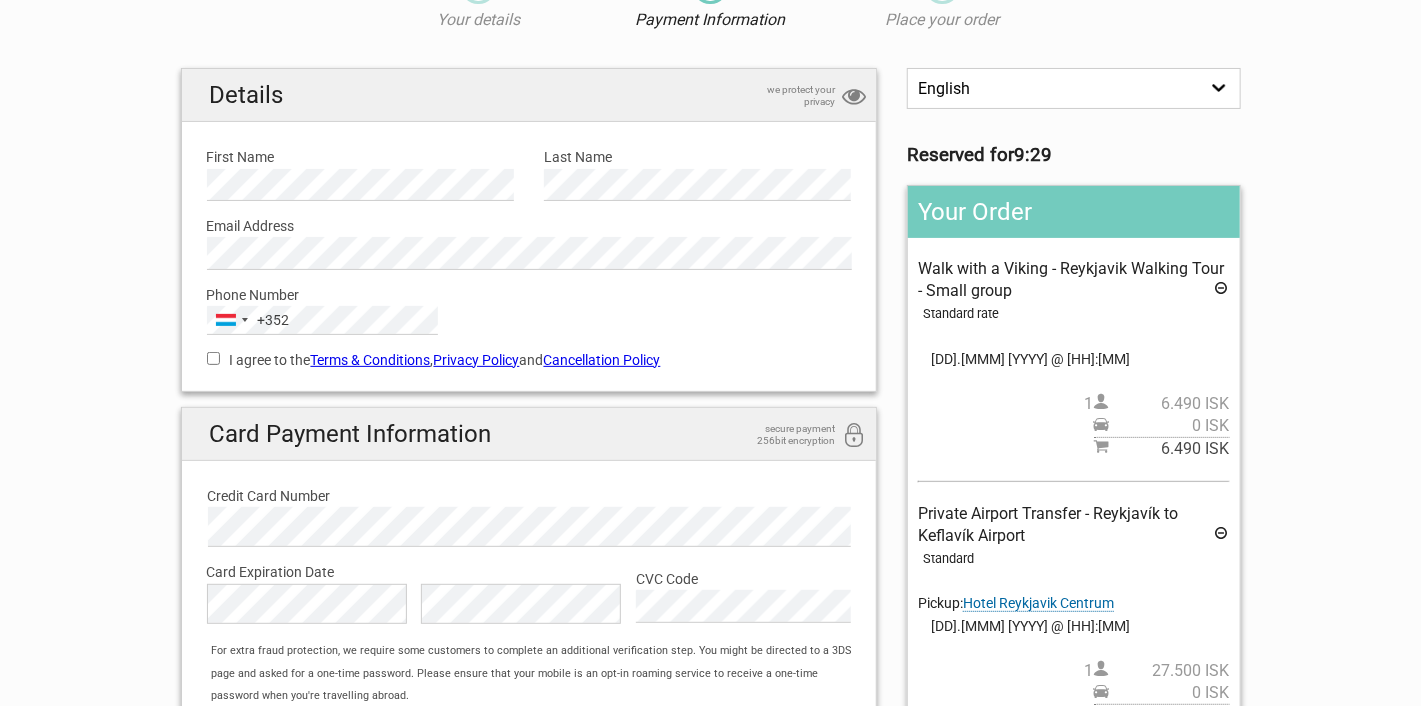 click on "I agree to the  Terms & Conditions ,  Privacy Policy  and  Cancellation Policy" at bounding box center [213, 358] 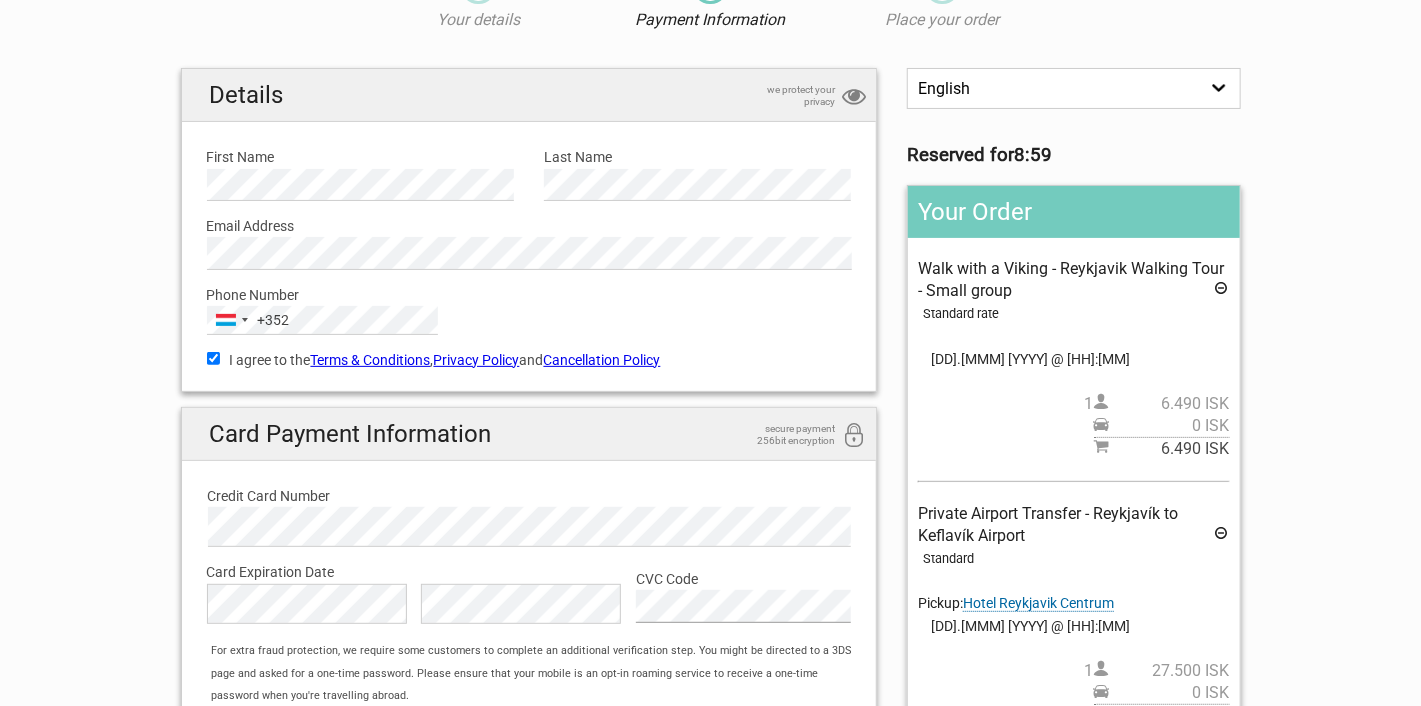 scroll, scrollTop: 552, scrollLeft: 0, axis: vertical 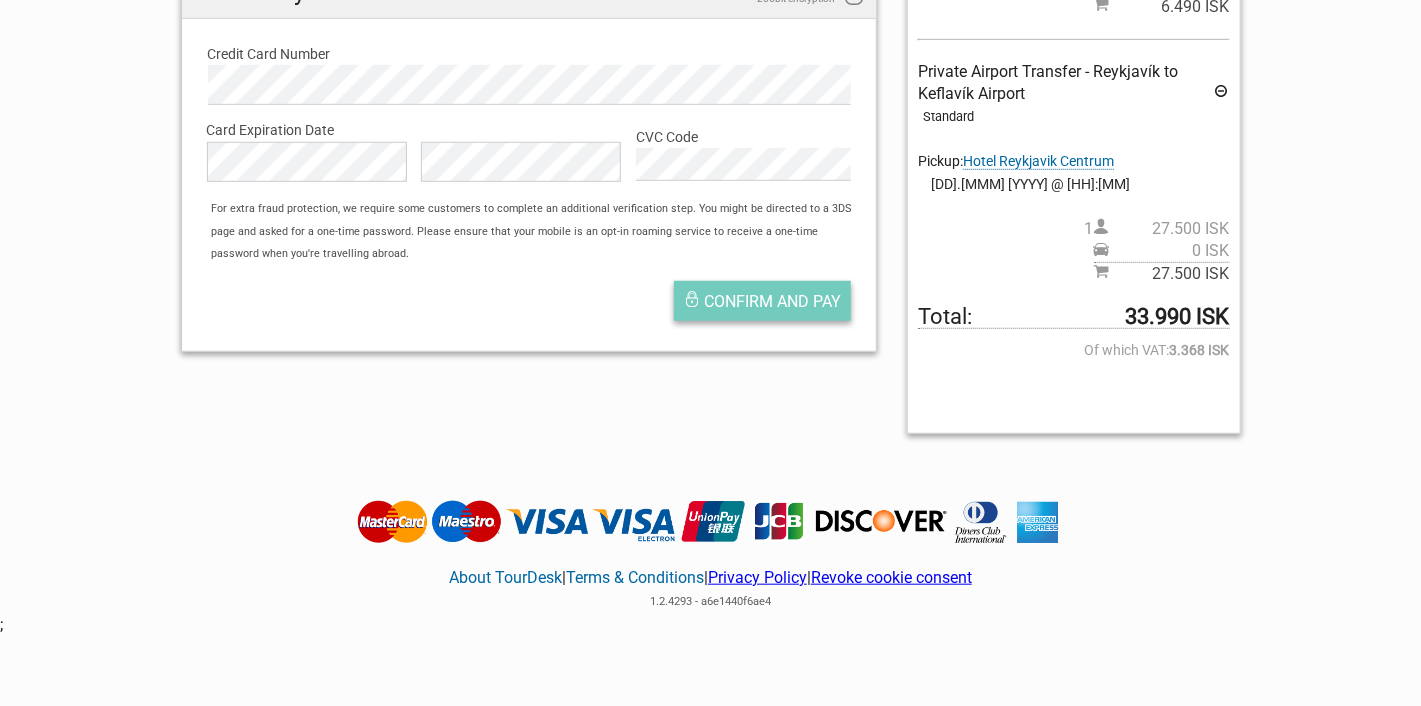 click on "Confirm and pay" at bounding box center (772, 301) 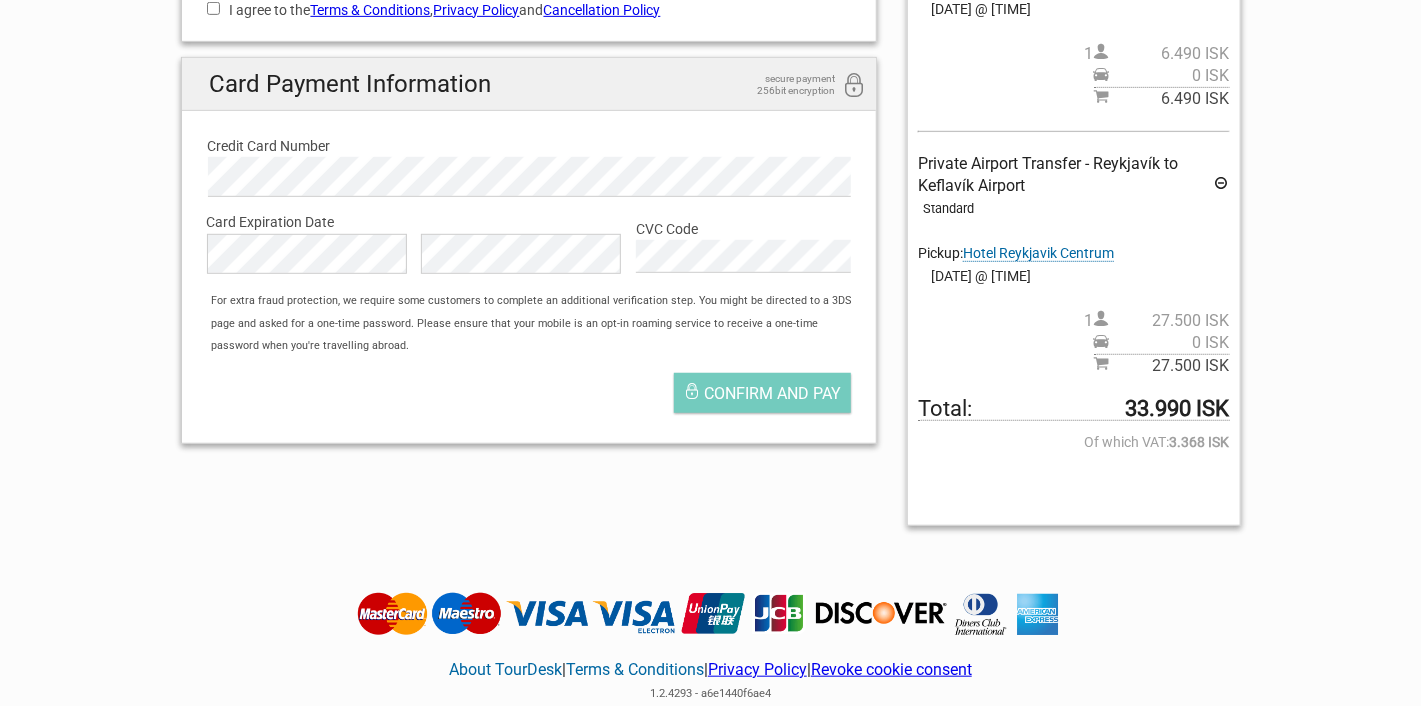 scroll, scrollTop: 220, scrollLeft: 0, axis: vertical 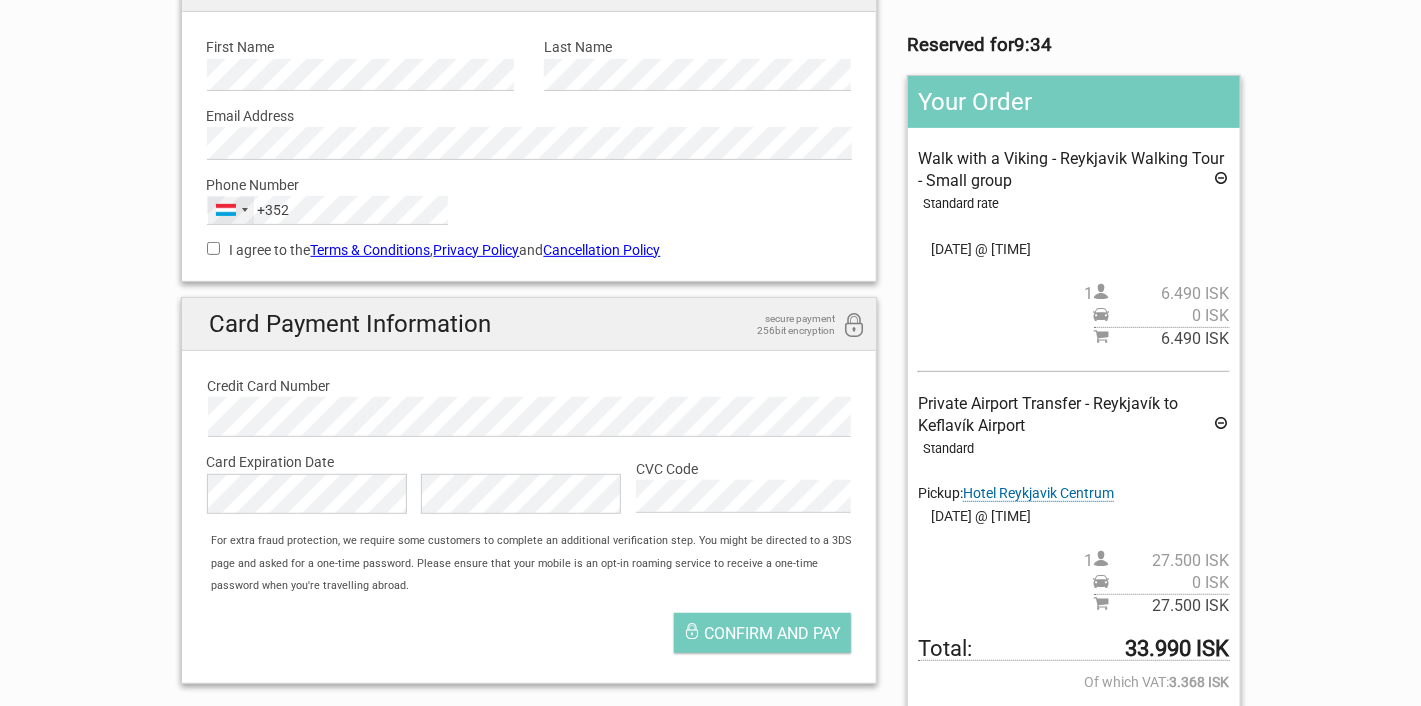 click at bounding box center [245, 210] 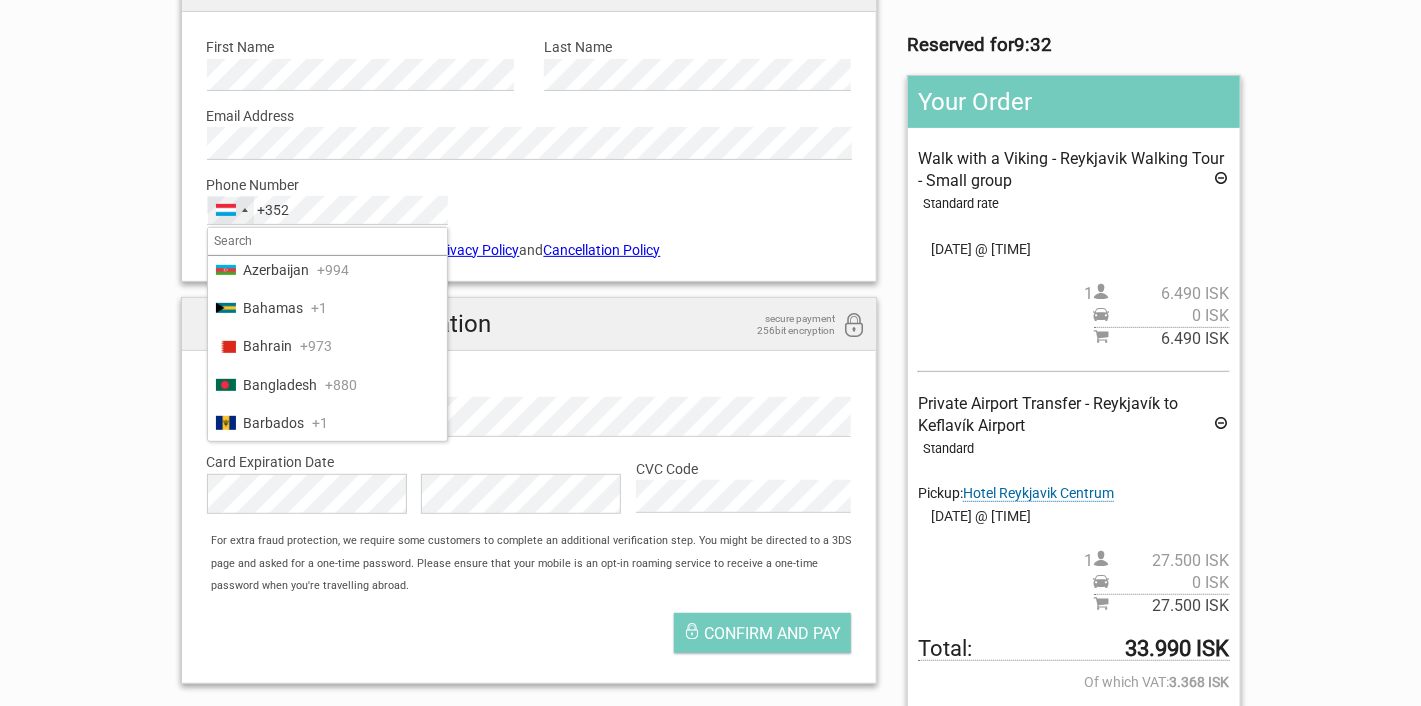 scroll, scrollTop: 607, scrollLeft: 0, axis: vertical 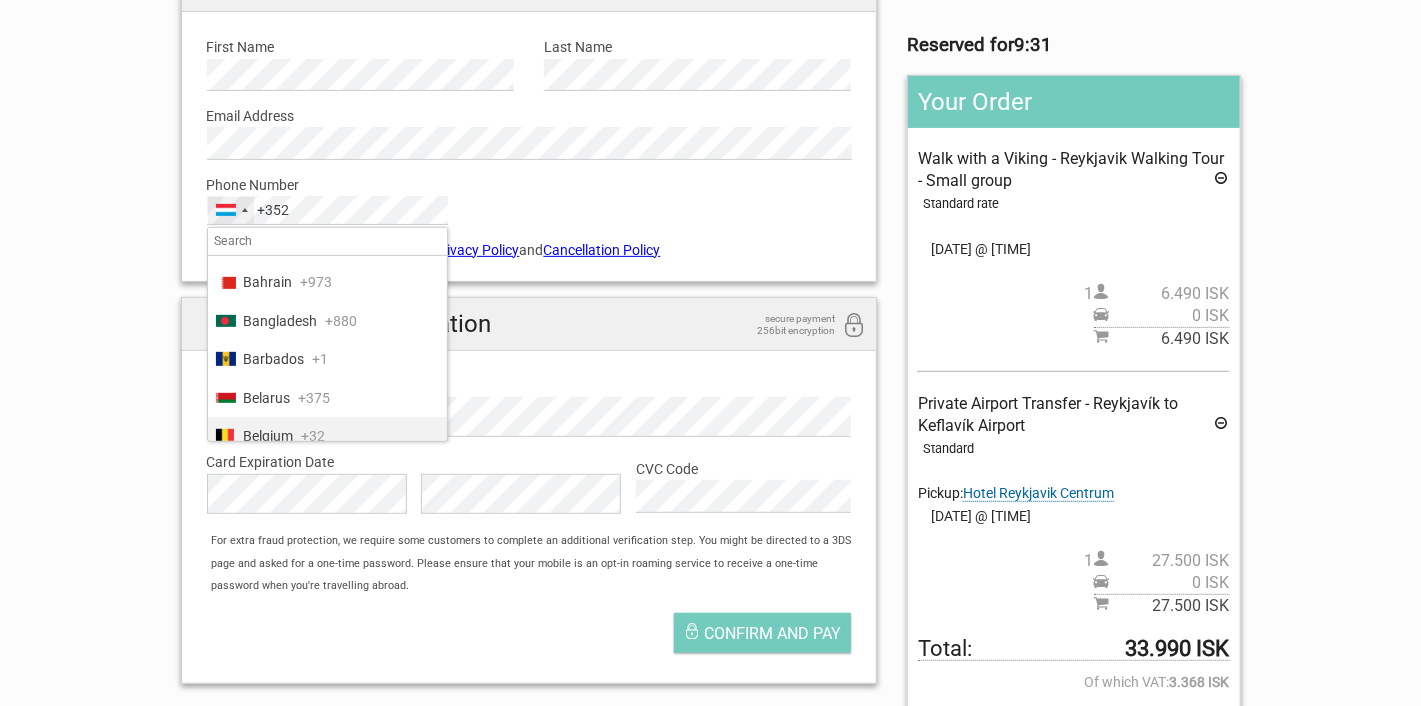 click on "Belgium" at bounding box center [269, 436] 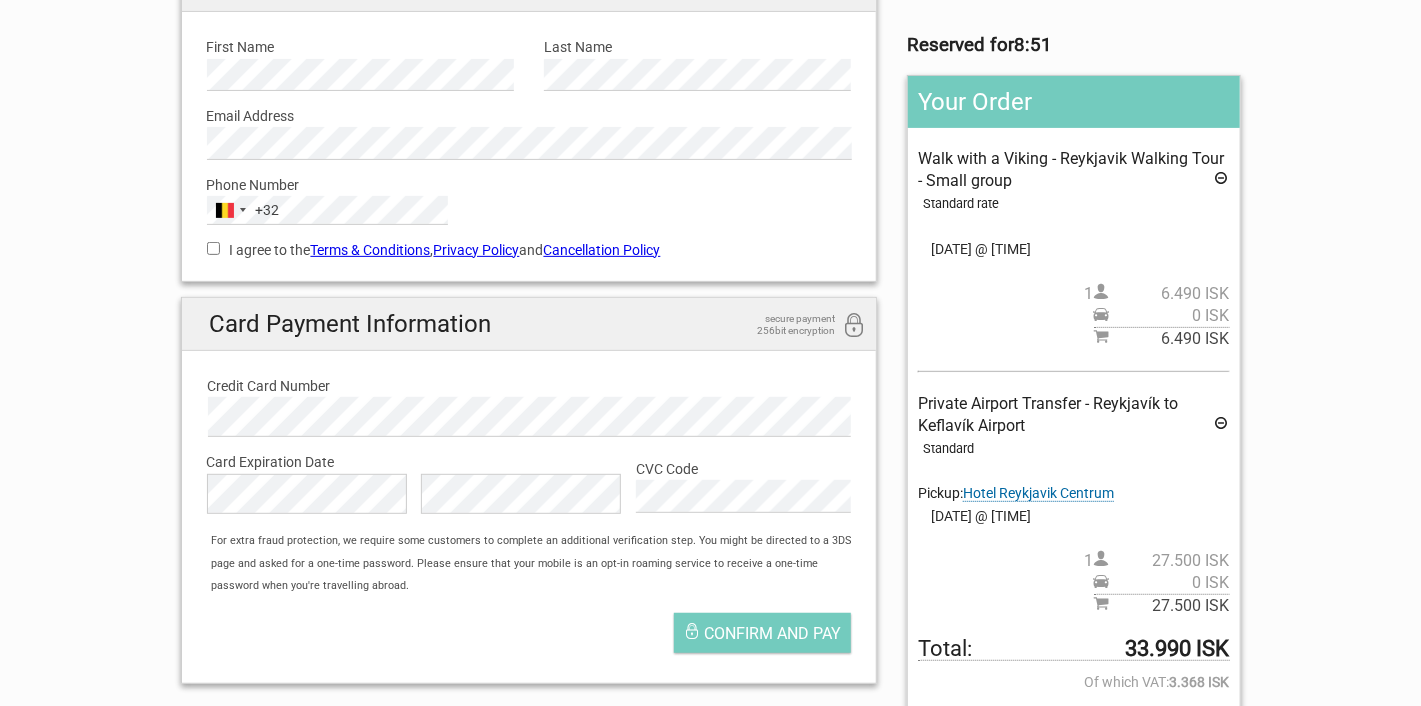 drag, startPoint x: 212, startPoint y: 240, endPoint x: 220, endPoint y: 267, distance: 28.160255 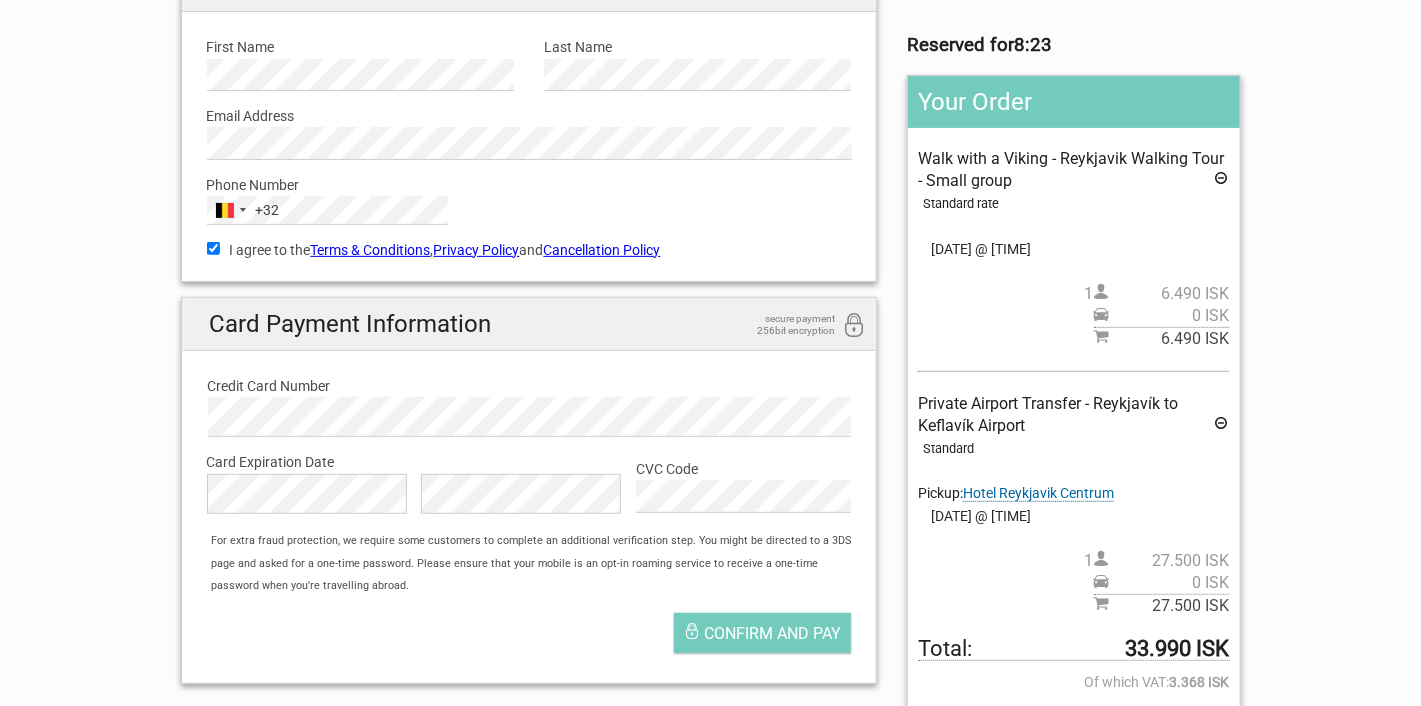 click on "Your details
2
Payment Information
3
Place your order
English
Español
Deutsch
Reserved for  [TIME]
Your Order
Walk with a Viking - Reykjavik Walking Tour - Small group
Standard rate
Pickup:
Select an option
REMOVE PICKUP
[DATE] @ [TIME]
1   [PRICE] ISK
0 ISK
[PRICE] ISK
Standard  1" at bounding box center (710, 310) 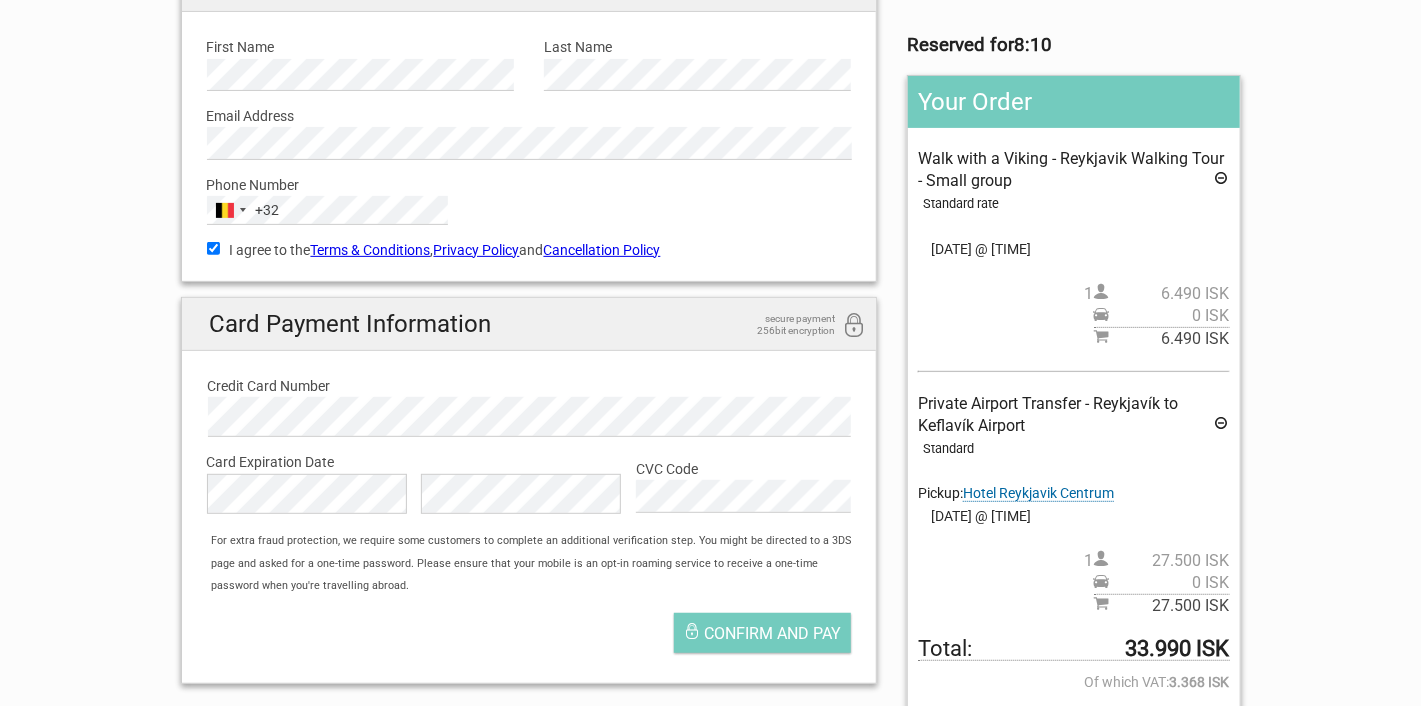 click on "Confirm and pay" at bounding box center [529, 638] 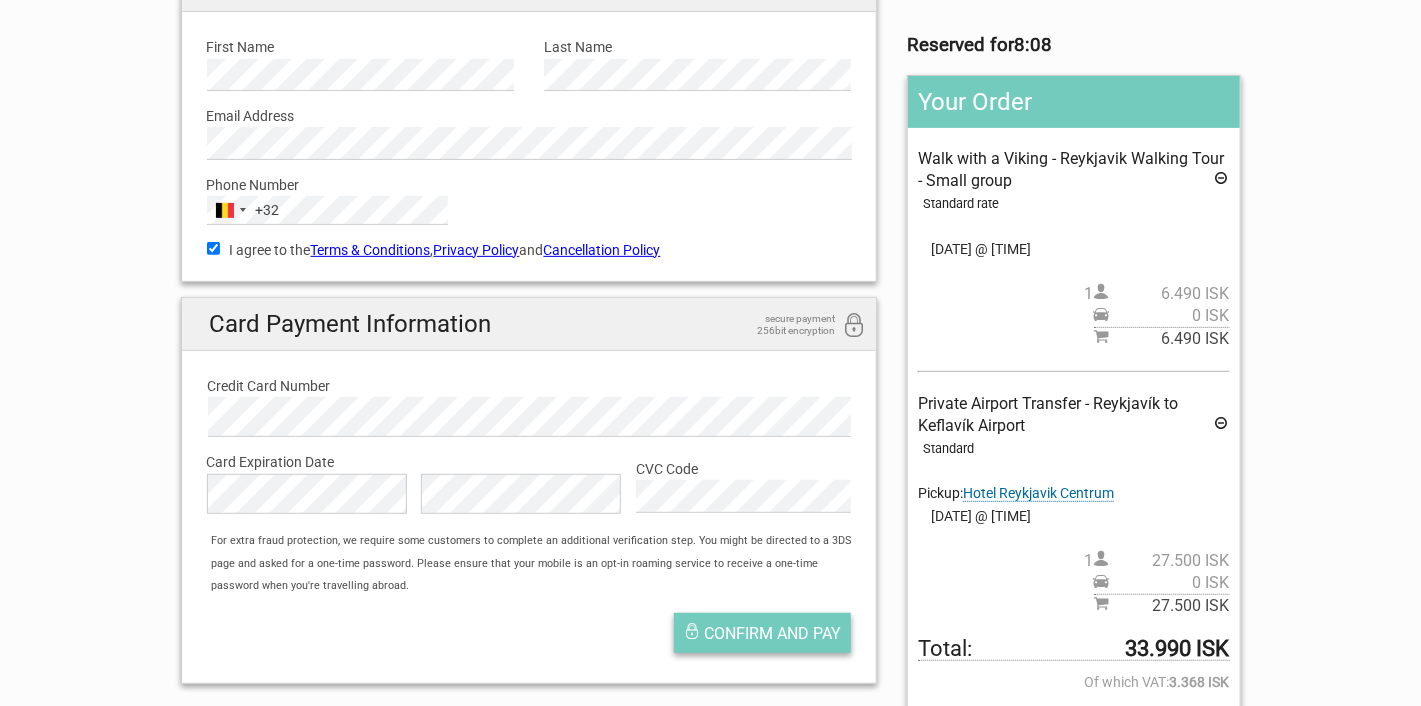click on "Confirm and pay" at bounding box center [772, 633] 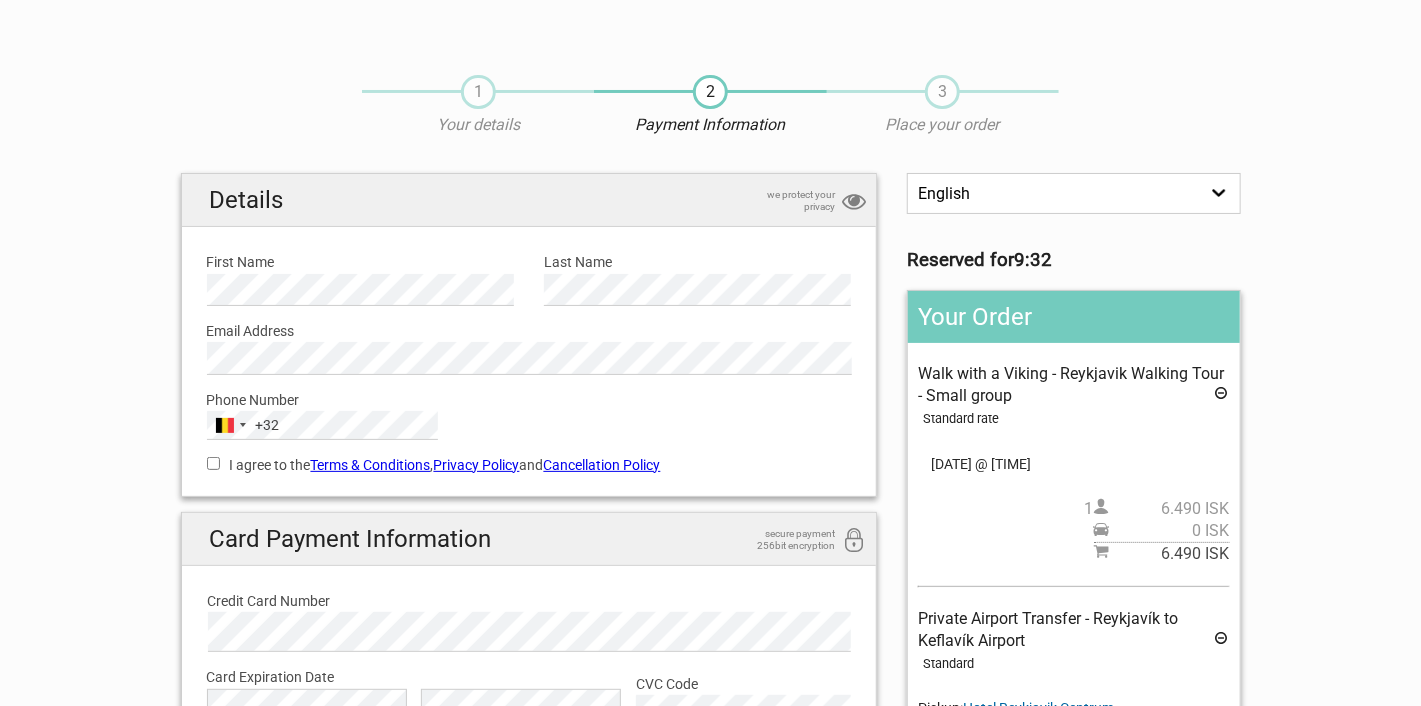 scroll, scrollTop: 0, scrollLeft: 0, axis: both 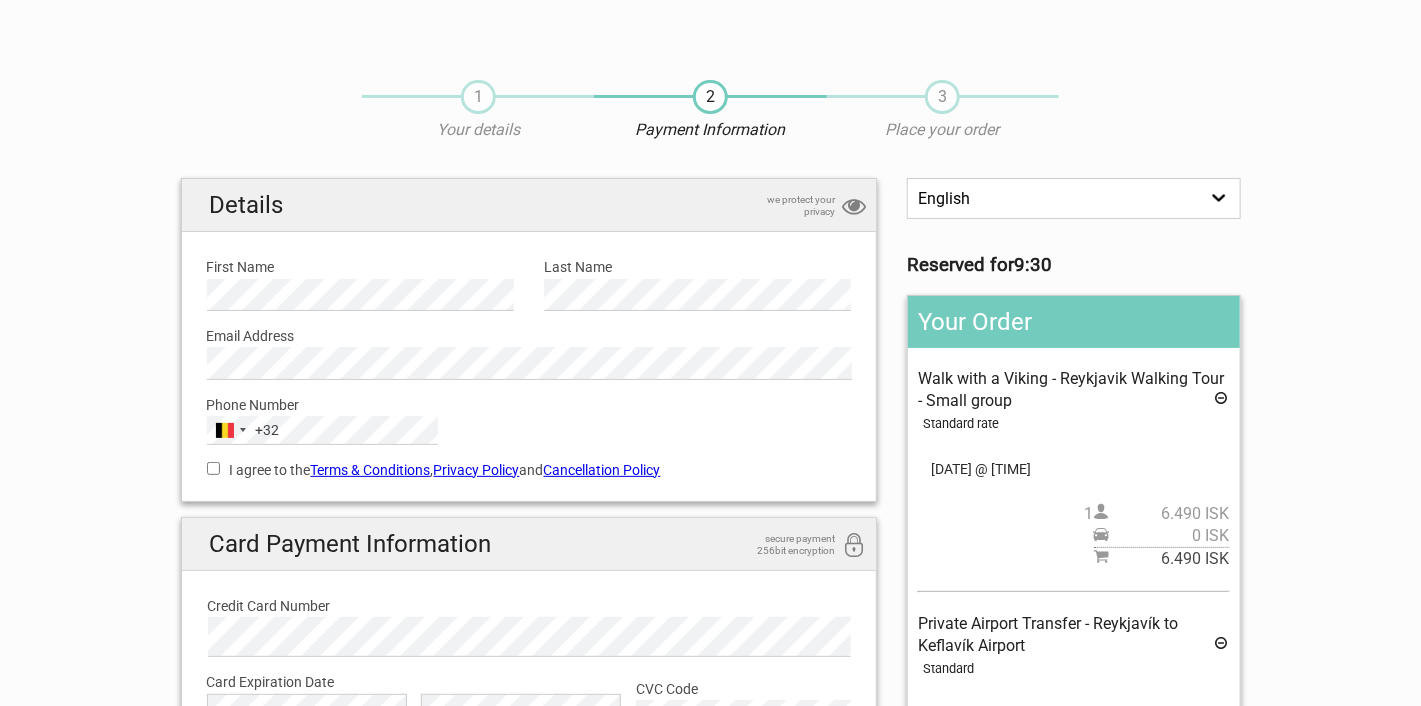 click on "Place your order" at bounding box center [943, 130] 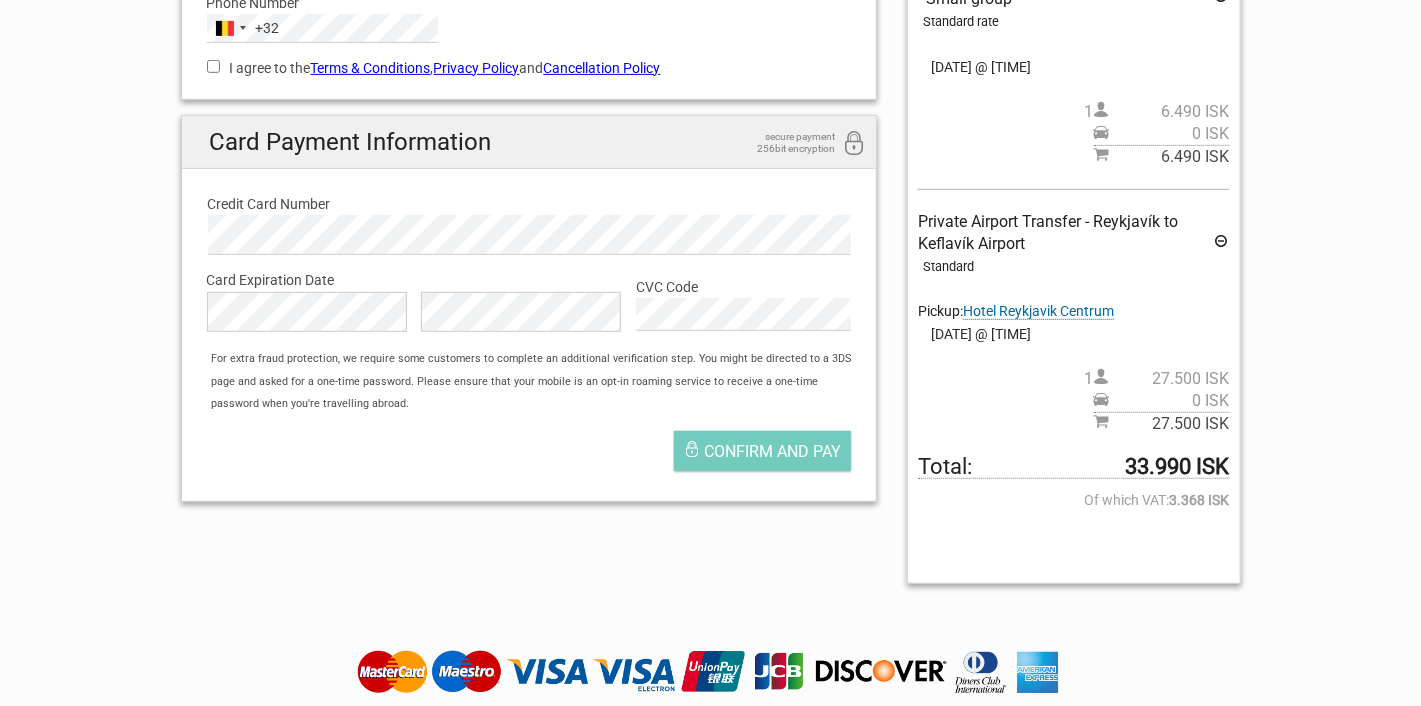 scroll, scrollTop: 239, scrollLeft: 0, axis: vertical 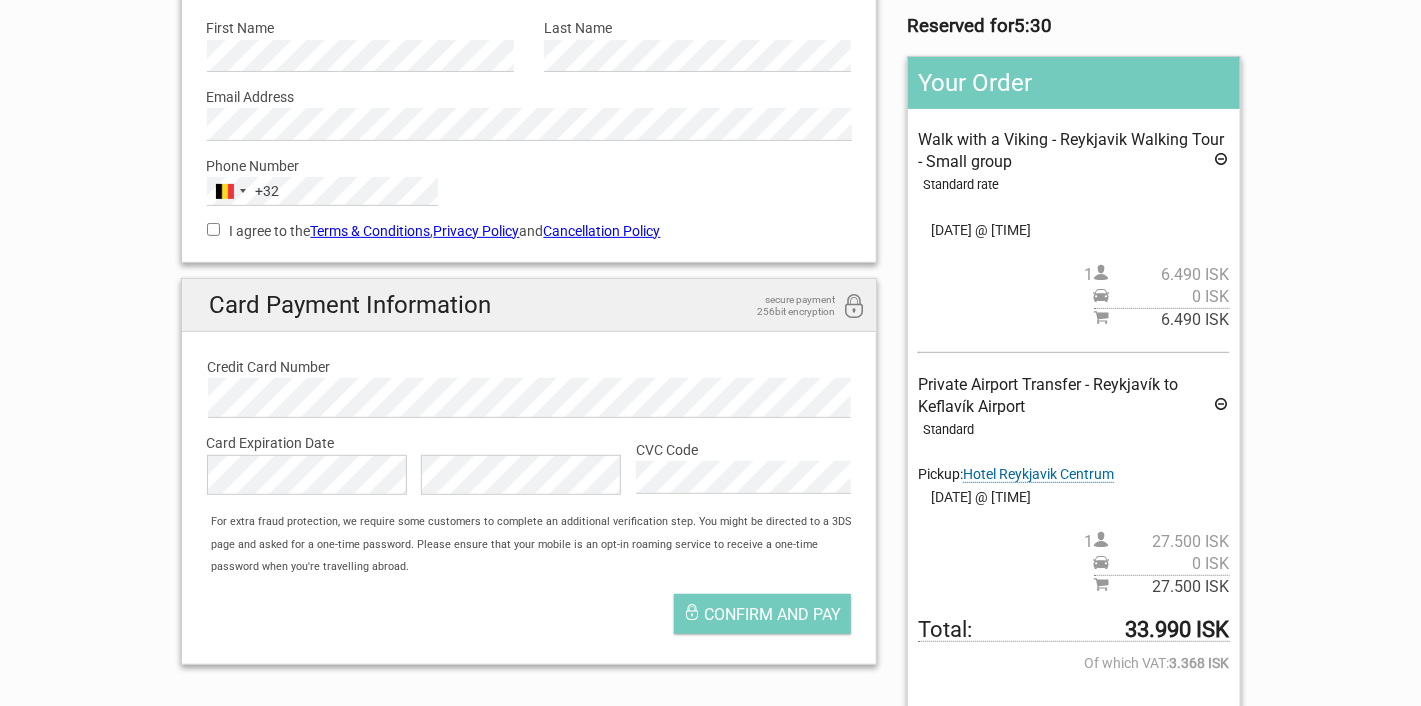 click on "I agree to the  Terms & Conditions ,  Privacy Policy  and  Cancellation Policy" at bounding box center (213, 229) 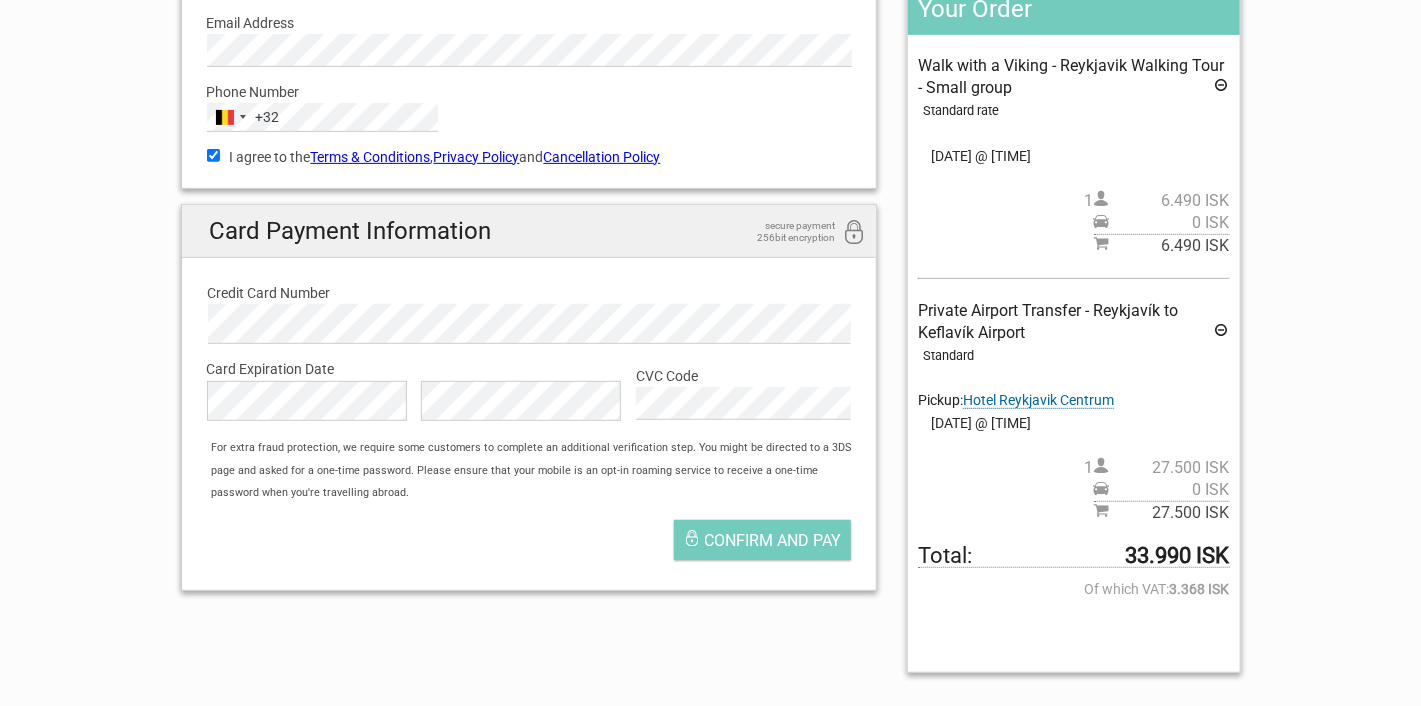 scroll, scrollTop: 349, scrollLeft: 0, axis: vertical 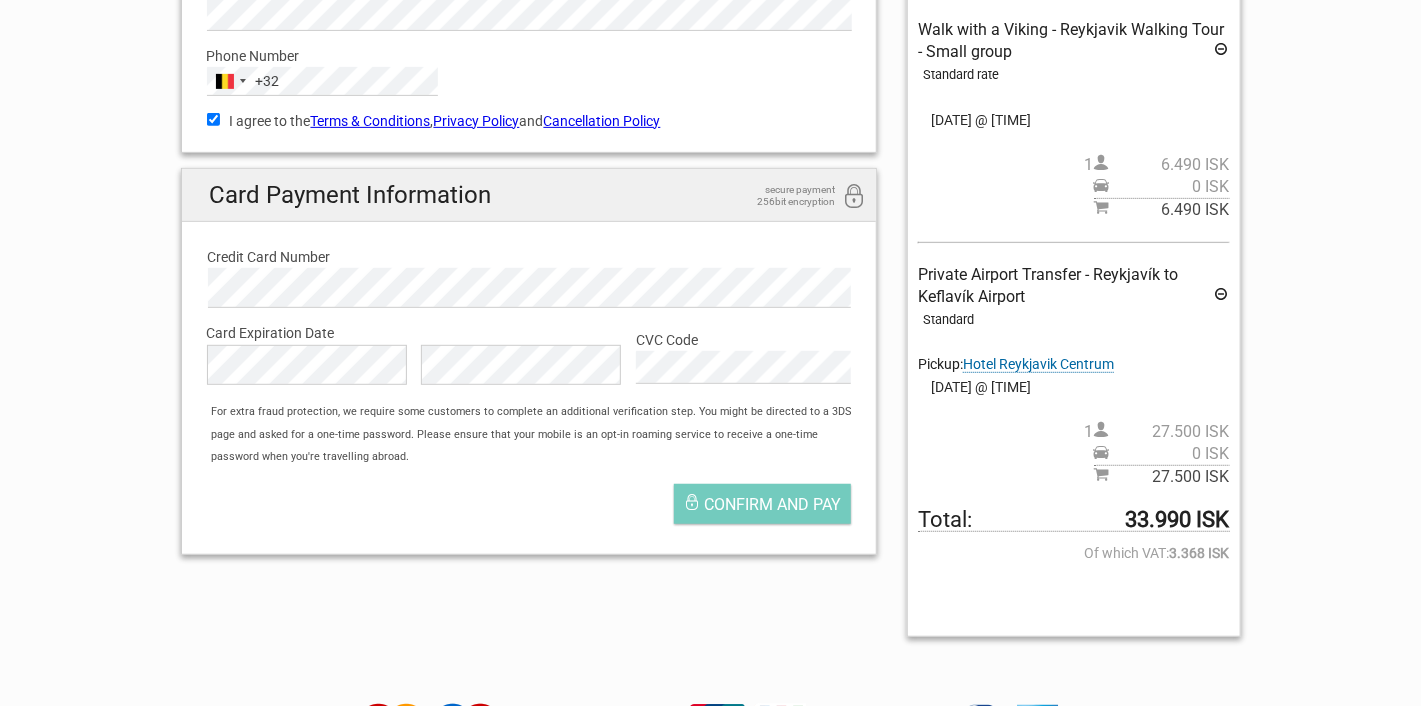click on "secure payment 256bit encryption" at bounding box center [785, 196] 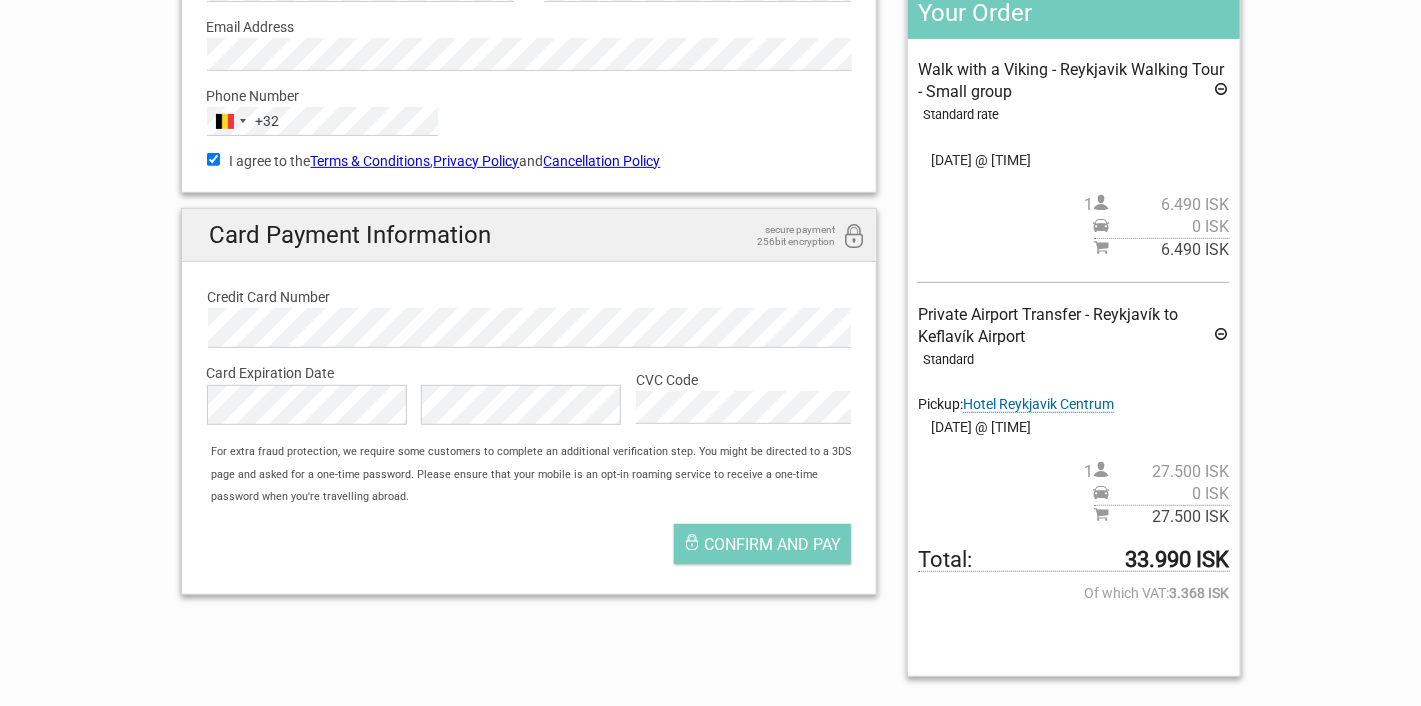 scroll, scrollTop: 349, scrollLeft: 0, axis: vertical 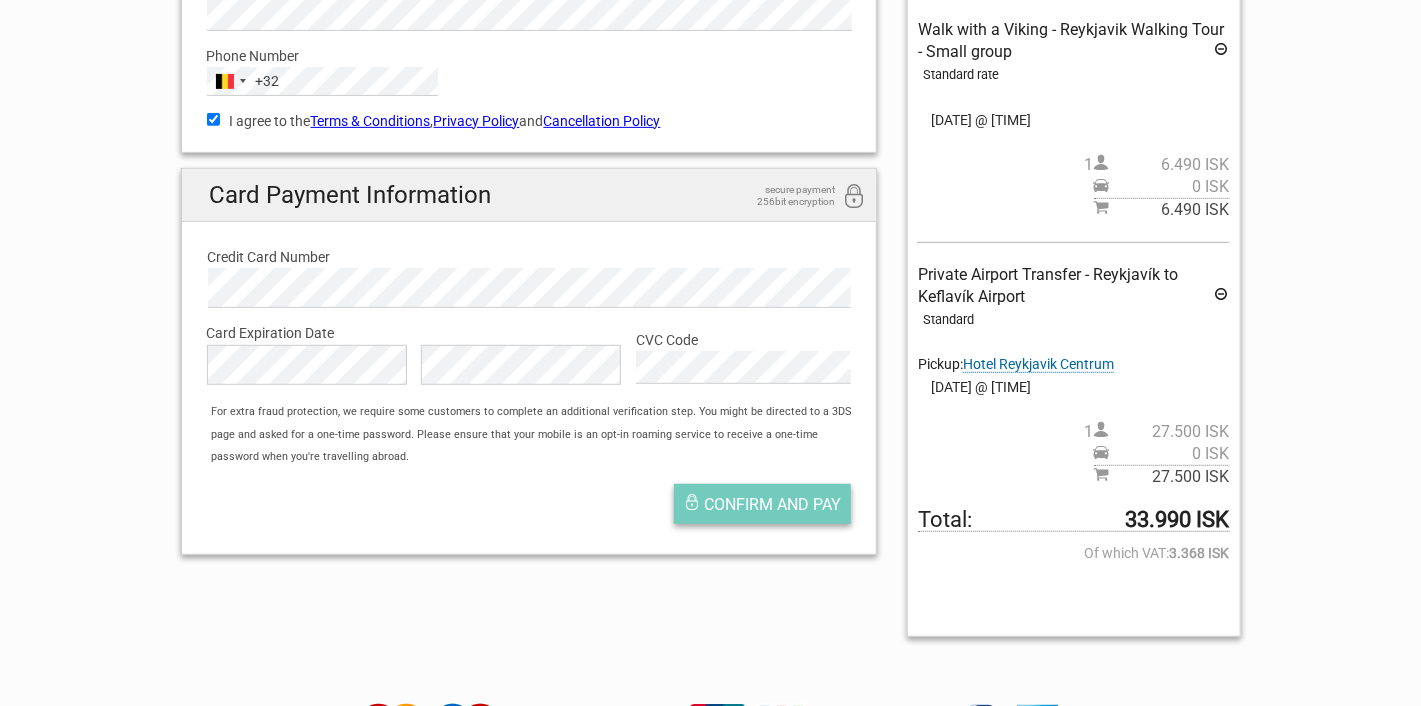 click on "Confirm and pay" at bounding box center [772, 504] 